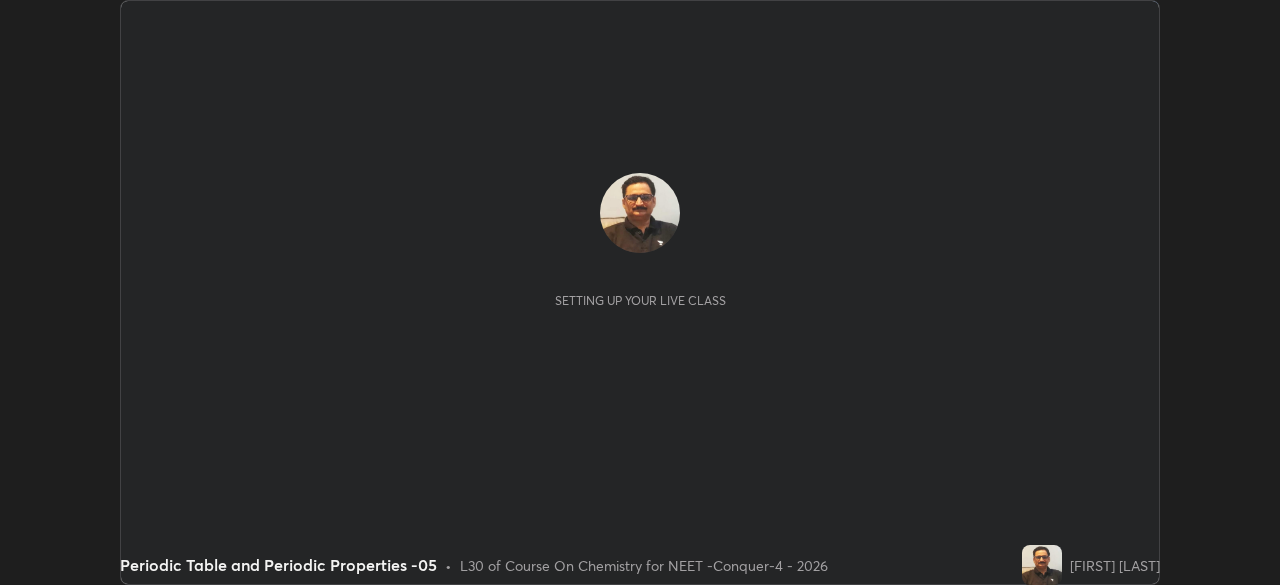 scroll, scrollTop: 0, scrollLeft: 0, axis: both 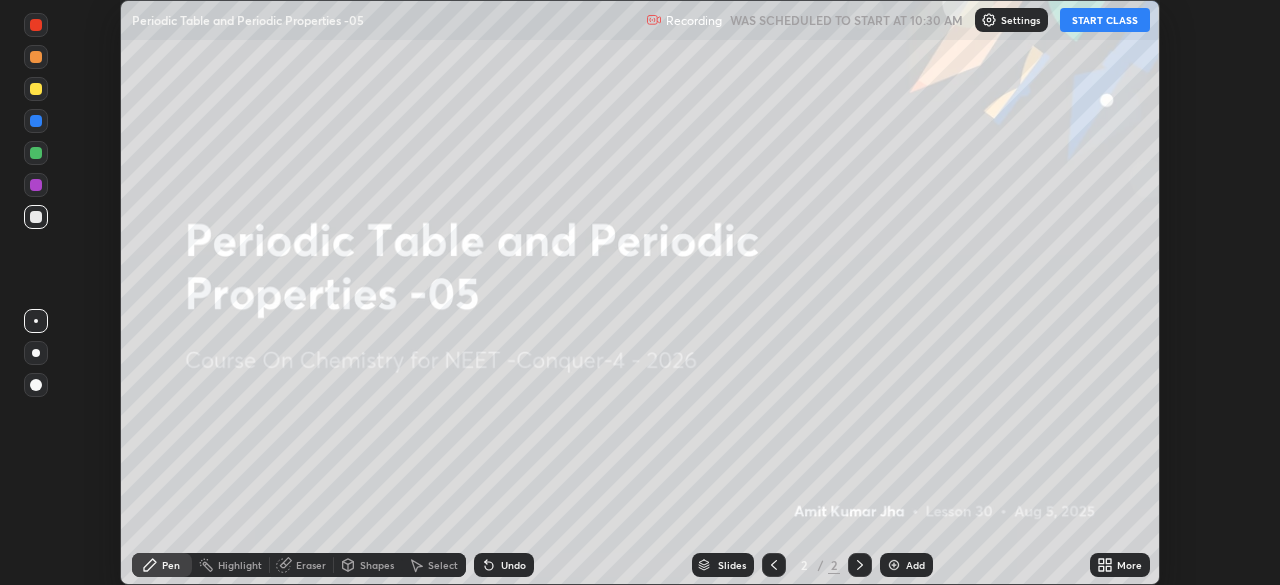 click on "START CLASS" at bounding box center (1105, 20) 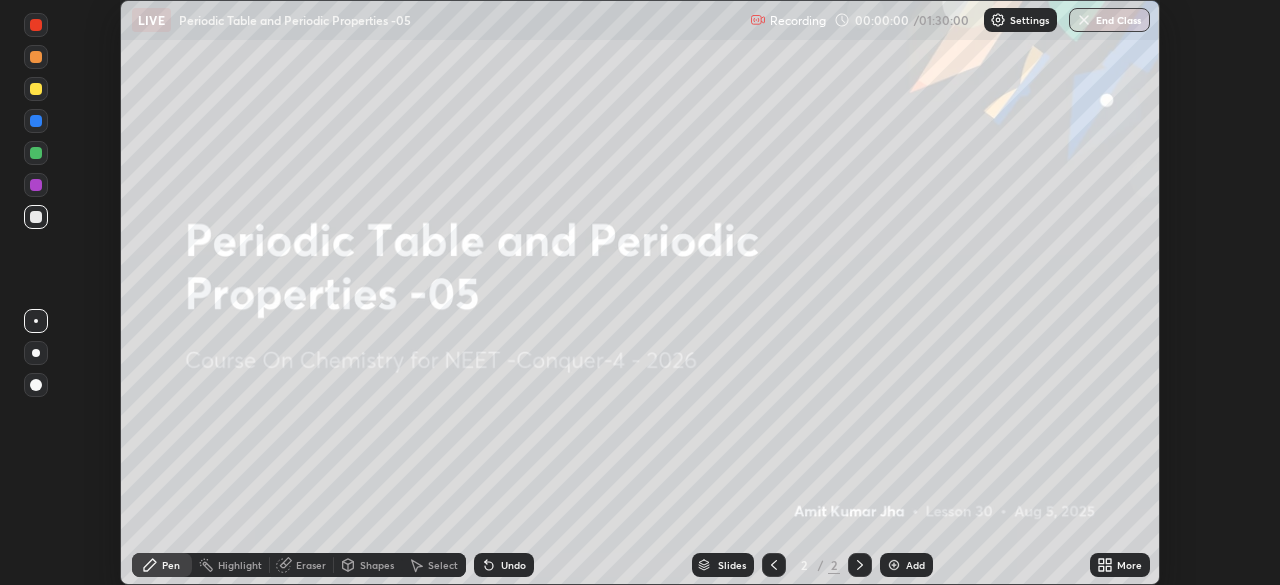 click 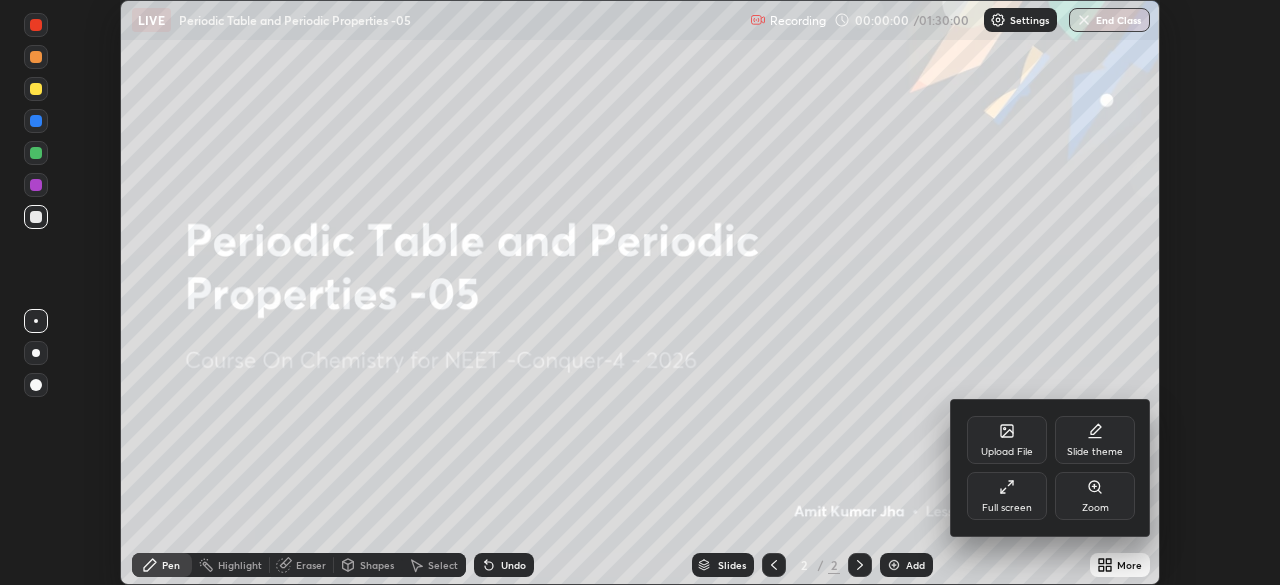 click on "Full screen" at bounding box center [1007, 508] 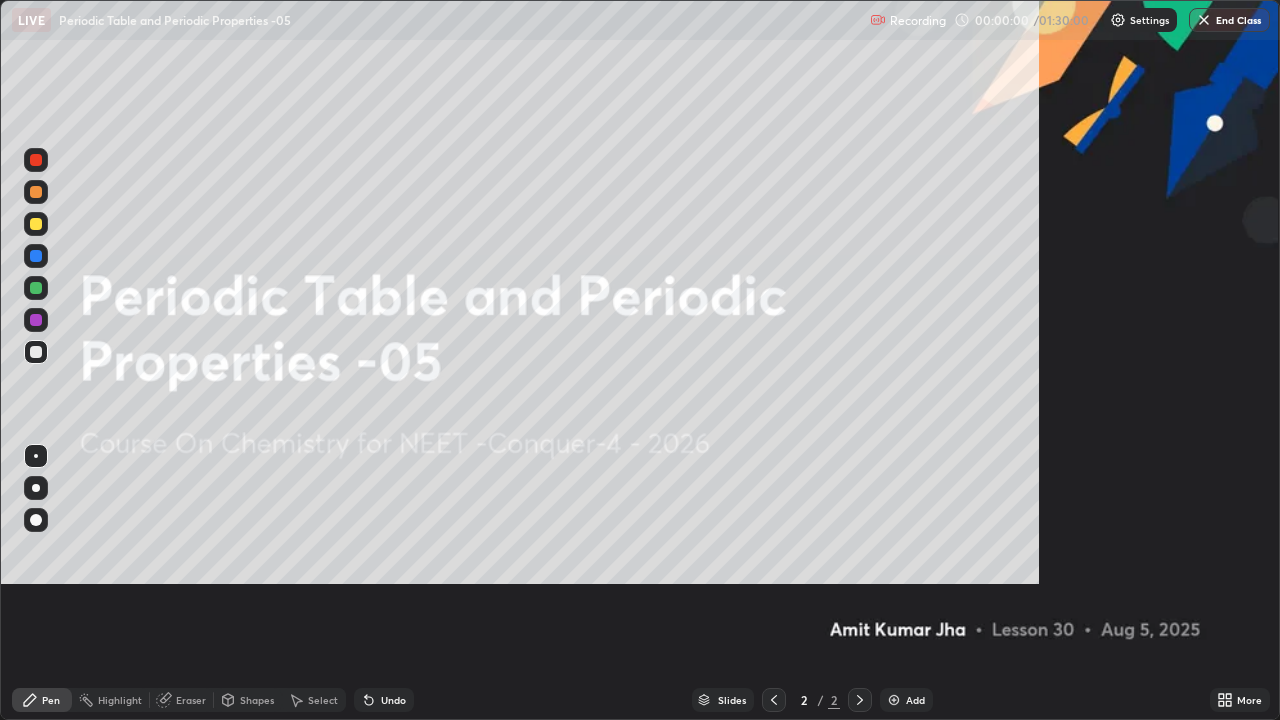 scroll, scrollTop: 99280, scrollLeft: 98720, axis: both 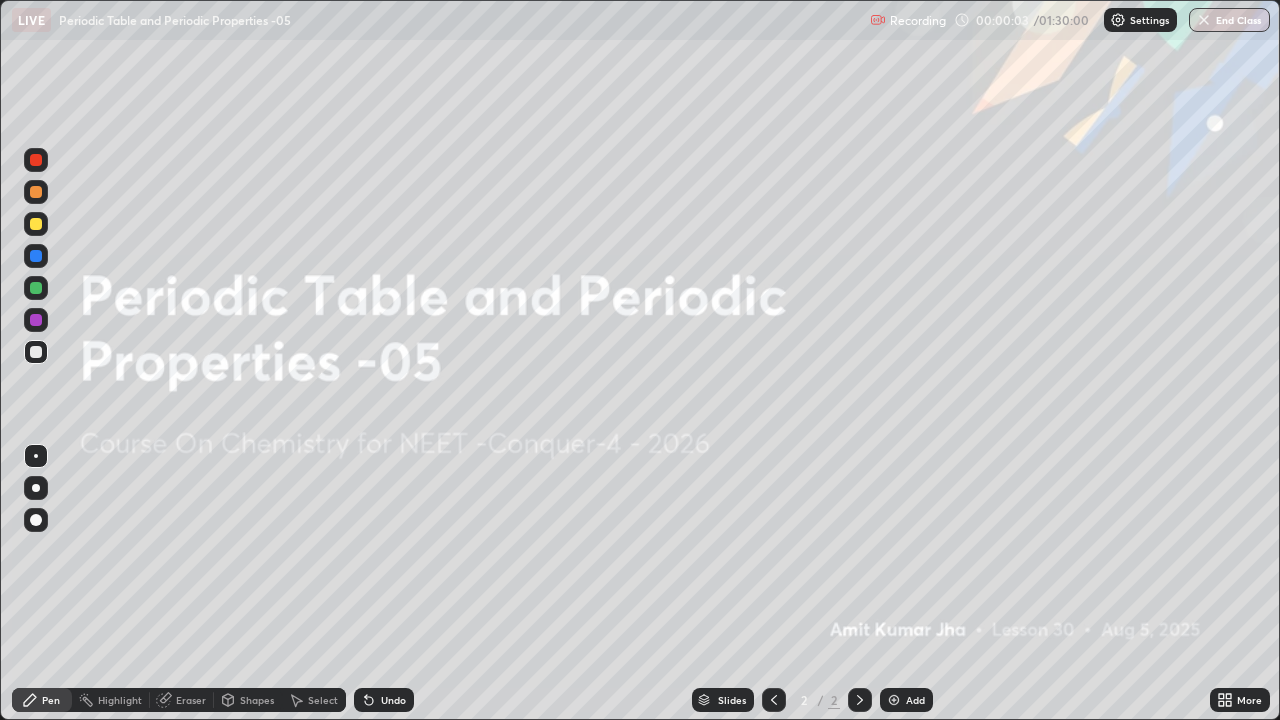 click on "Settings" at bounding box center (1149, 20) 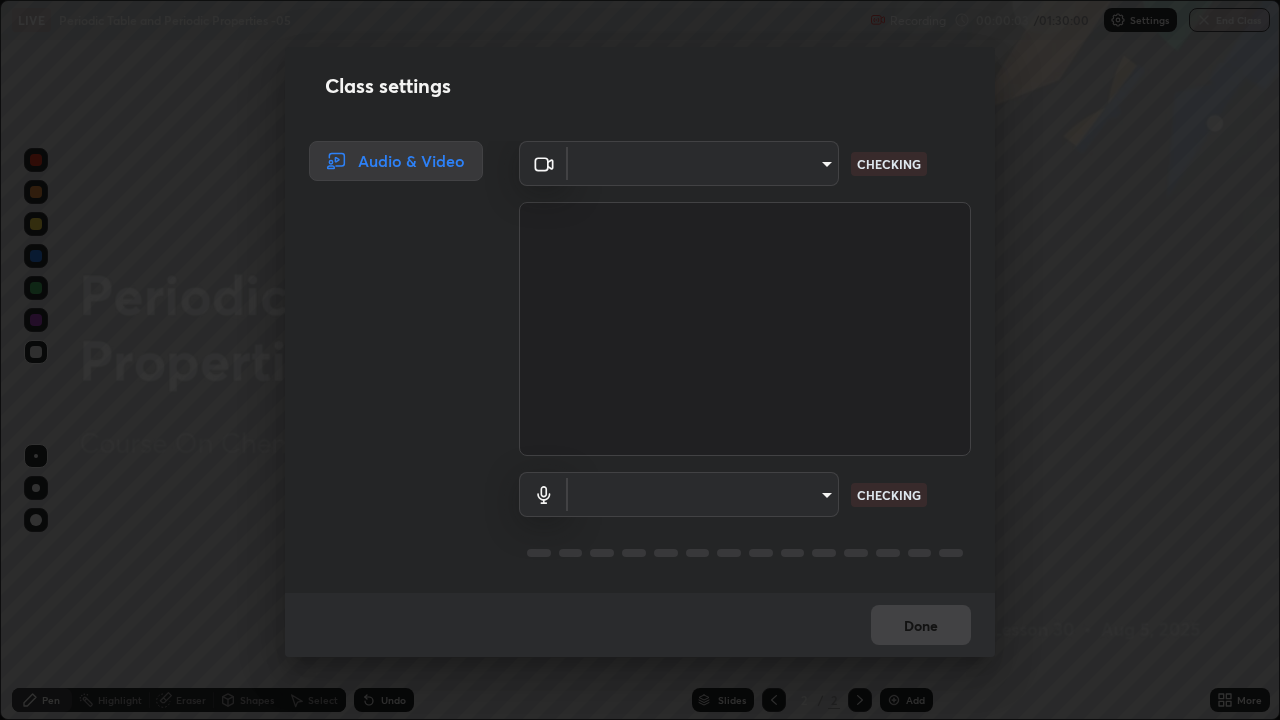 click on "Erase all LIVE Periodic Table and Periodic Properties -05 Recording 00:00:03 /  01:30:00 Settings End Class Setting up your live class Periodic Table and Periodic Properties -05 • L30 of Course On Chemistry for NEET -Conquer-4 - 2026 [FIRST] [LAST] Pen Highlight Eraser Shapes Select Undo Slides 2 / 2 Add More No doubts shared Encourage your learners to ask a doubt for better clarity Report an issue Reason for reporting Buffering Chat not working Audio - Video sync issue Educator video quality low ​ Attach an image Report Class settings Audio & Video ​ CHECKING ​ CHECKING Done" at bounding box center [640, 360] 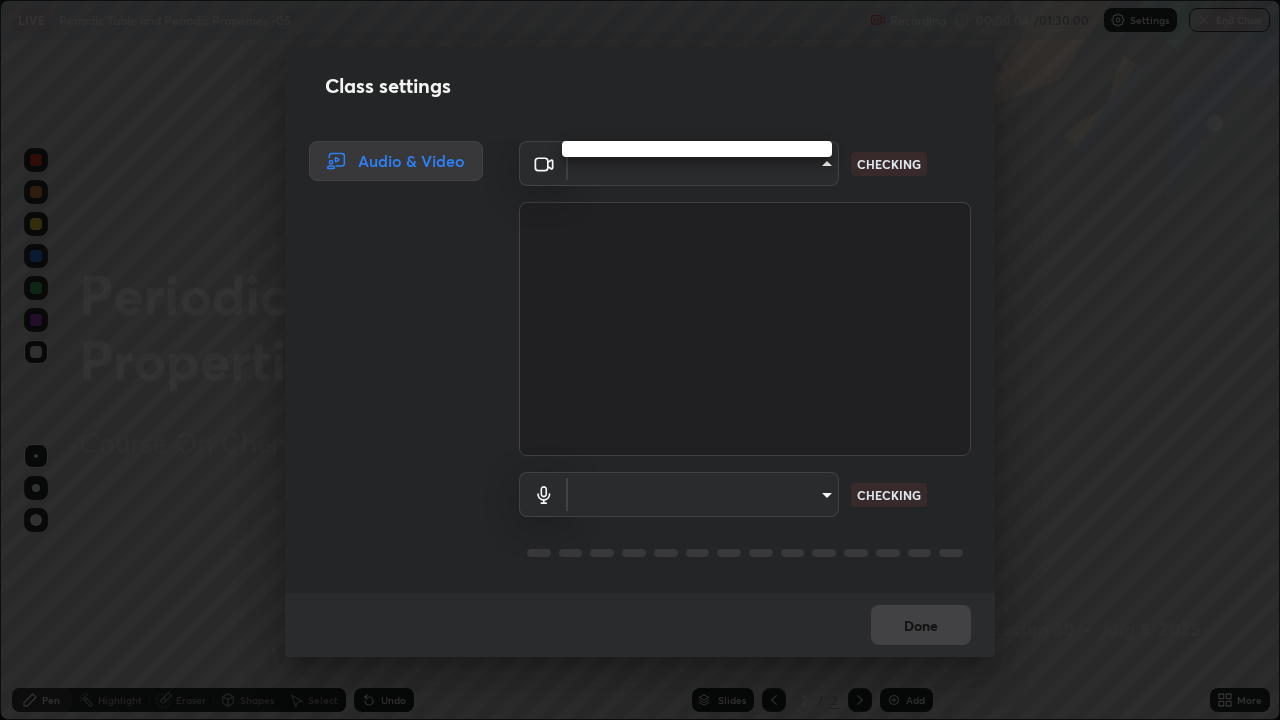 click at bounding box center (640, 360) 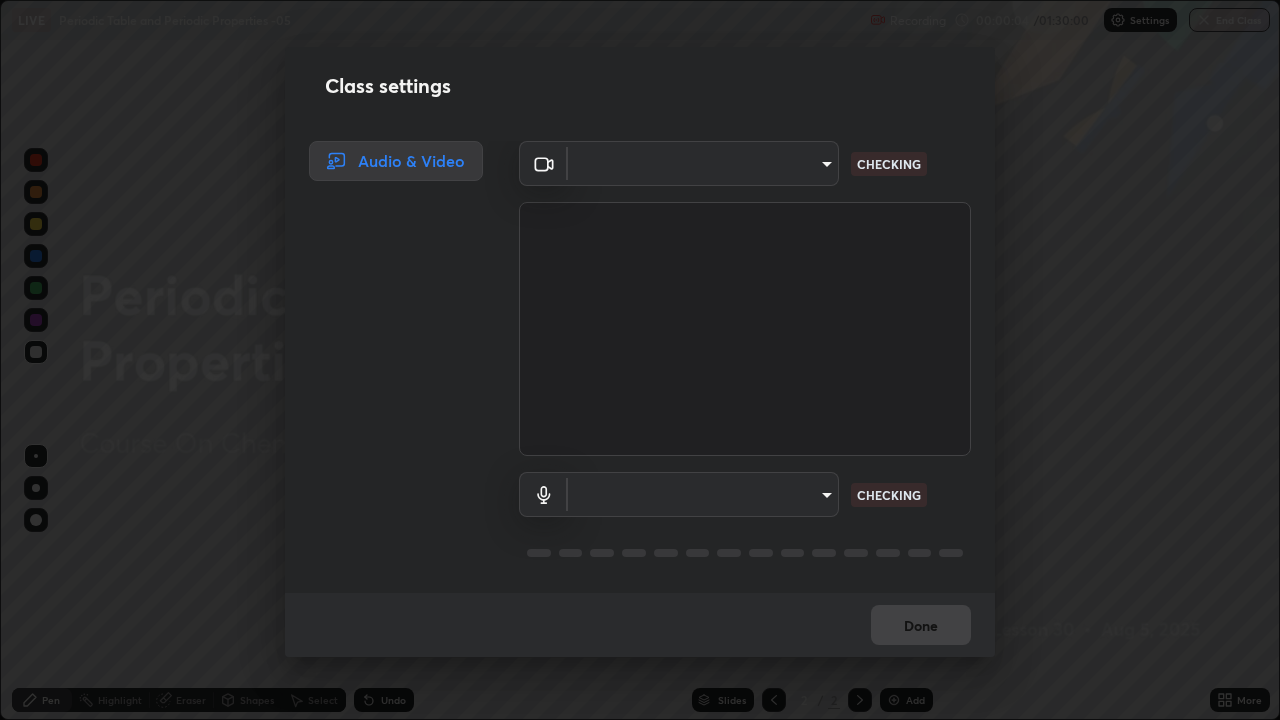 type on "8af73e8d16ef8e3bb7c62716022b9fe157133e9521606ce818031bd72dda2f9e" 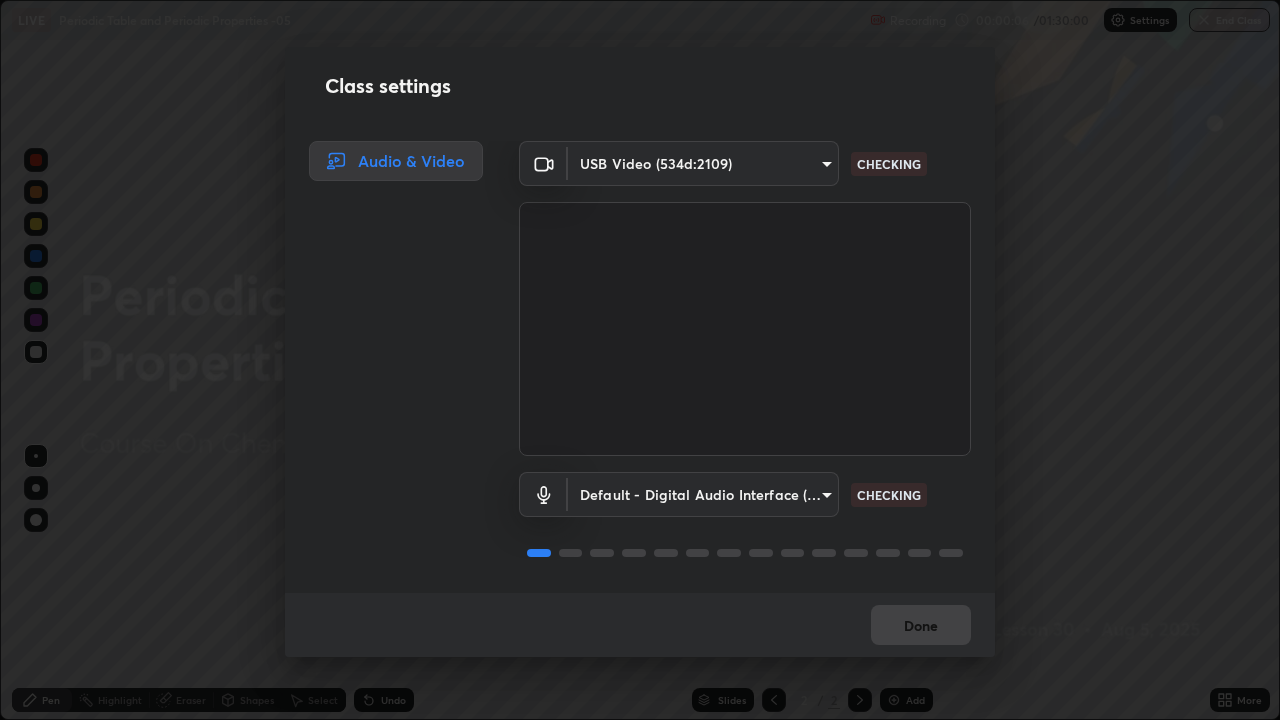 click on "Erase all LIVE Periodic Table and Periodic Properties -05 Recording 00:00:06 /  01:30:00 Settings End Class Setting up your live class Periodic Table and Periodic Properties -05 • L30 of Course On Chemistry for NEET -Conquer-4 - 2026 [FIRST] [LAST] Pen Highlight Eraser Shapes Select Undo Slides 2 / 2 Add More No doubts shared Encourage your learners to ask a doubt for better clarity Report an issue Reason for reporting Buffering Chat not working Audio - Video sync issue Educator video quality low ​ Attach an image Report Class settings Audio & Video USB Video (534d:2109) 8af73e8d16ef8e3bb7c62716022b9fe157133e9521606ce818031bd72dda2f9e CHECKING Default - Digital Audio Interface (USB Digital Audio) default CHECKING Done" at bounding box center [640, 360] 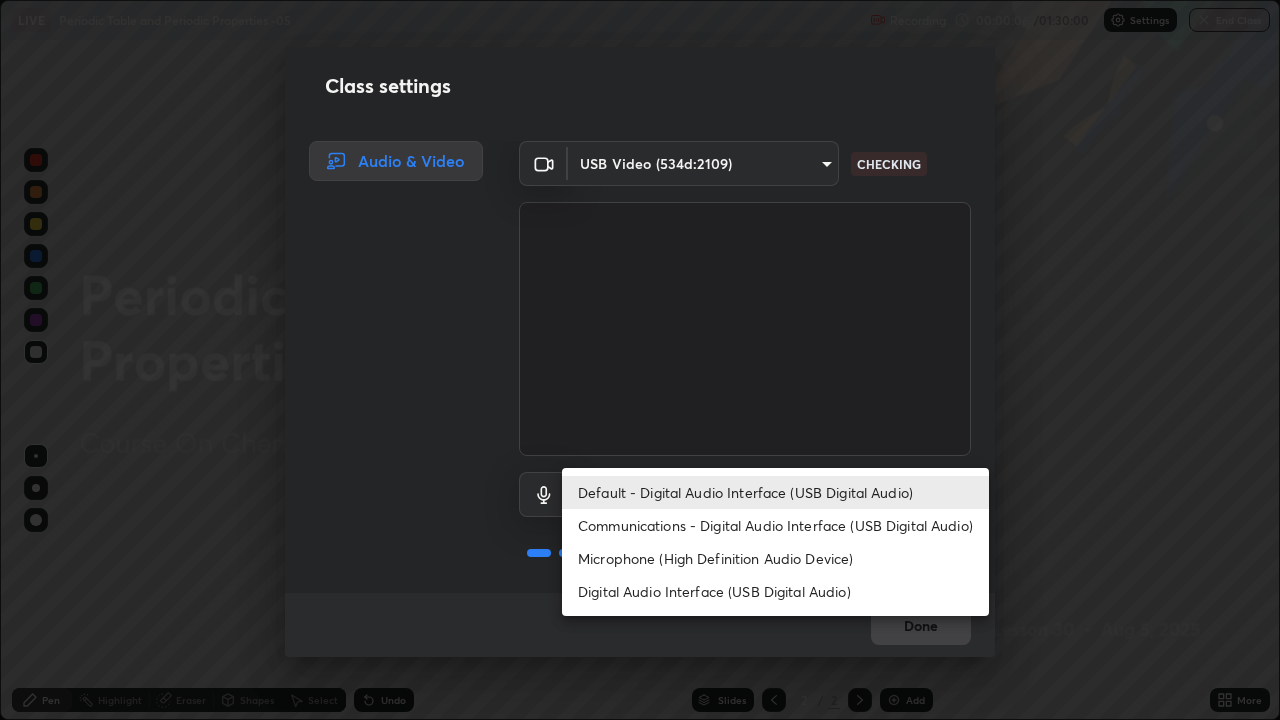 click on "Digital Audio Interface (USB Digital Audio)" at bounding box center [775, 591] 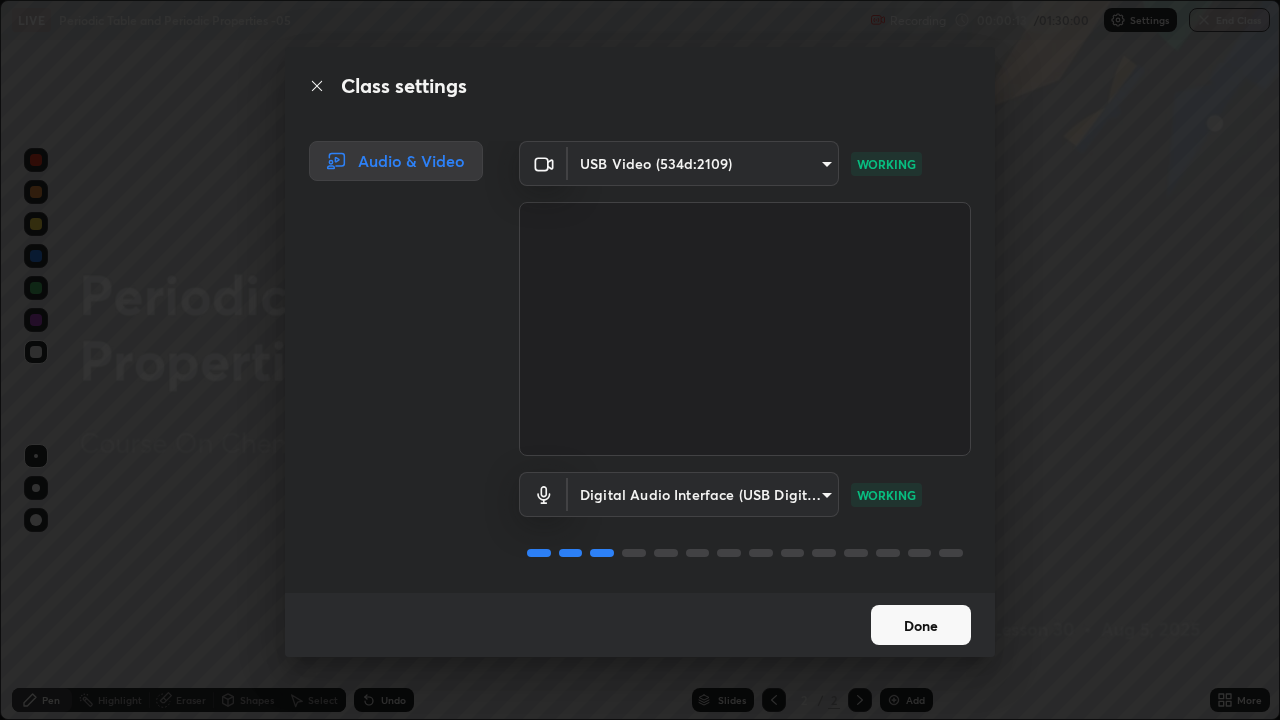 click on "Done" at bounding box center (921, 625) 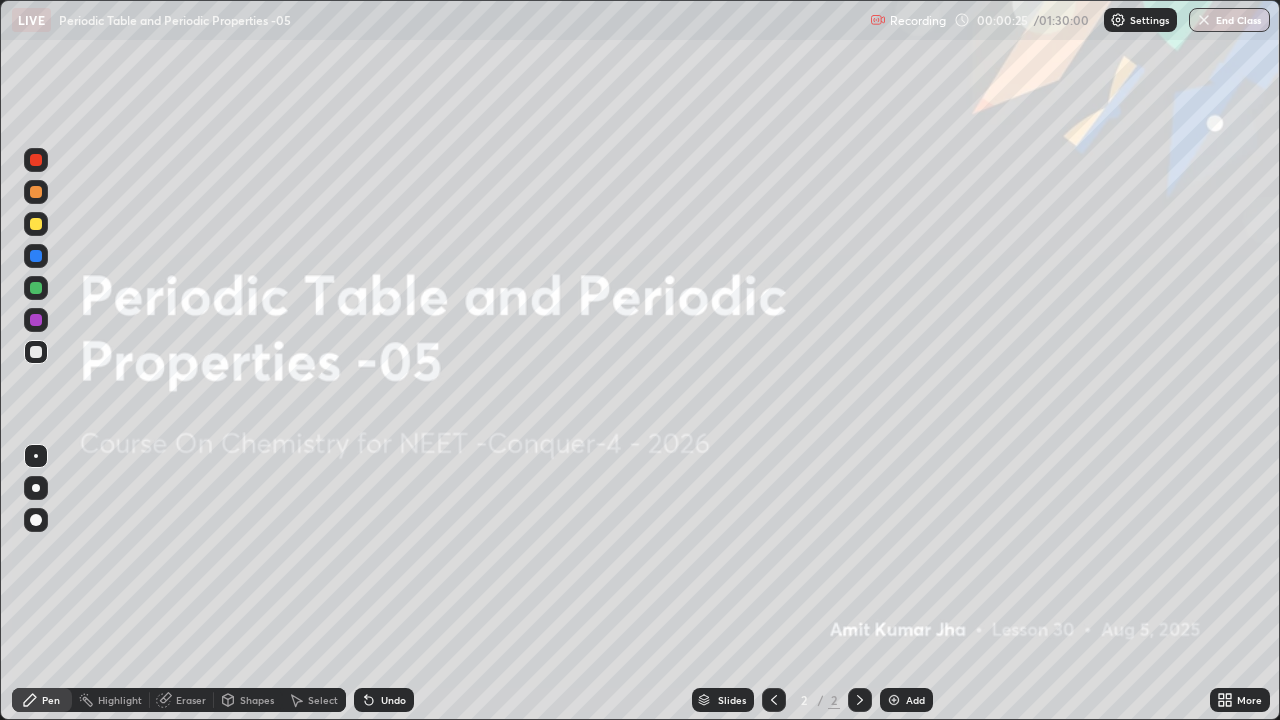 click 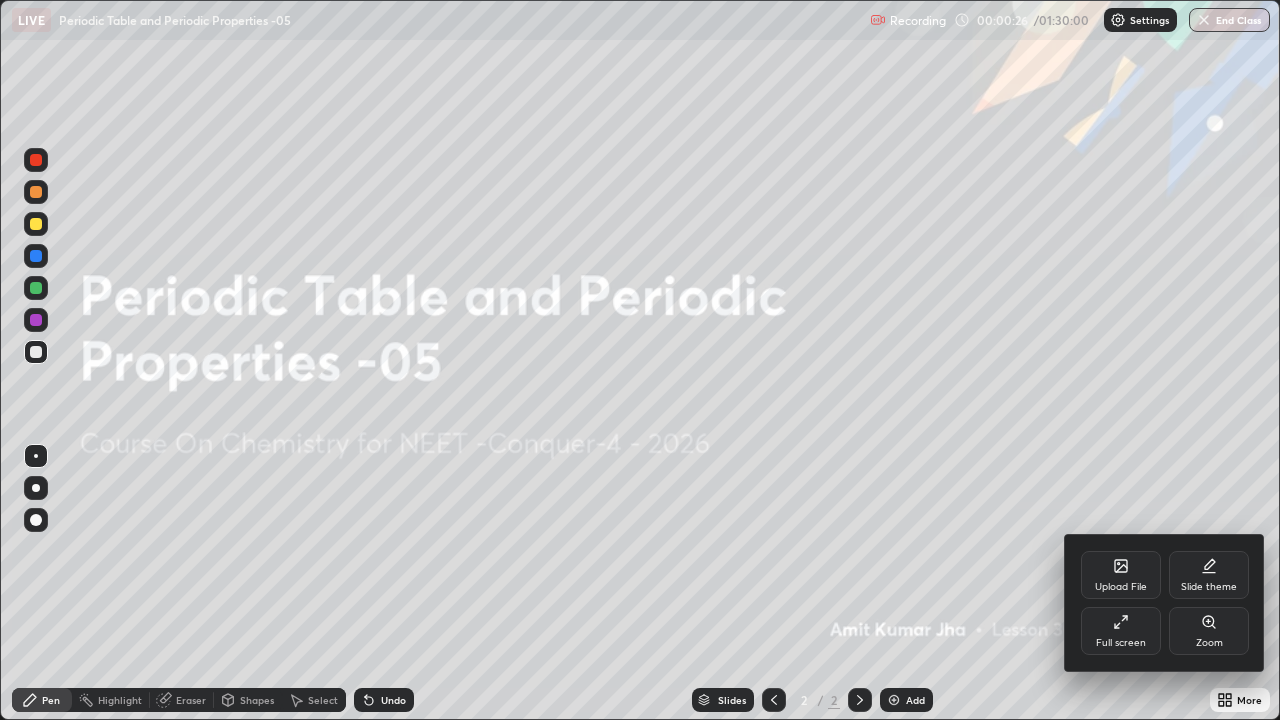 click on "Upload File" at bounding box center (1121, 587) 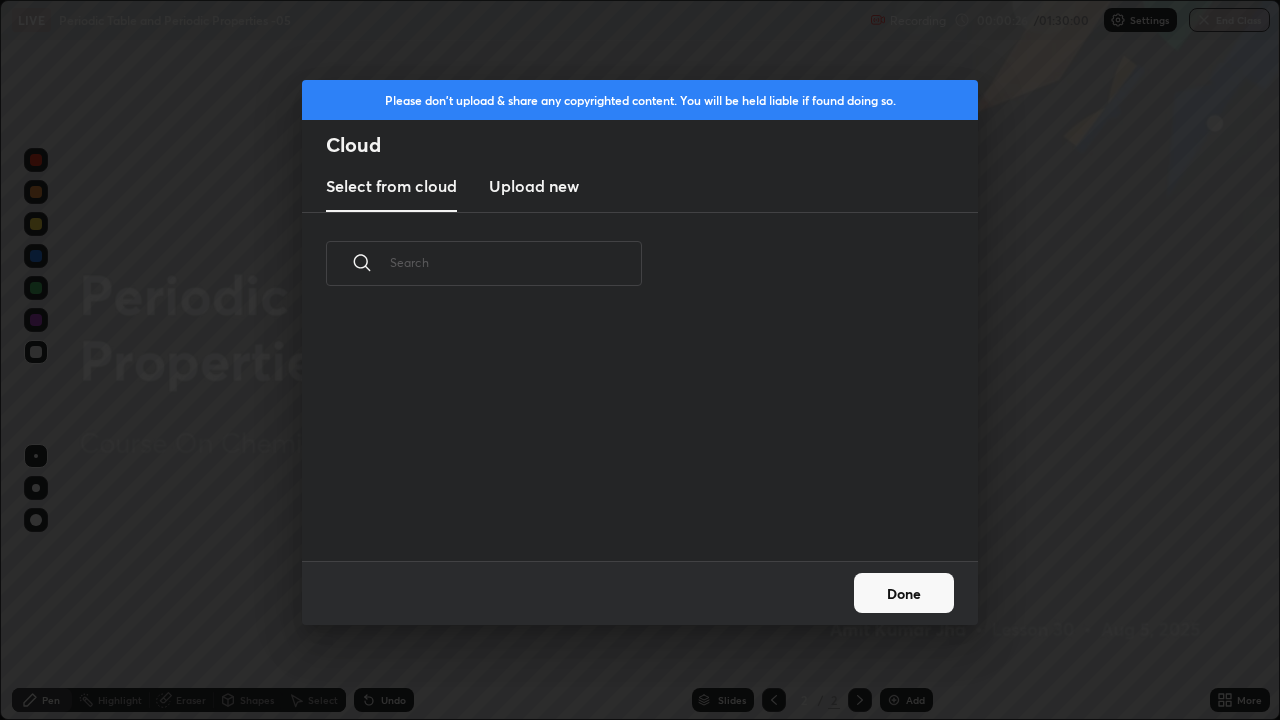 scroll, scrollTop: 7, scrollLeft: 11, axis: both 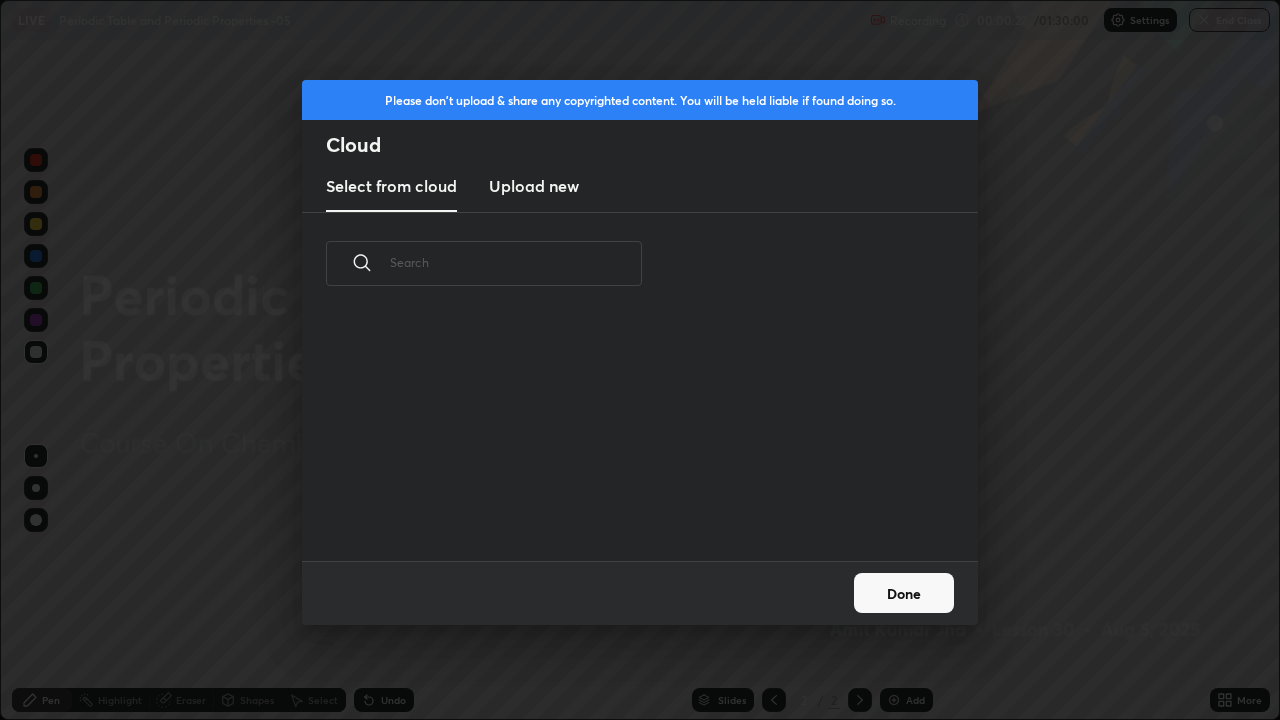 click on "Upload new" at bounding box center (534, 186) 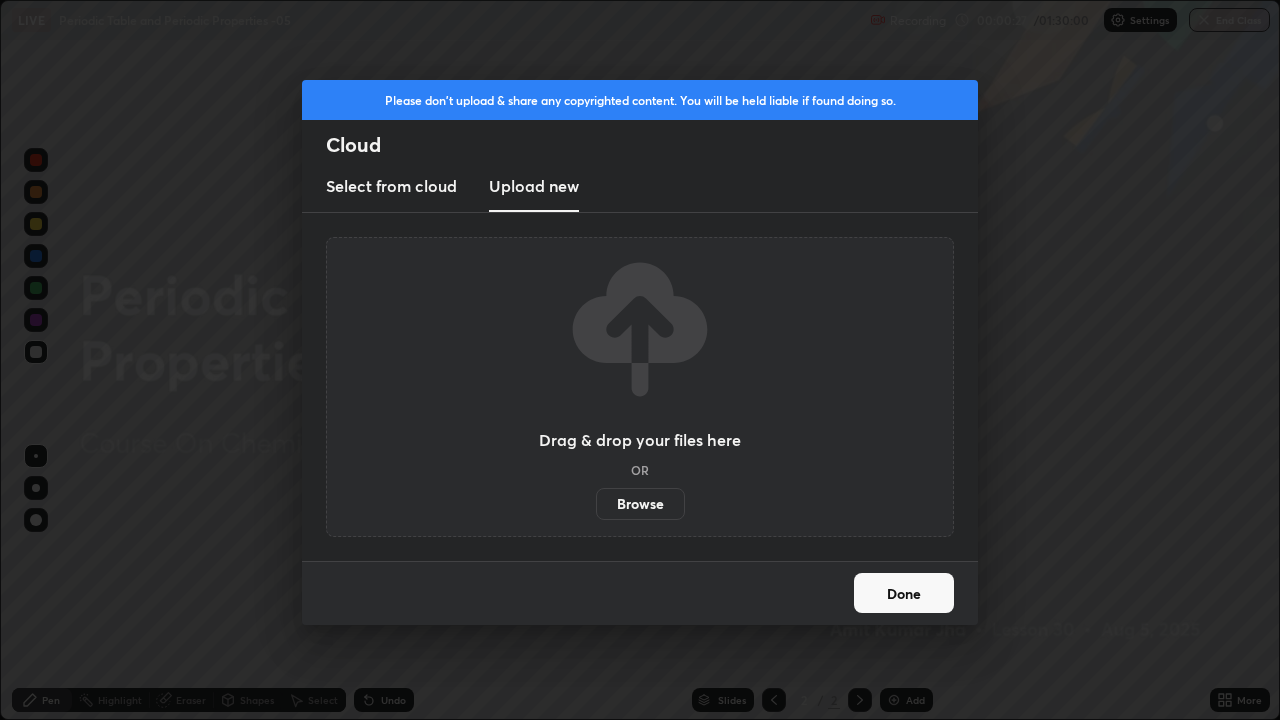 click on "Browse" at bounding box center (640, 504) 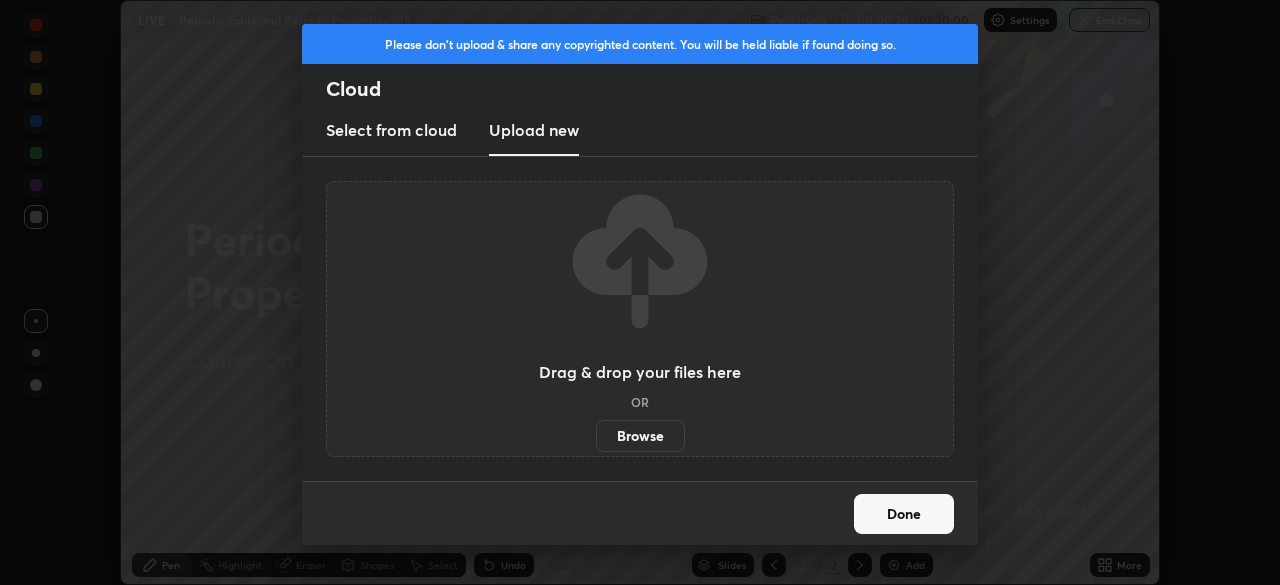 scroll, scrollTop: 585, scrollLeft: 1280, axis: both 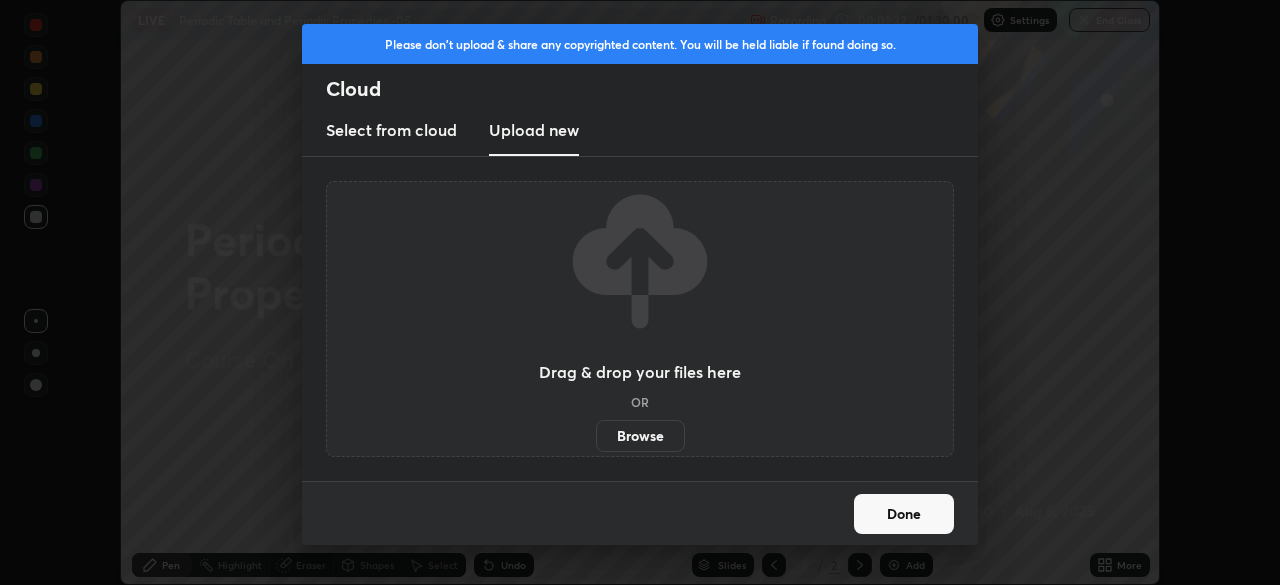 click on "Browse" at bounding box center (640, 436) 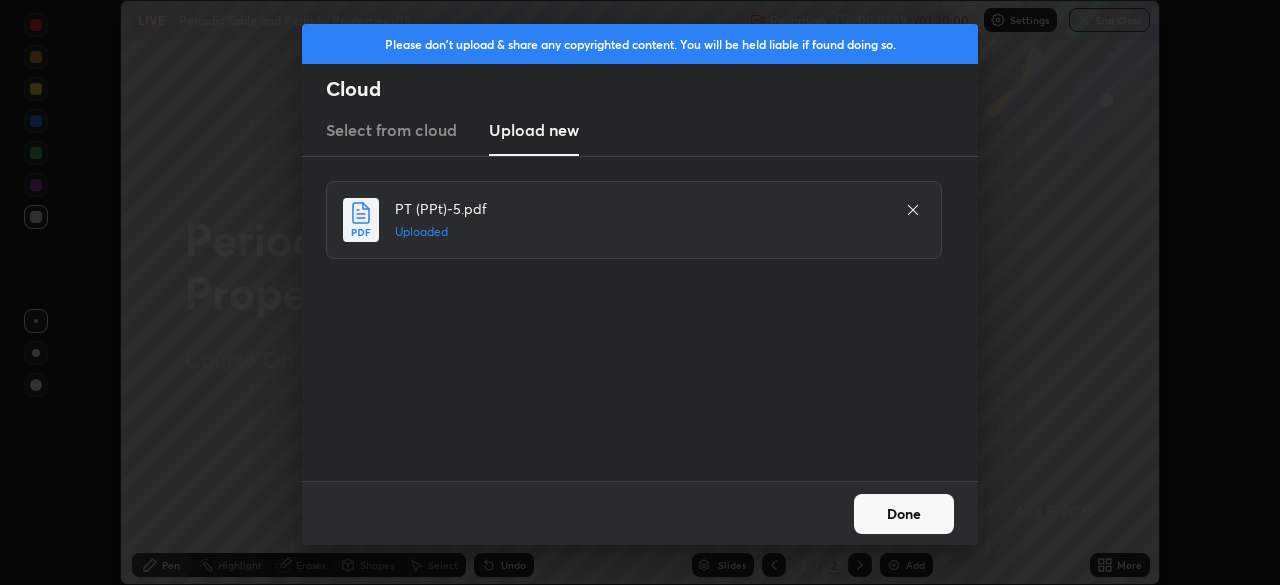 click on "Done" at bounding box center (904, 514) 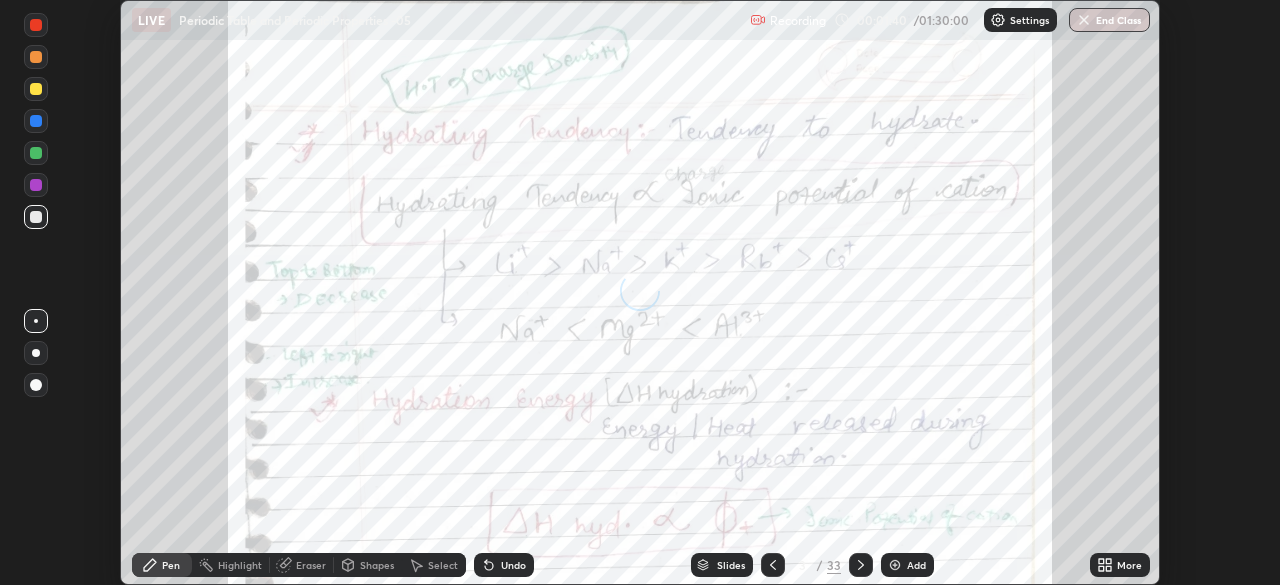 click on "More" at bounding box center [1120, 565] 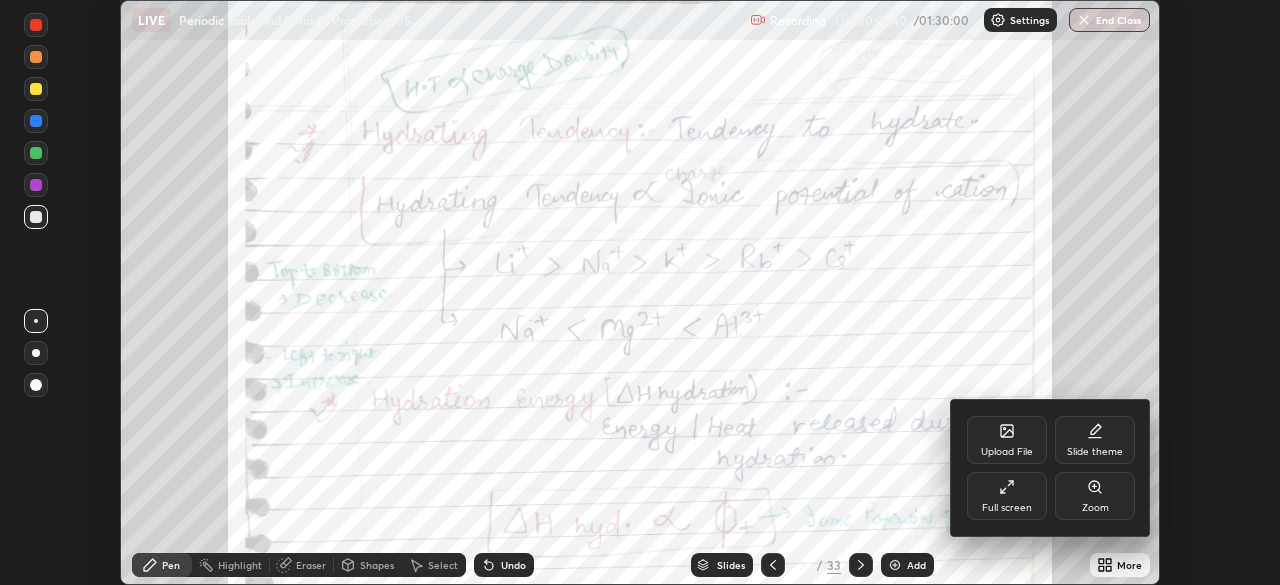 click on "Full screen" at bounding box center [1007, 496] 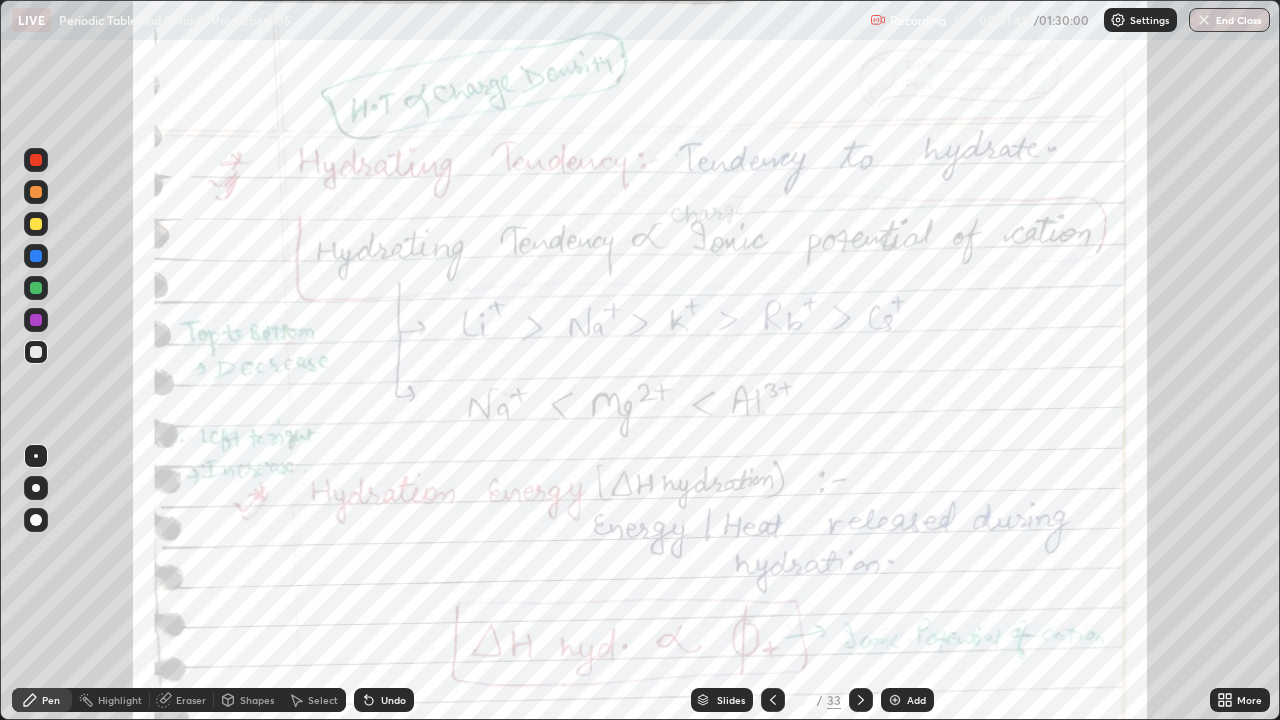 scroll, scrollTop: 99280, scrollLeft: 98720, axis: both 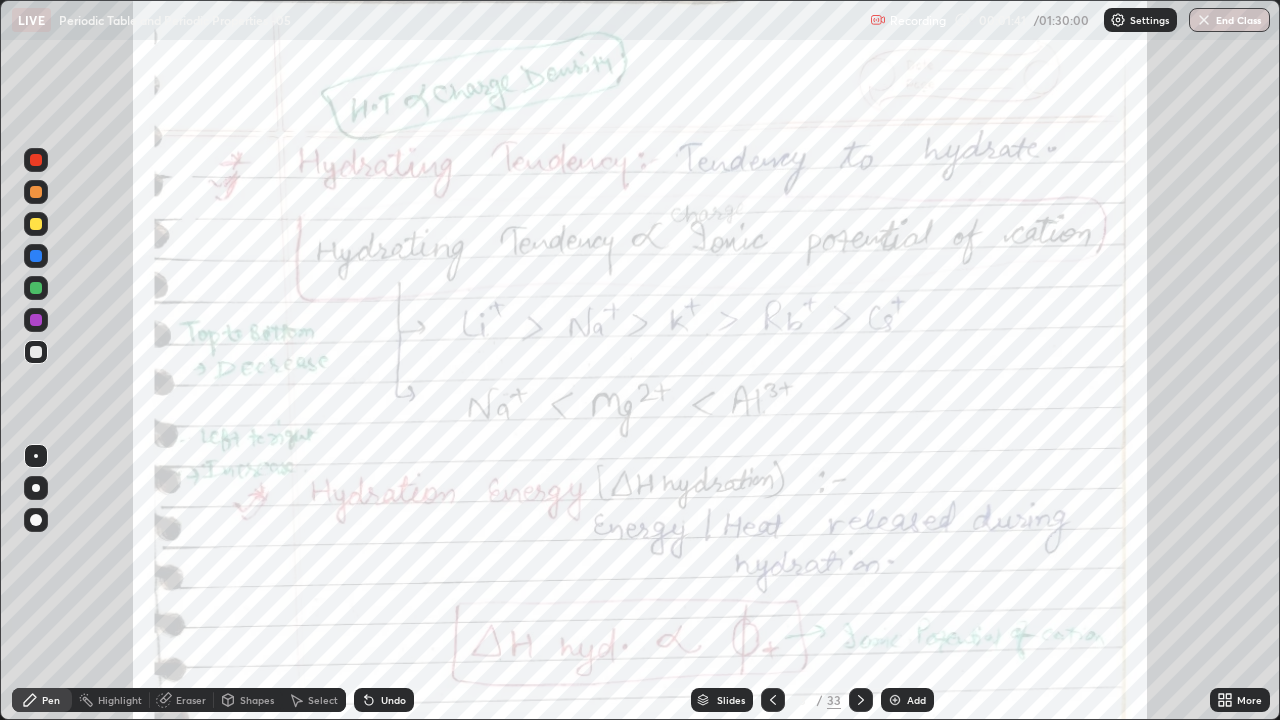 click 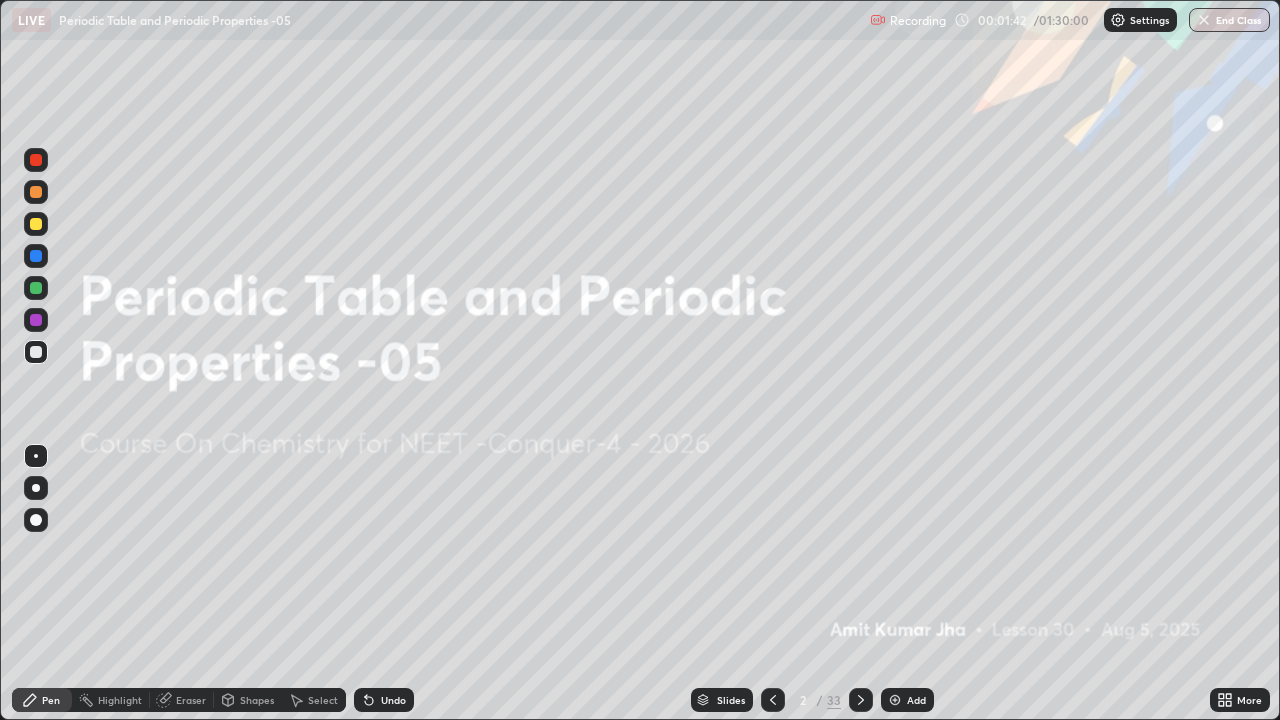click on "Settings" at bounding box center [1140, 20] 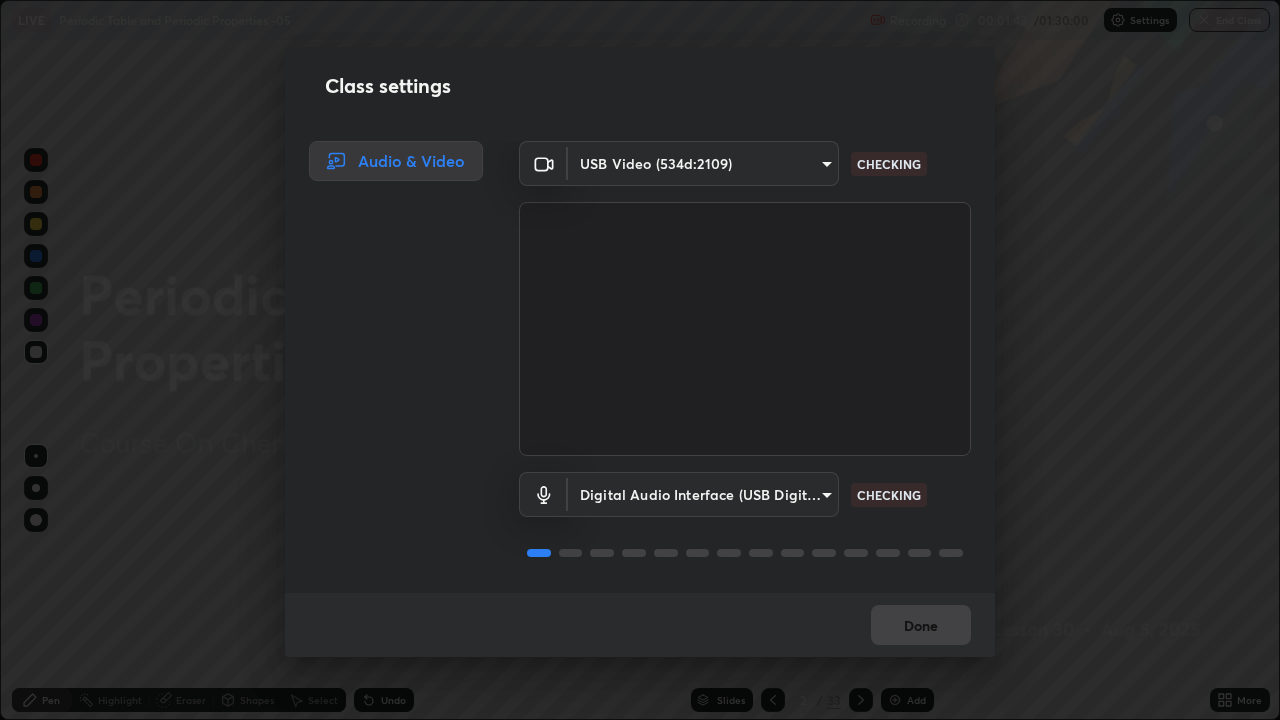 scroll, scrollTop: 2, scrollLeft: 0, axis: vertical 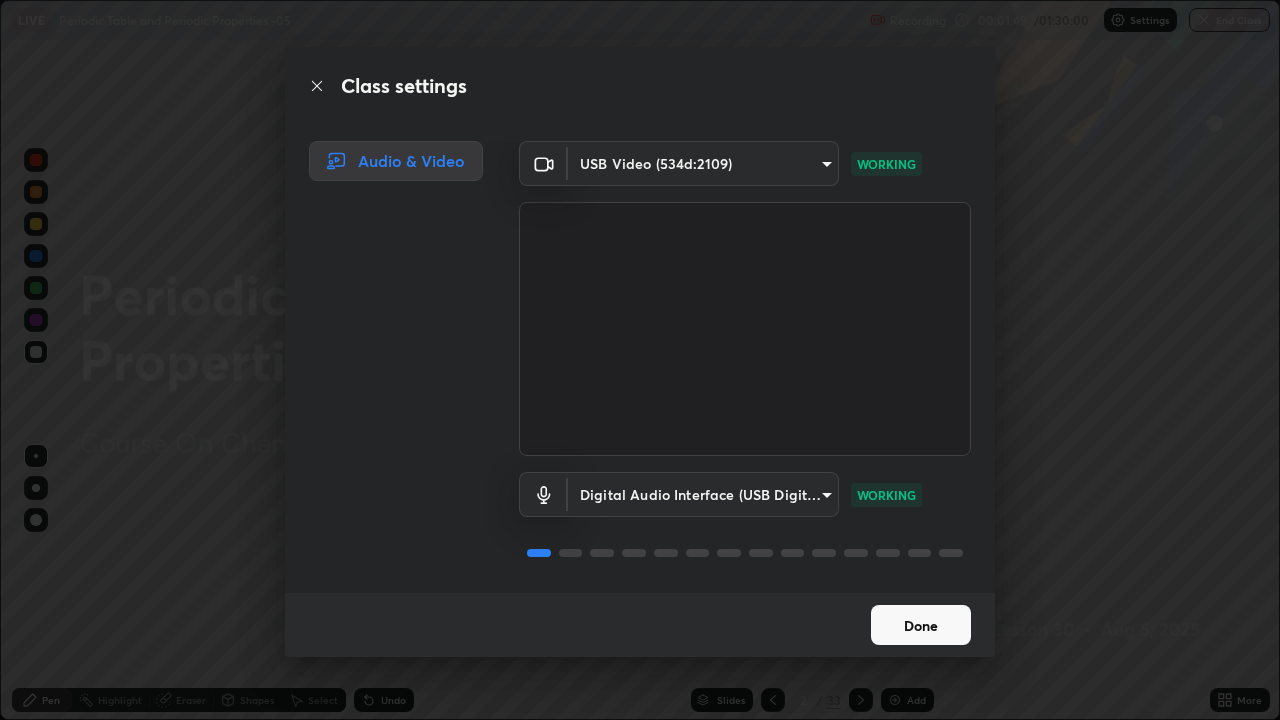 click on "Done" at bounding box center [921, 625] 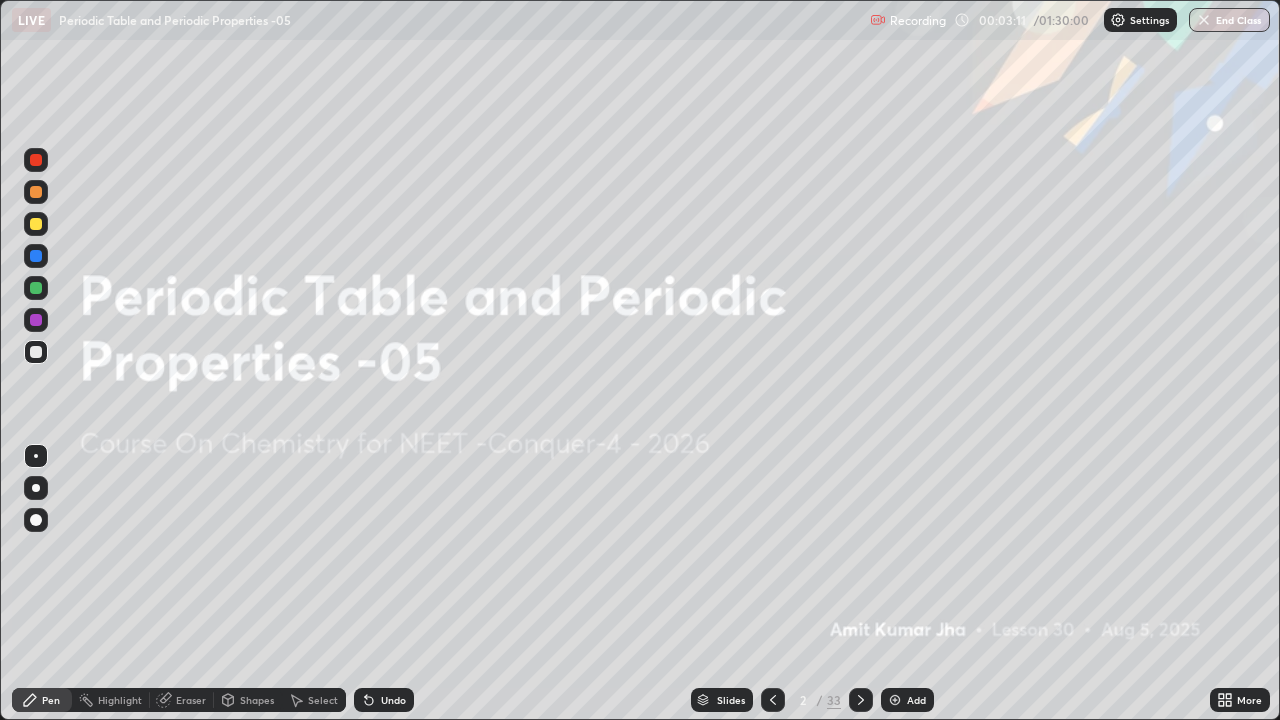 click on "Slides" at bounding box center (731, 700) 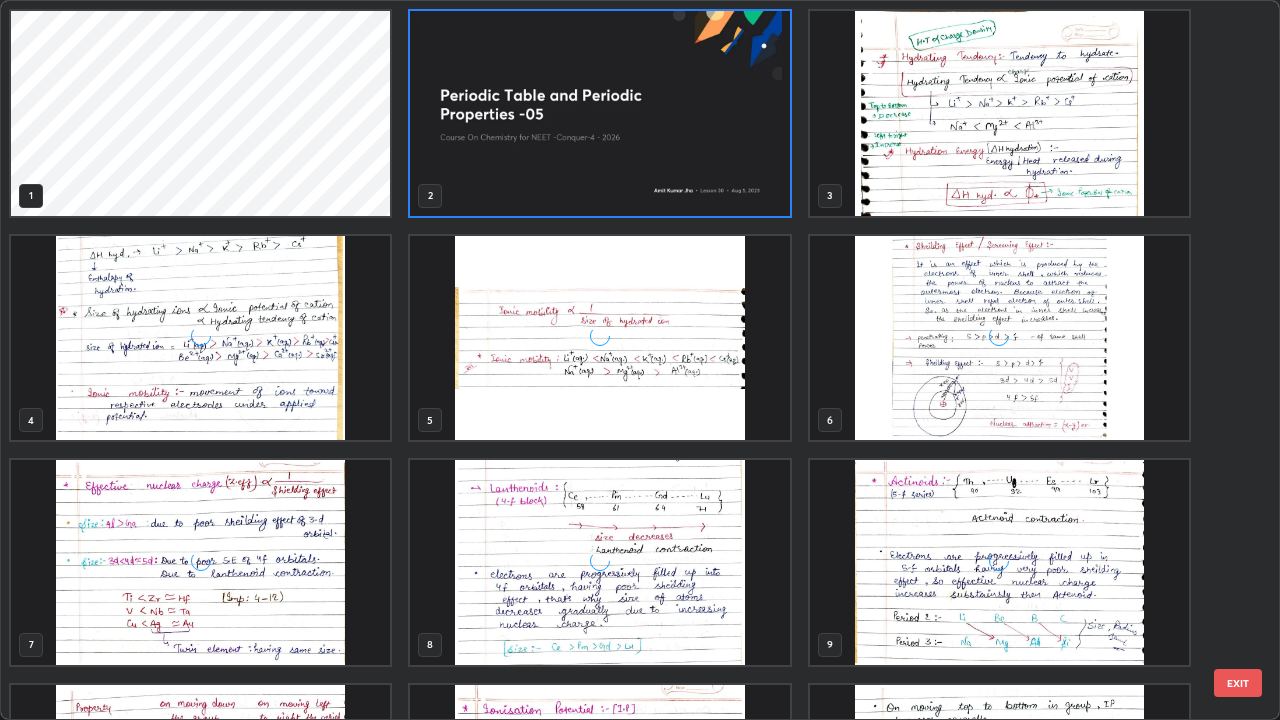 scroll, scrollTop: 7, scrollLeft: 11, axis: both 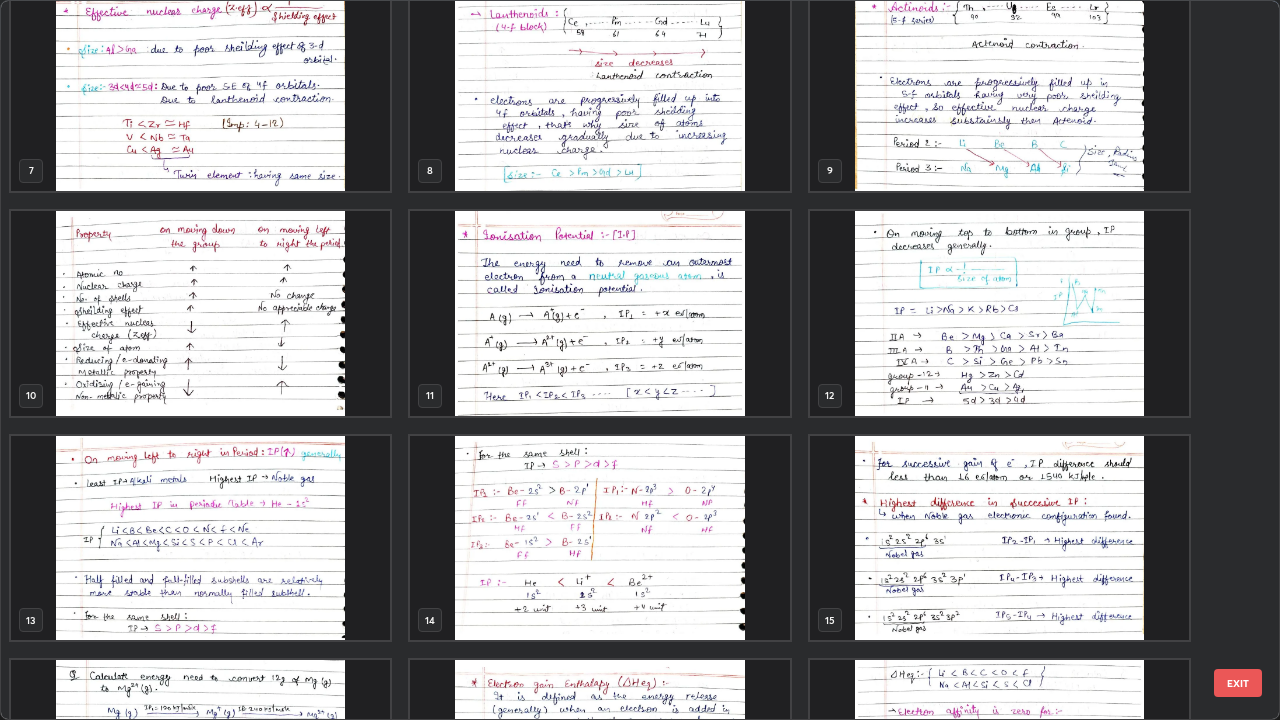 click at bounding box center [599, 313] 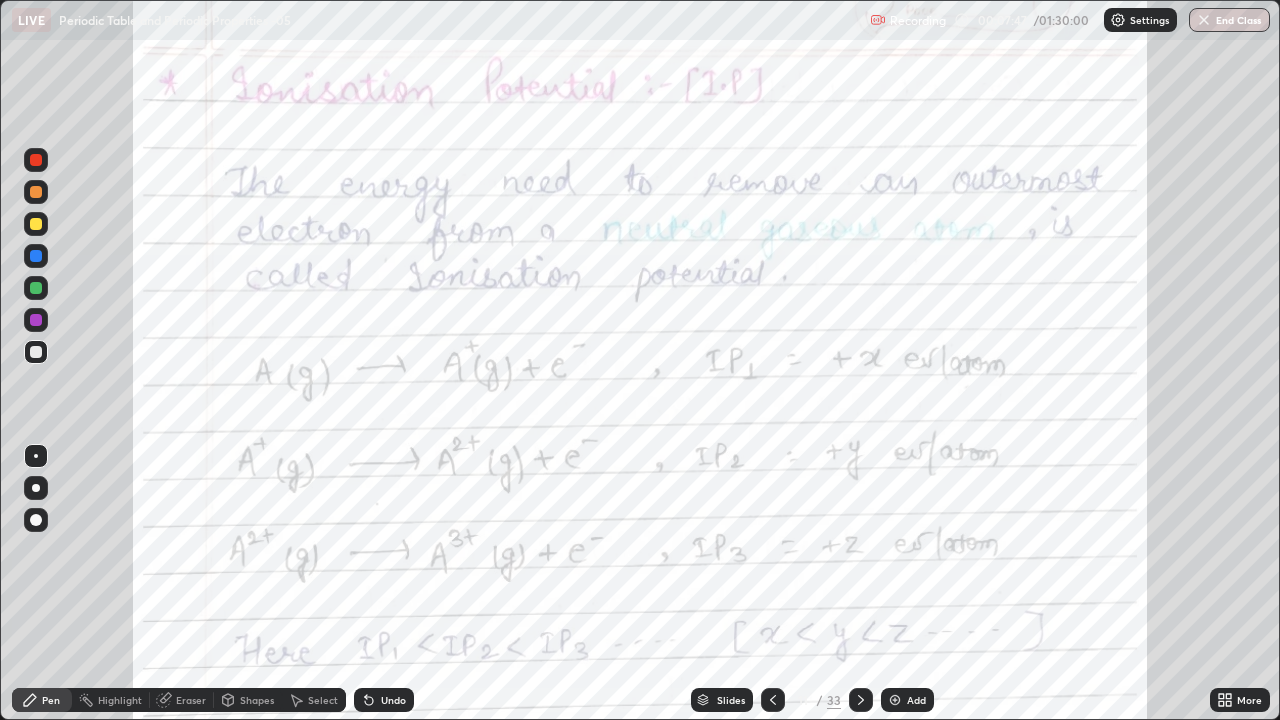 click 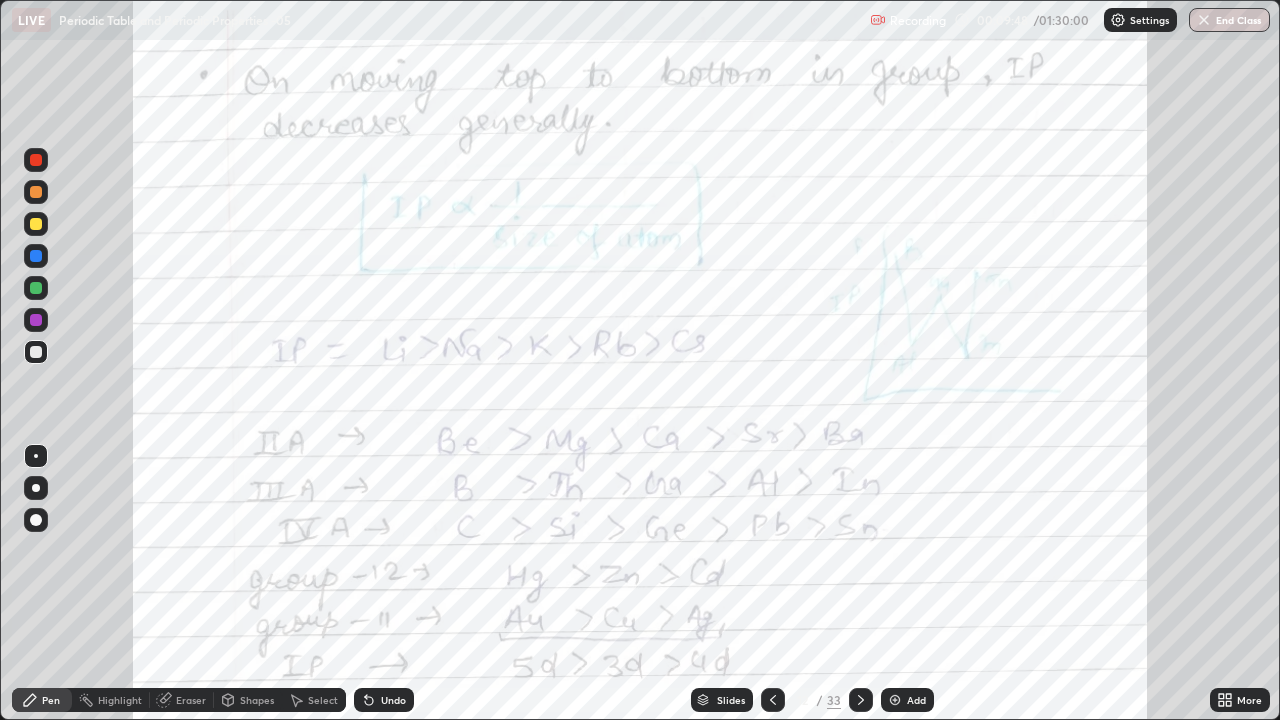 click at bounding box center (36, 352) 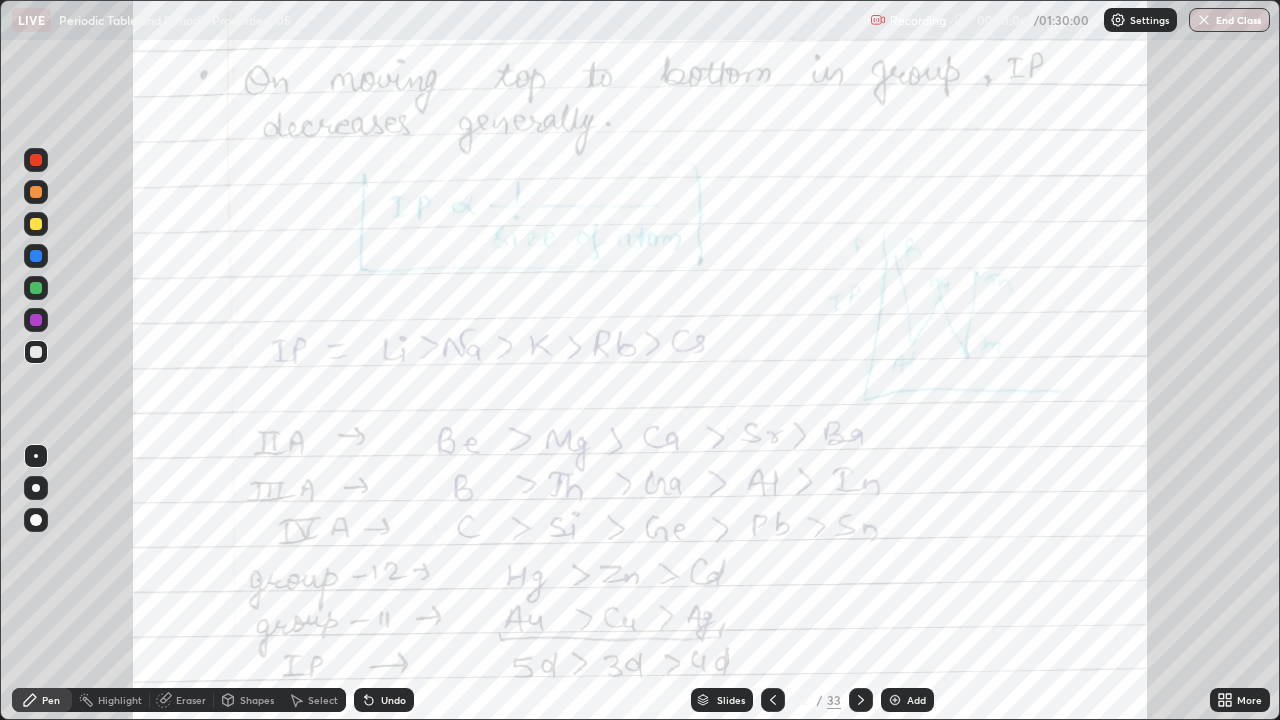 click at bounding box center (36, 224) 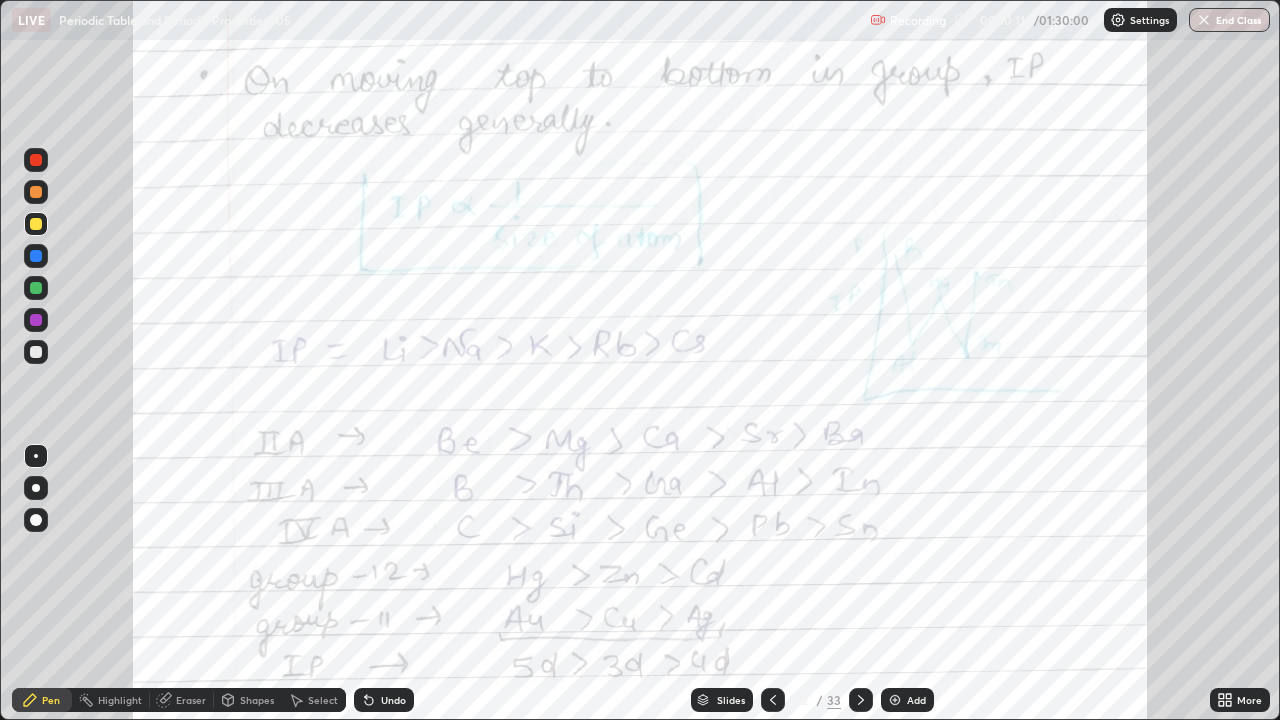 click at bounding box center [36, 160] 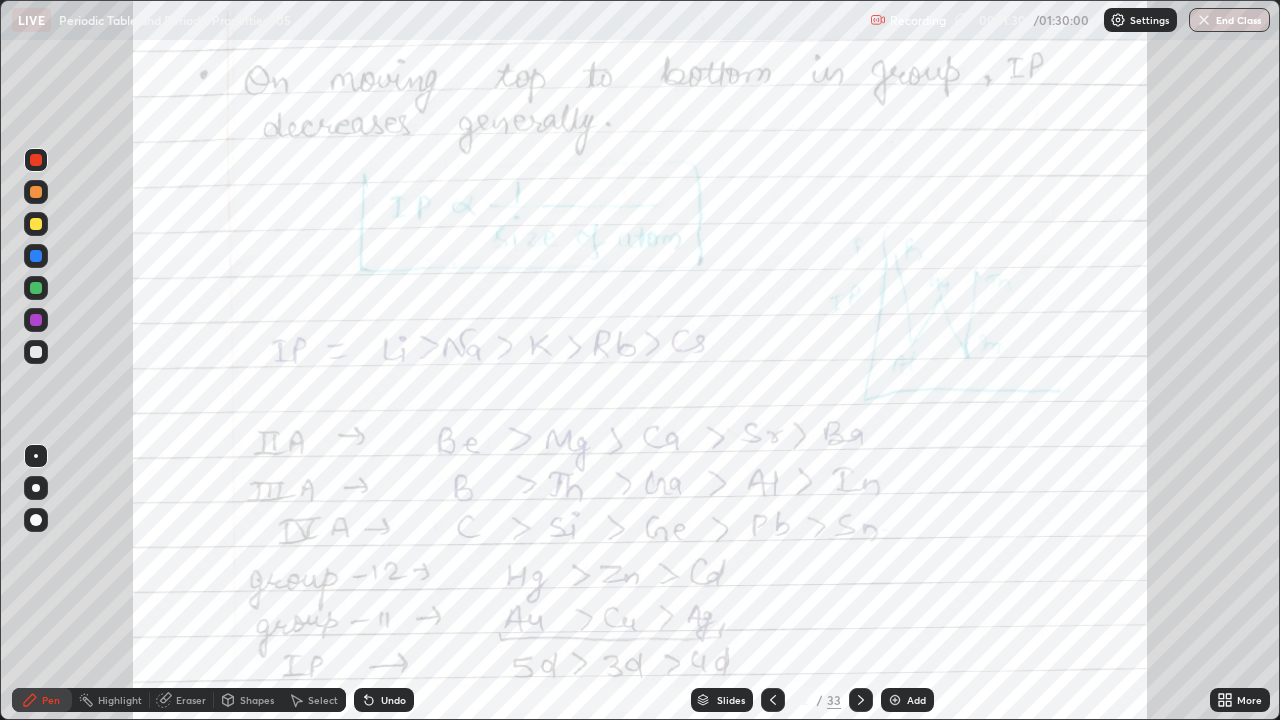 click on "Eraser" at bounding box center [191, 700] 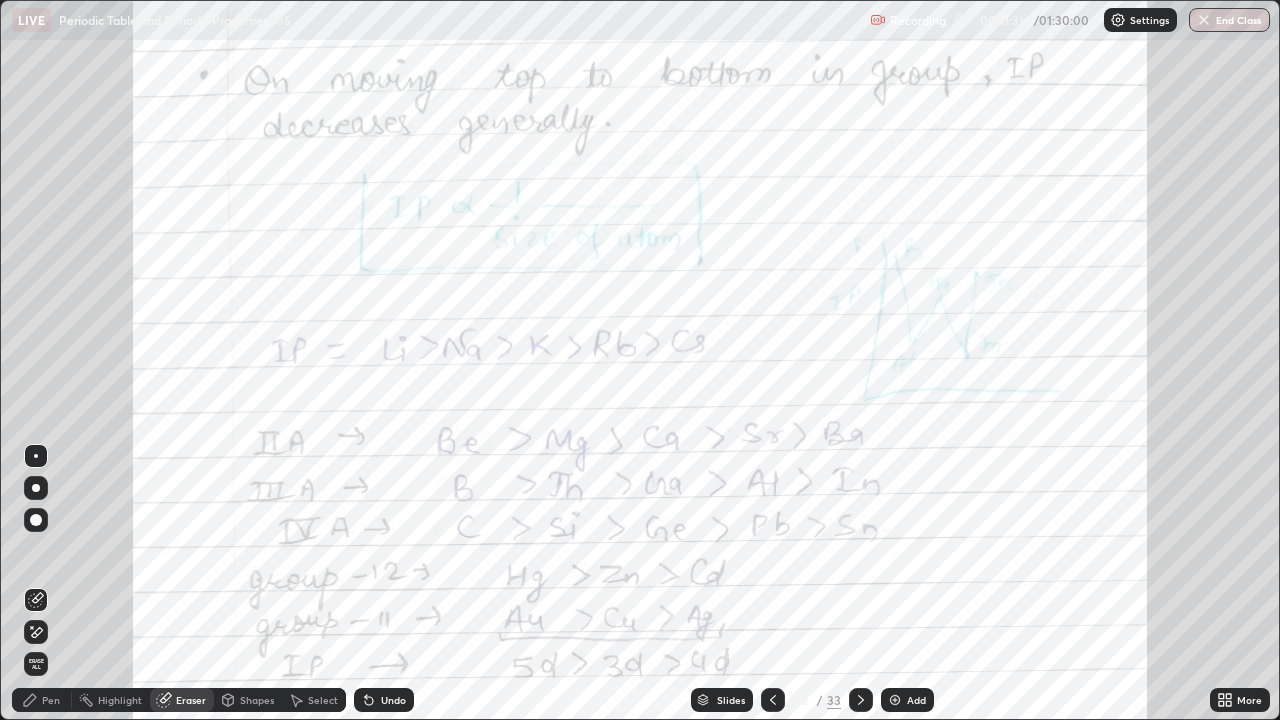 click on "Pen" at bounding box center [51, 700] 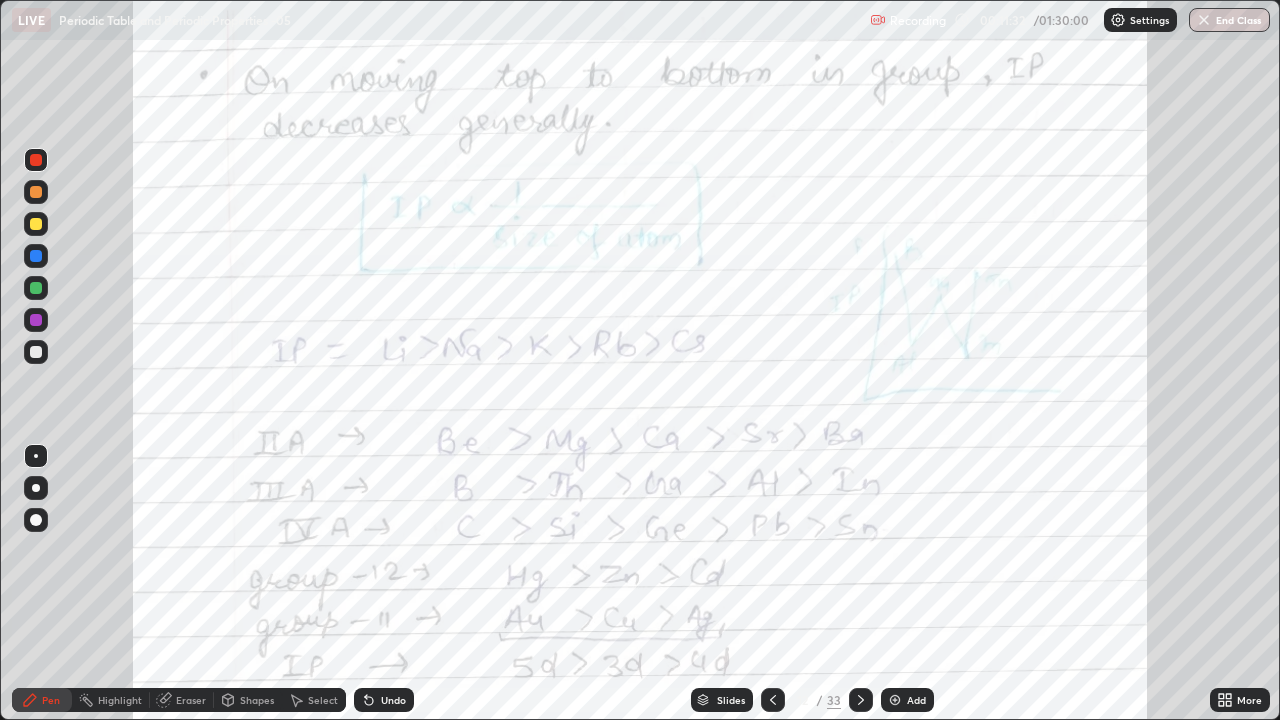click at bounding box center [36, 160] 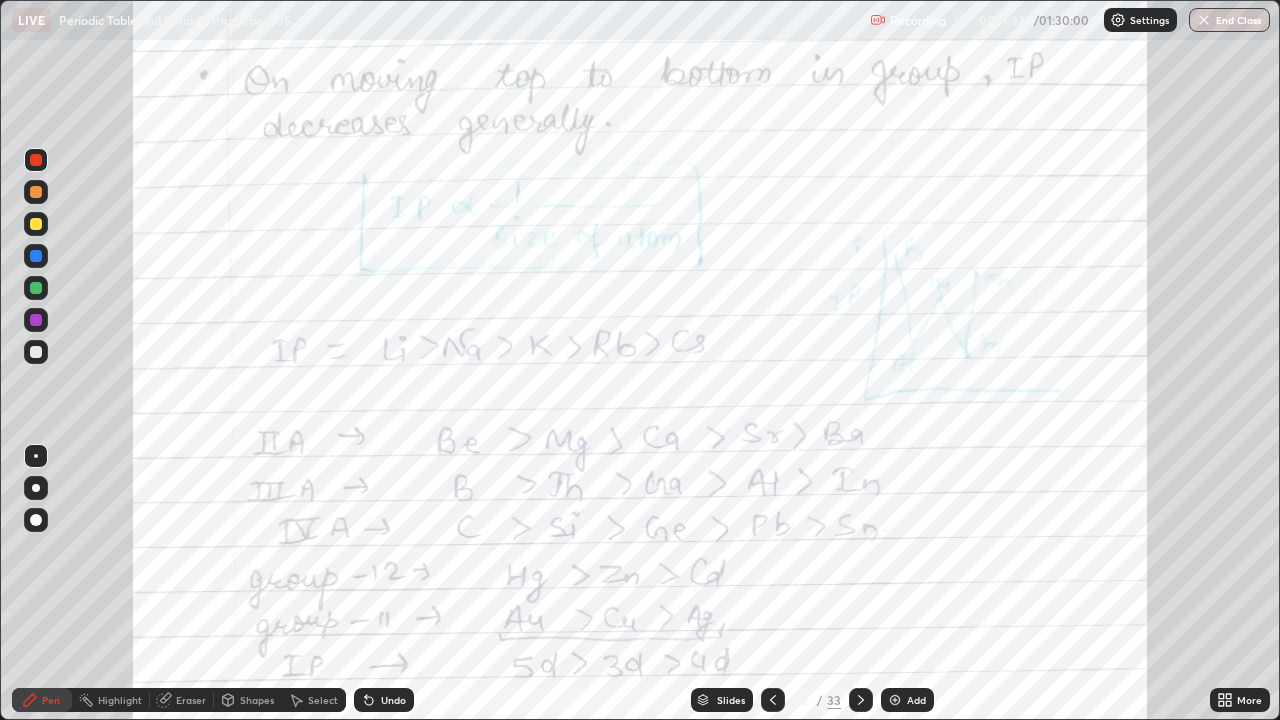 click on "Eraser" at bounding box center (191, 700) 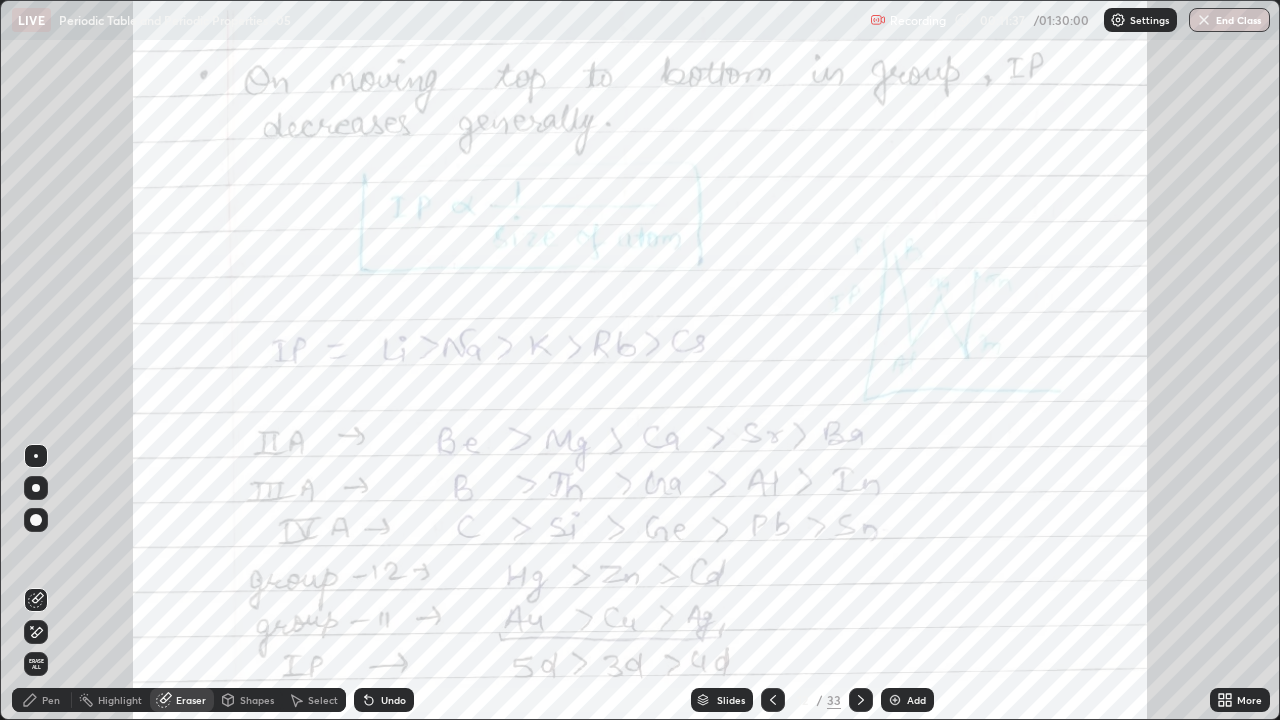 click on "Eraser" at bounding box center (182, 700) 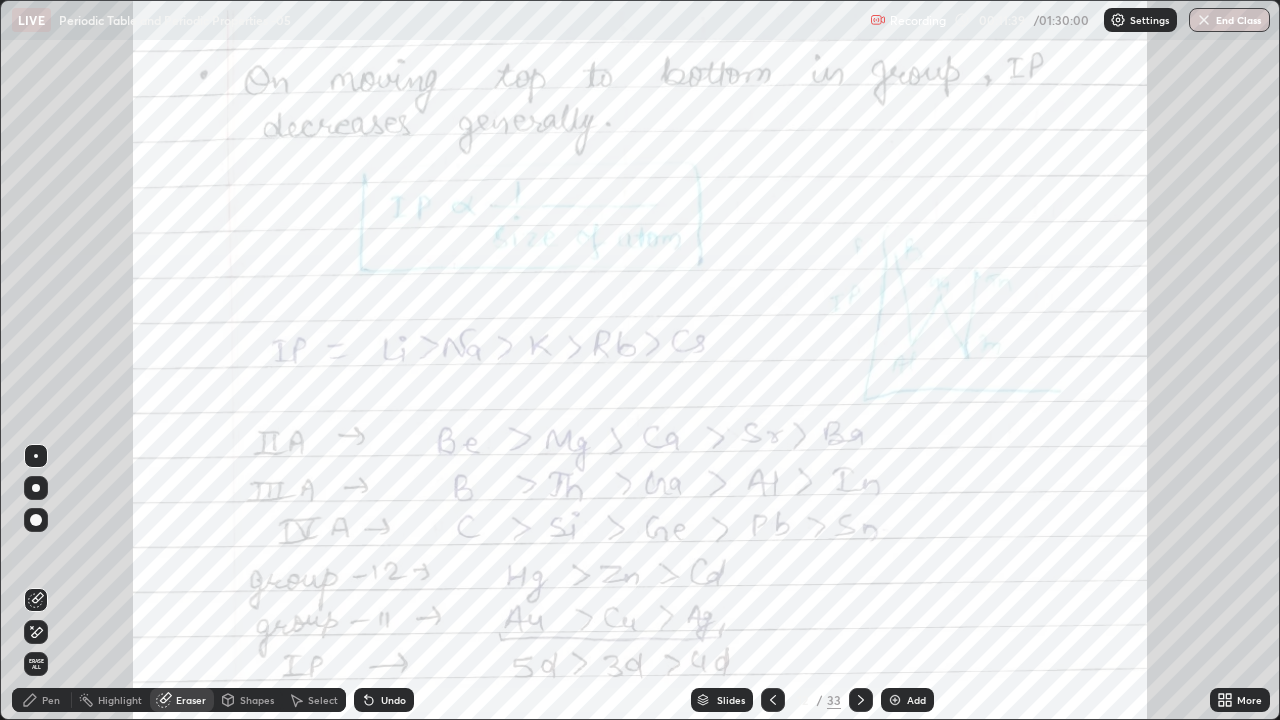 click on "Pen" at bounding box center (42, 700) 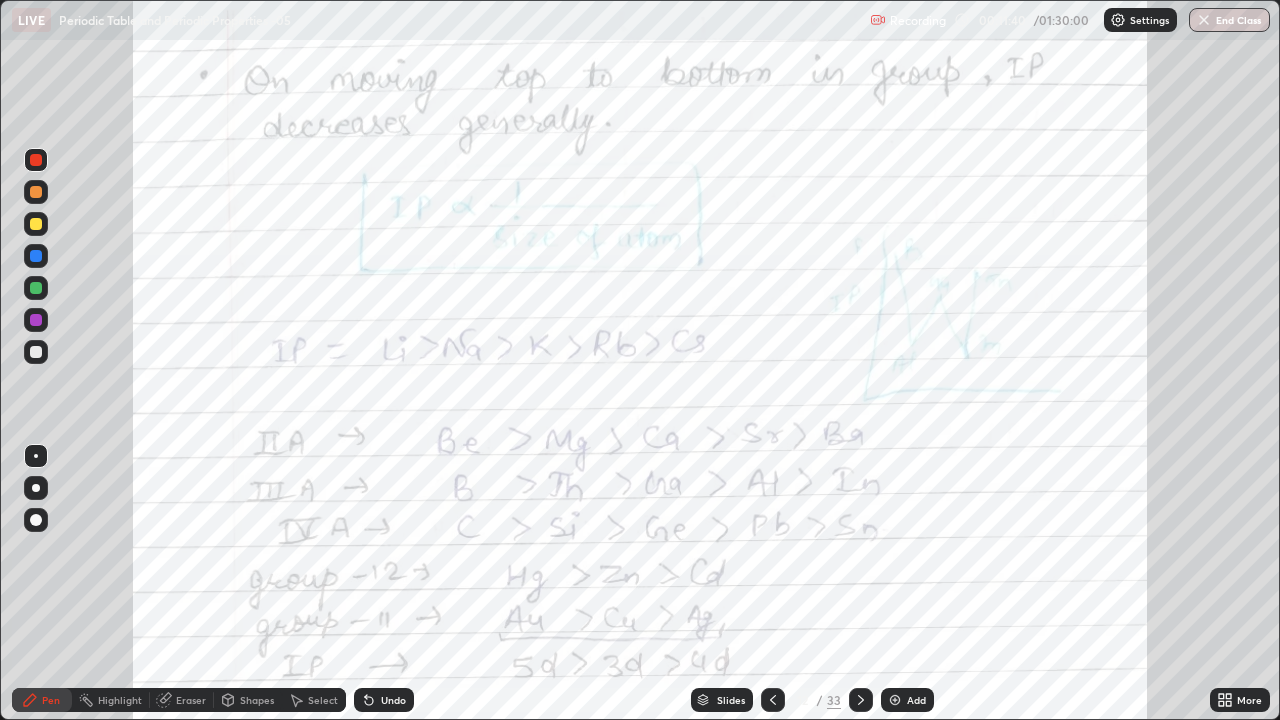 click at bounding box center (36, 352) 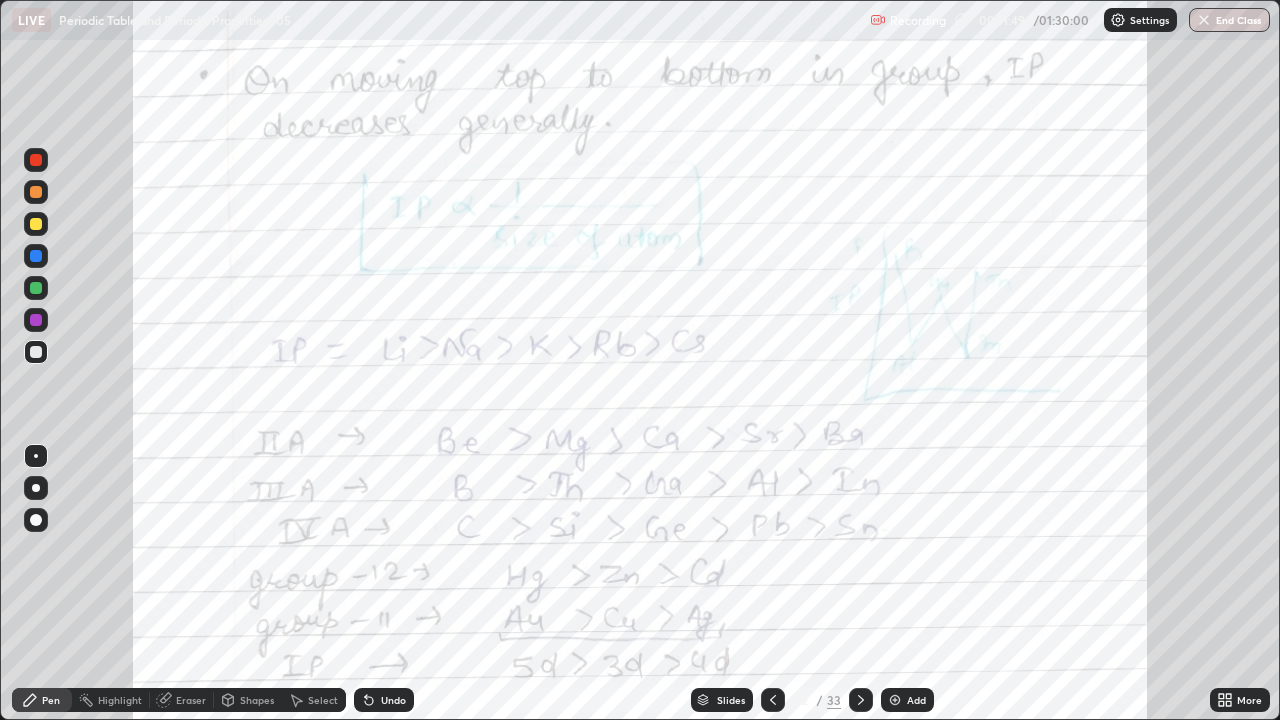 click at bounding box center [36, 224] 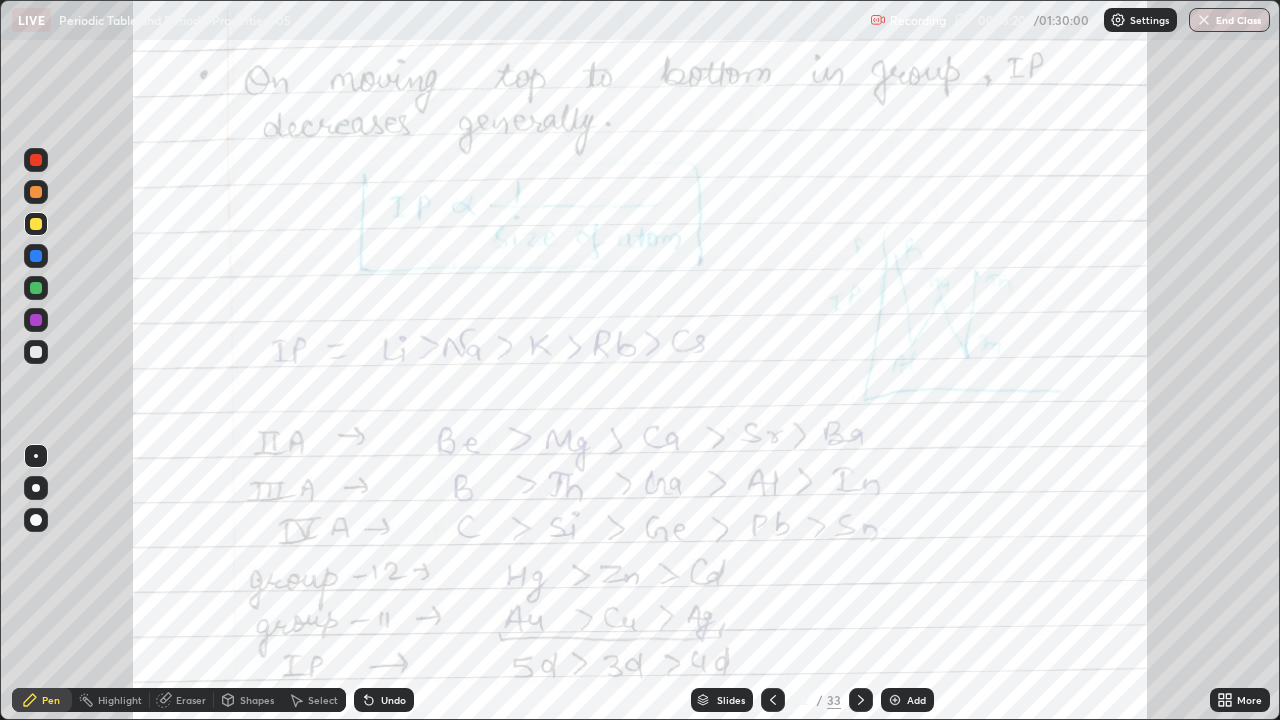 click on "Slides" at bounding box center (731, 700) 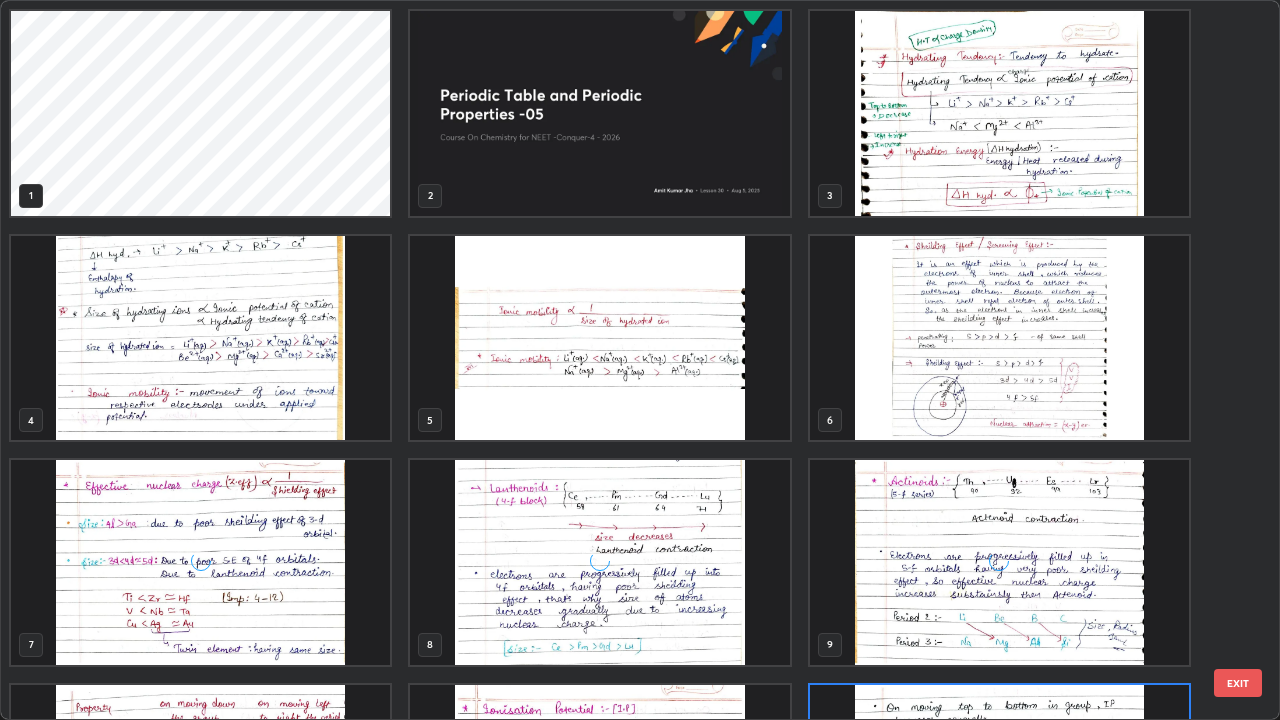 scroll, scrollTop: 180, scrollLeft: 0, axis: vertical 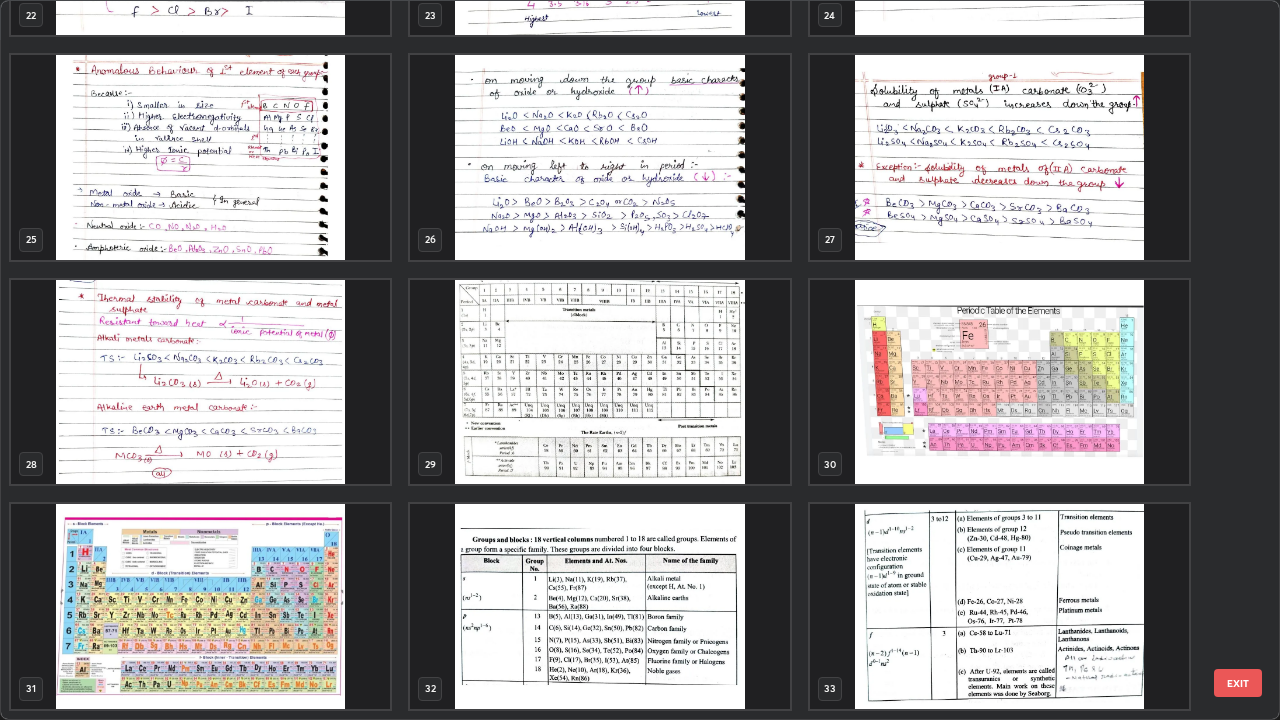 click at bounding box center (999, 382) 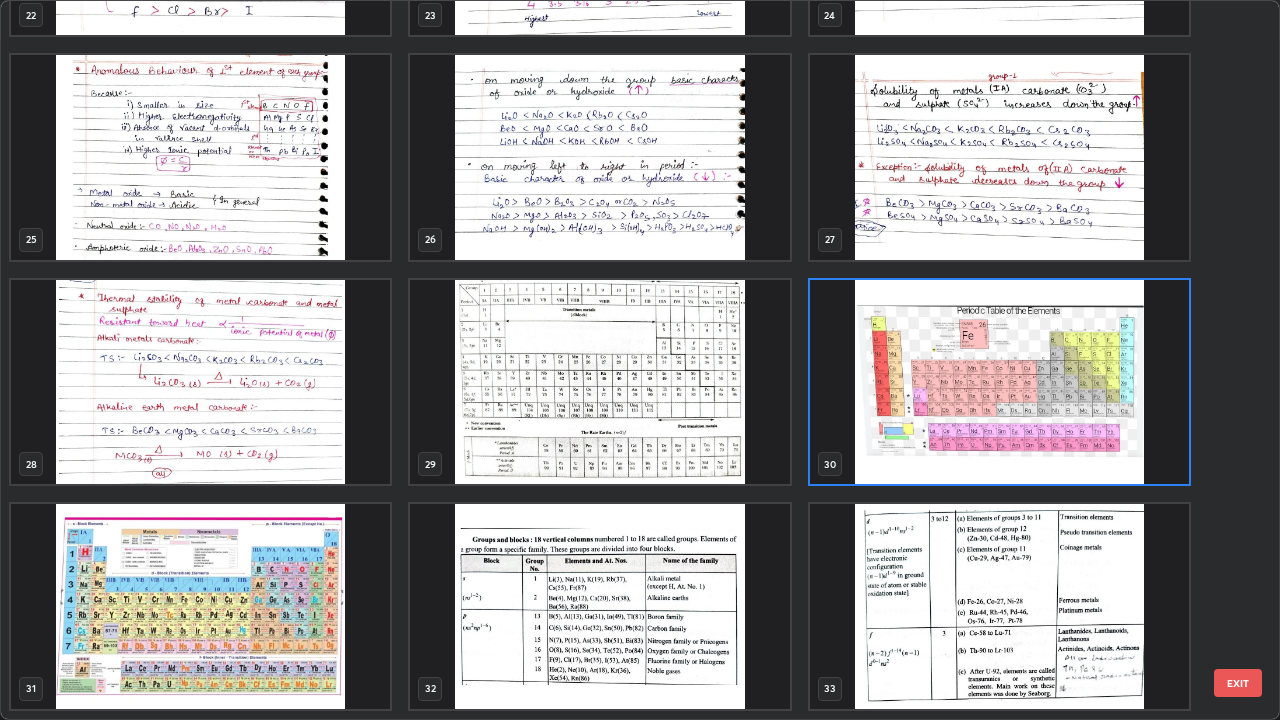 click at bounding box center [999, 382] 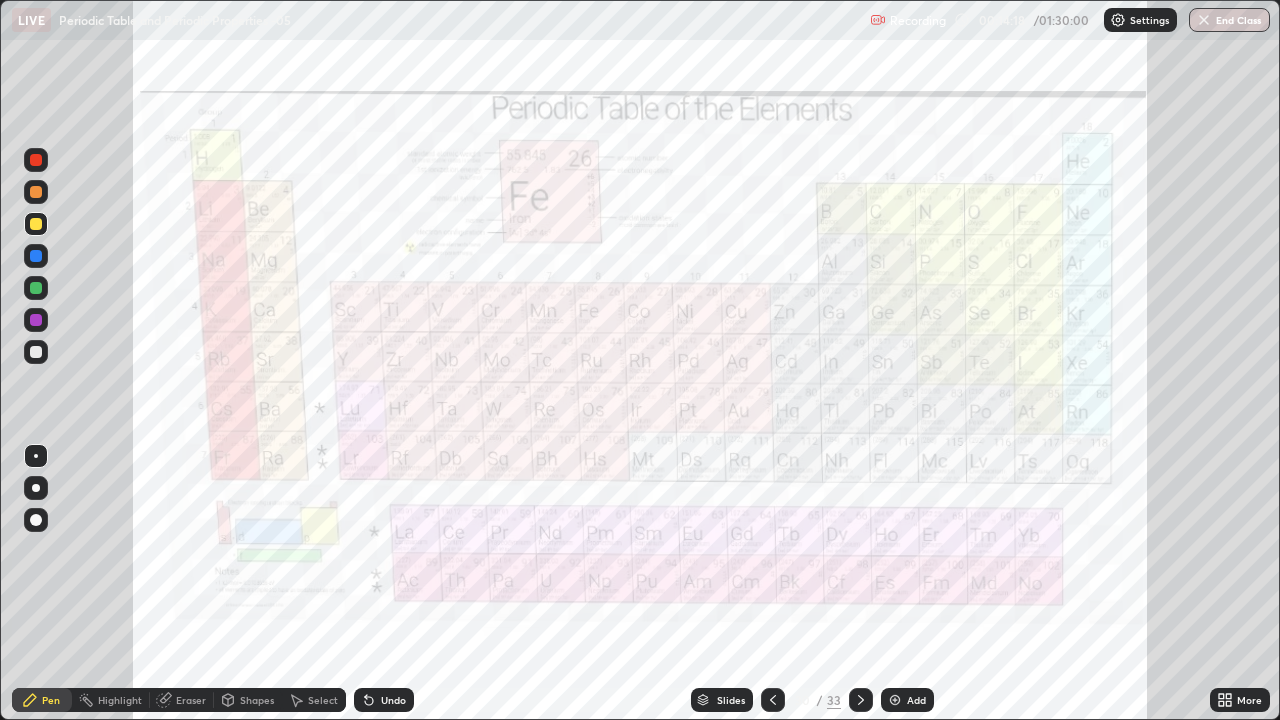 click on "Slides" at bounding box center (731, 700) 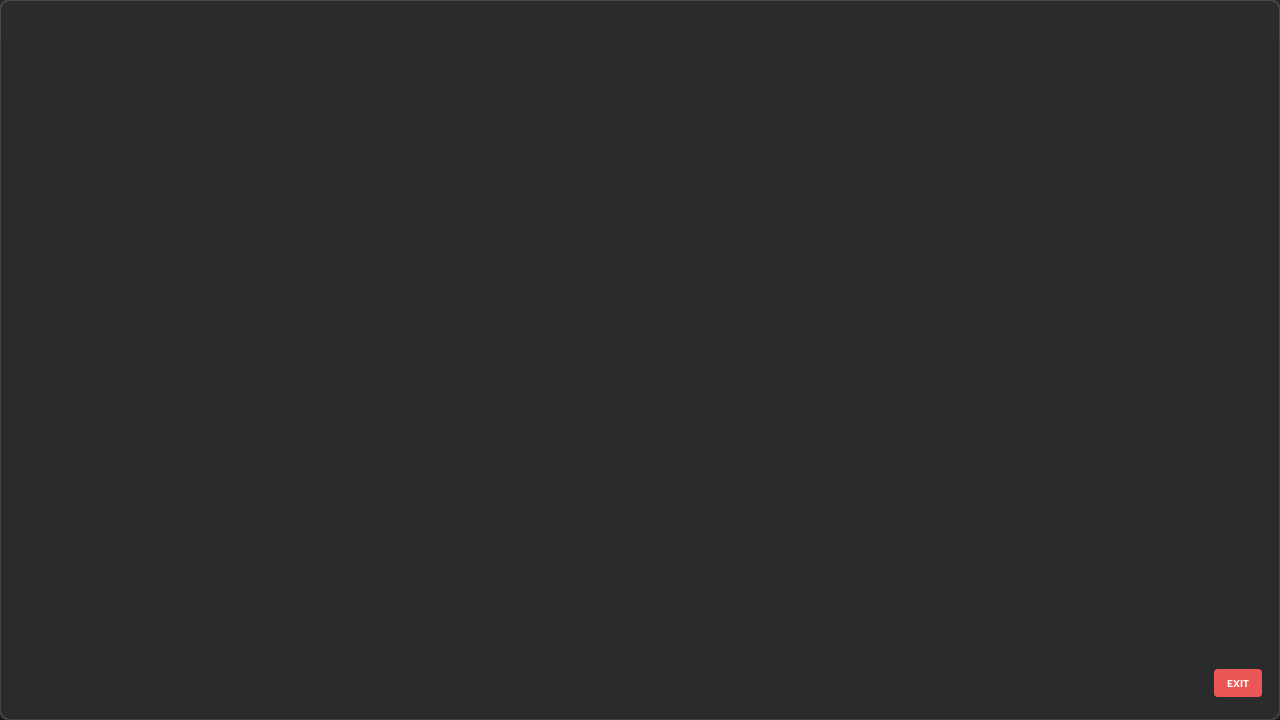scroll, scrollTop: 1528, scrollLeft: 0, axis: vertical 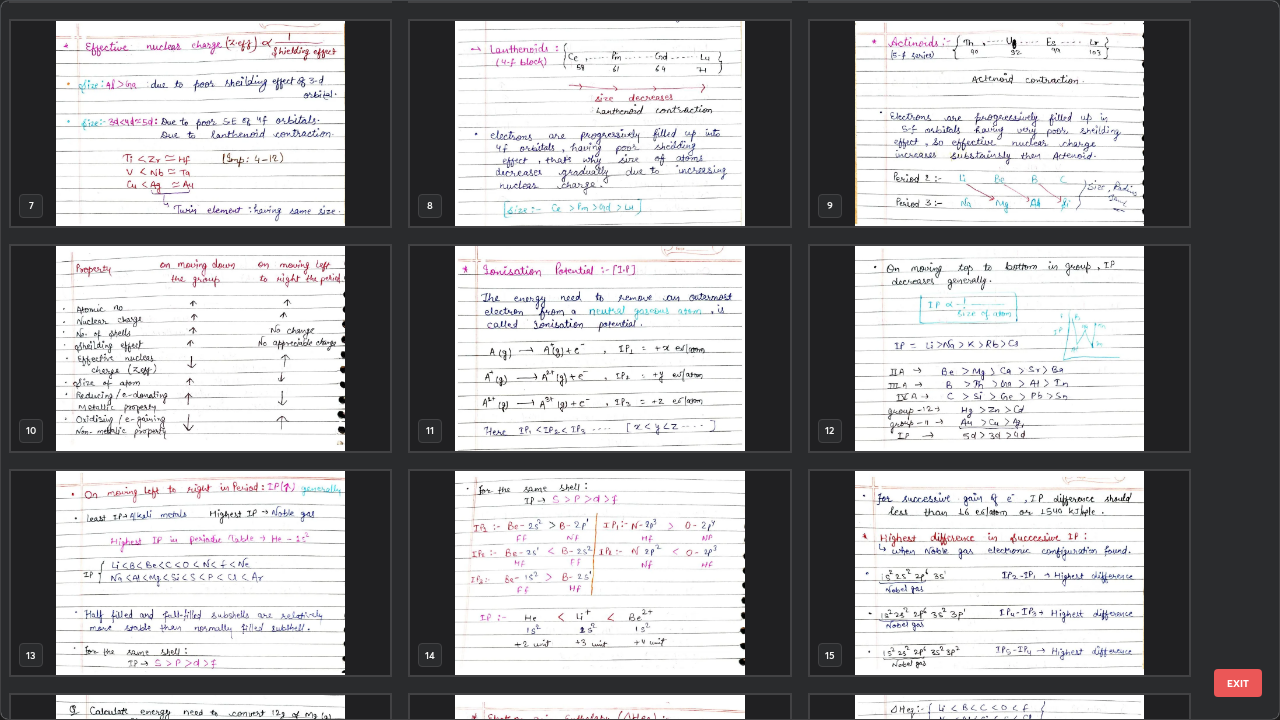 click at bounding box center (999, 348) 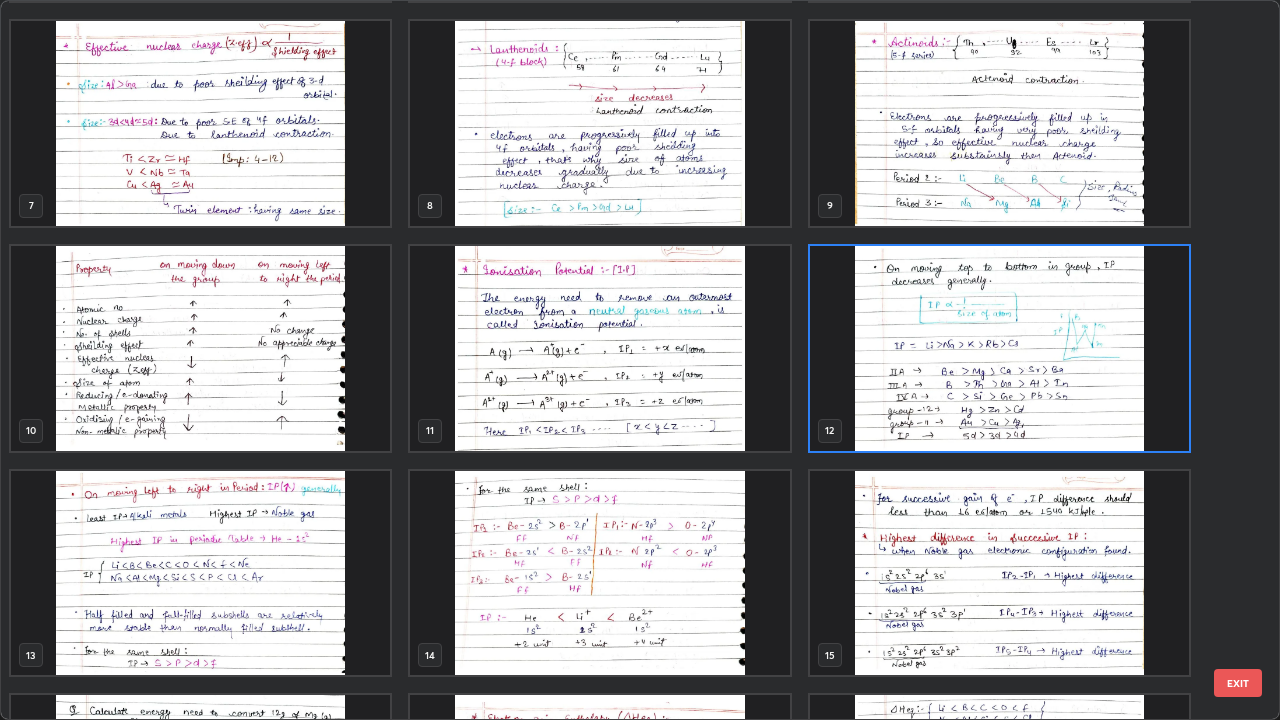click at bounding box center [999, 348] 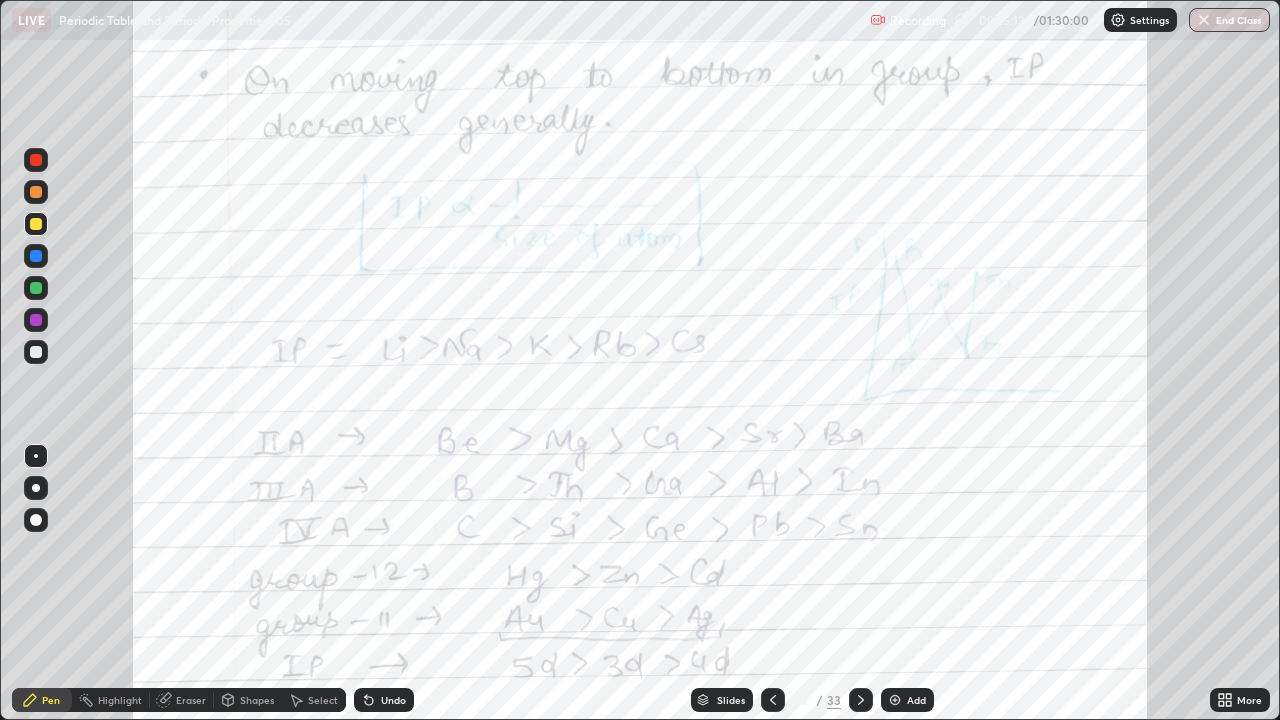 click 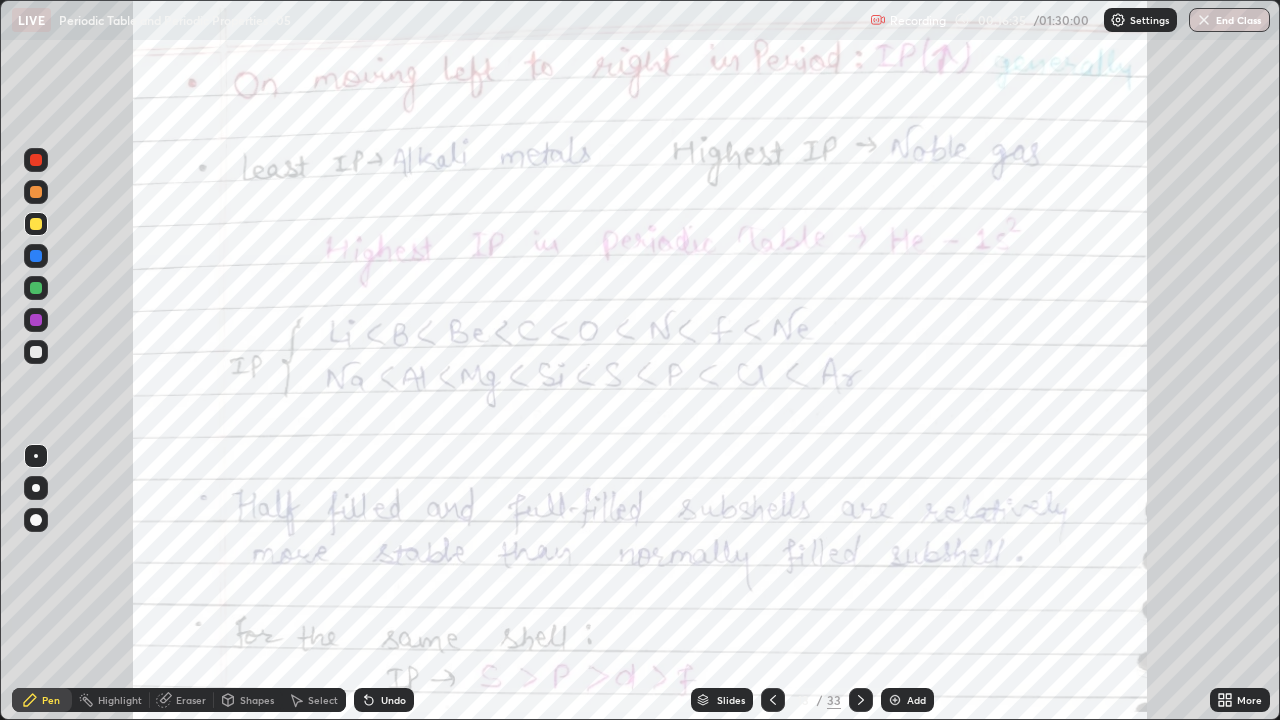click 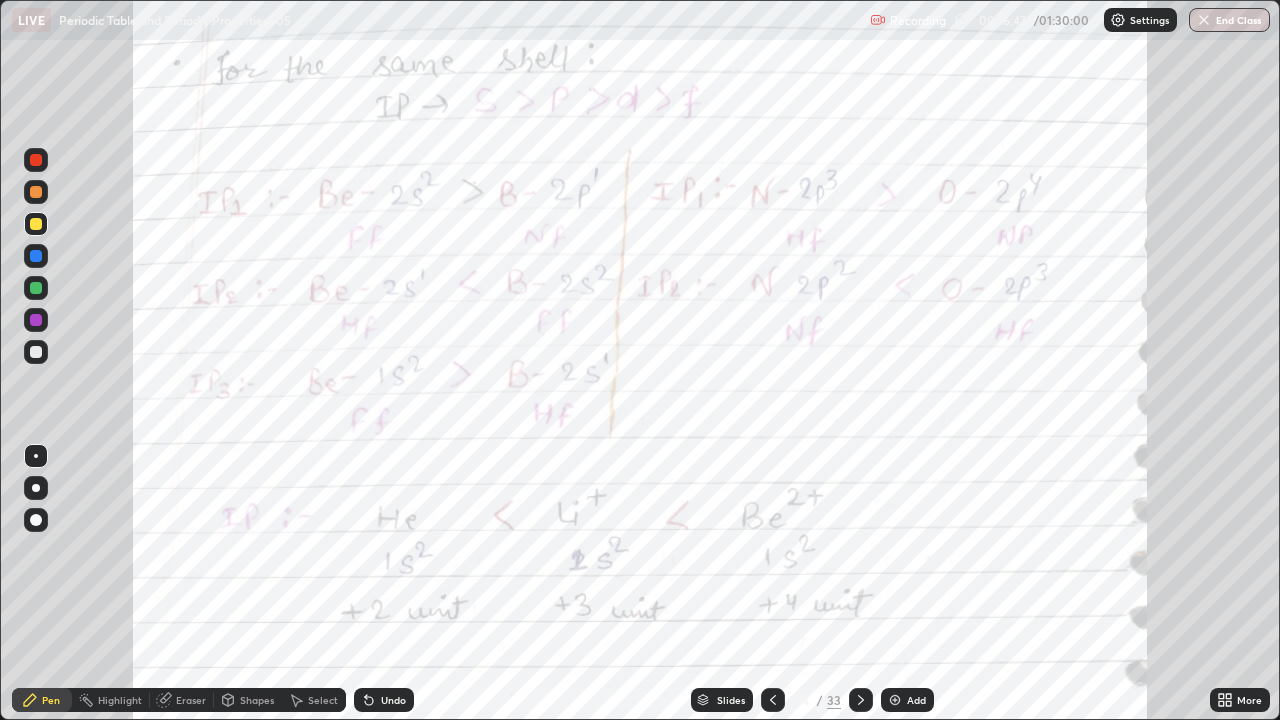 click 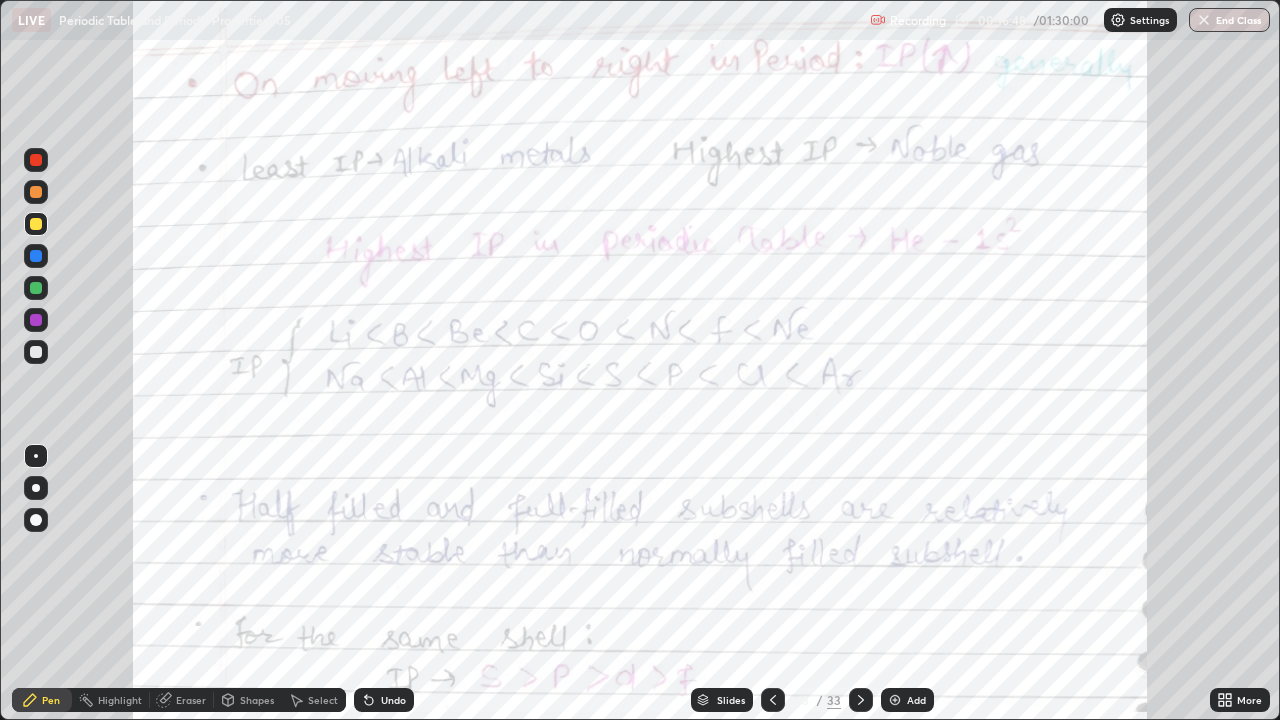 click at bounding box center (895, 700) 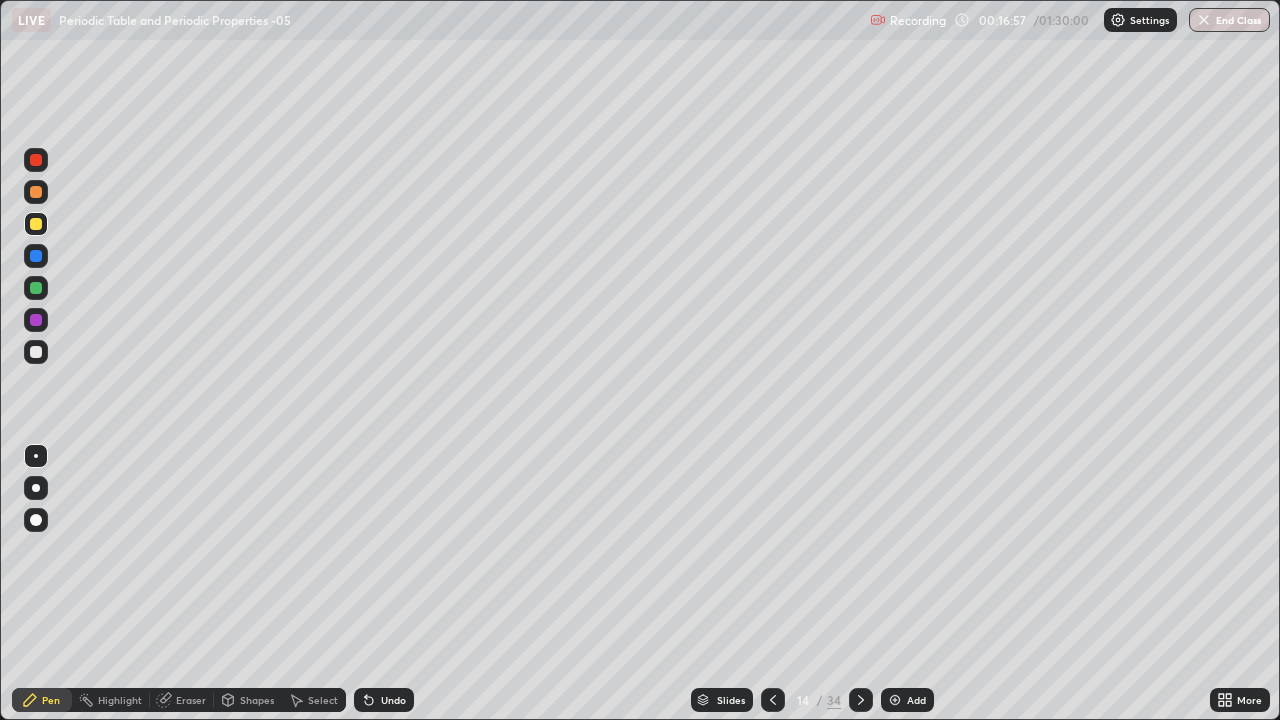 click at bounding box center [36, 224] 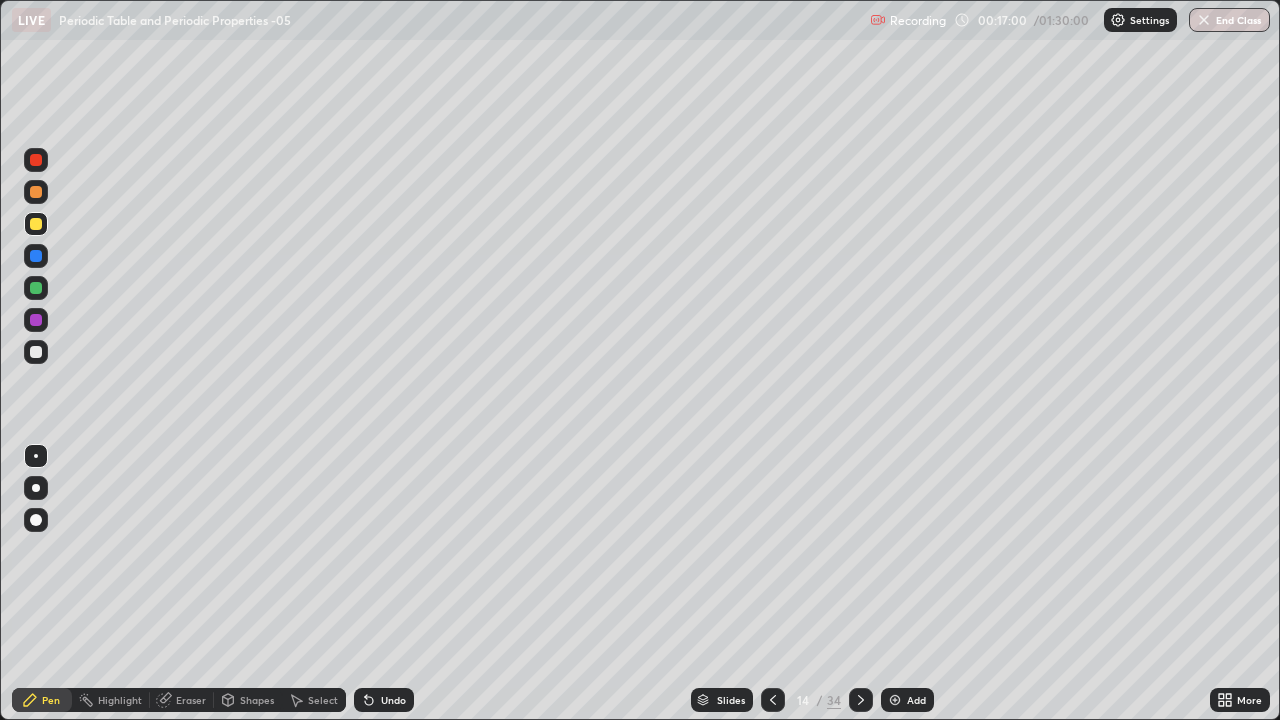 click on "Undo" at bounding box center [384, 700] 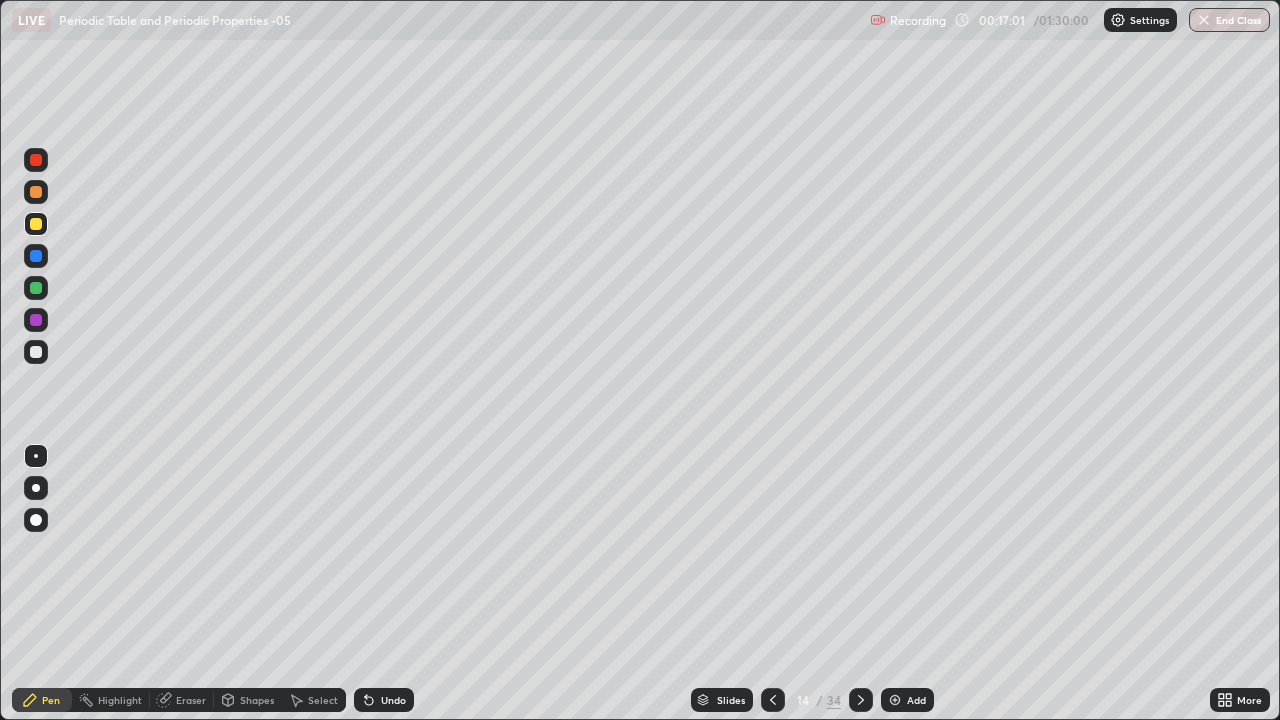 click at bounding box center [36, 520] 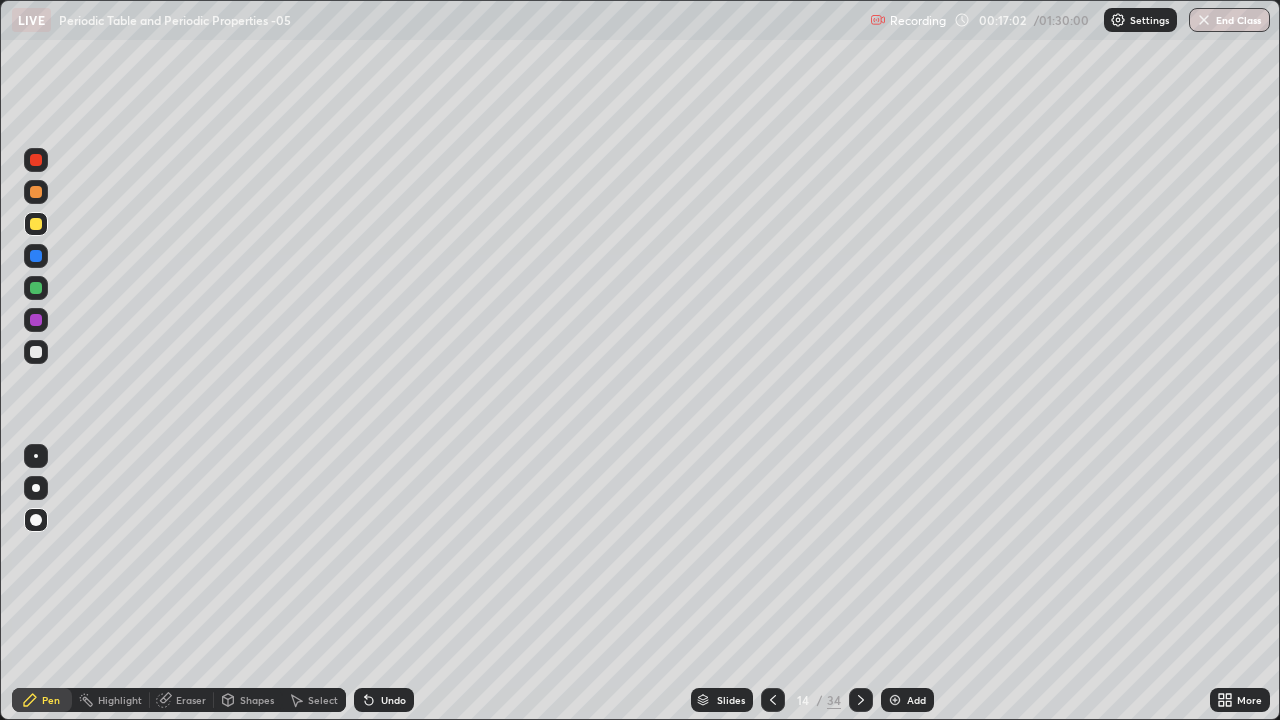 click at bounding box center (36, 224) 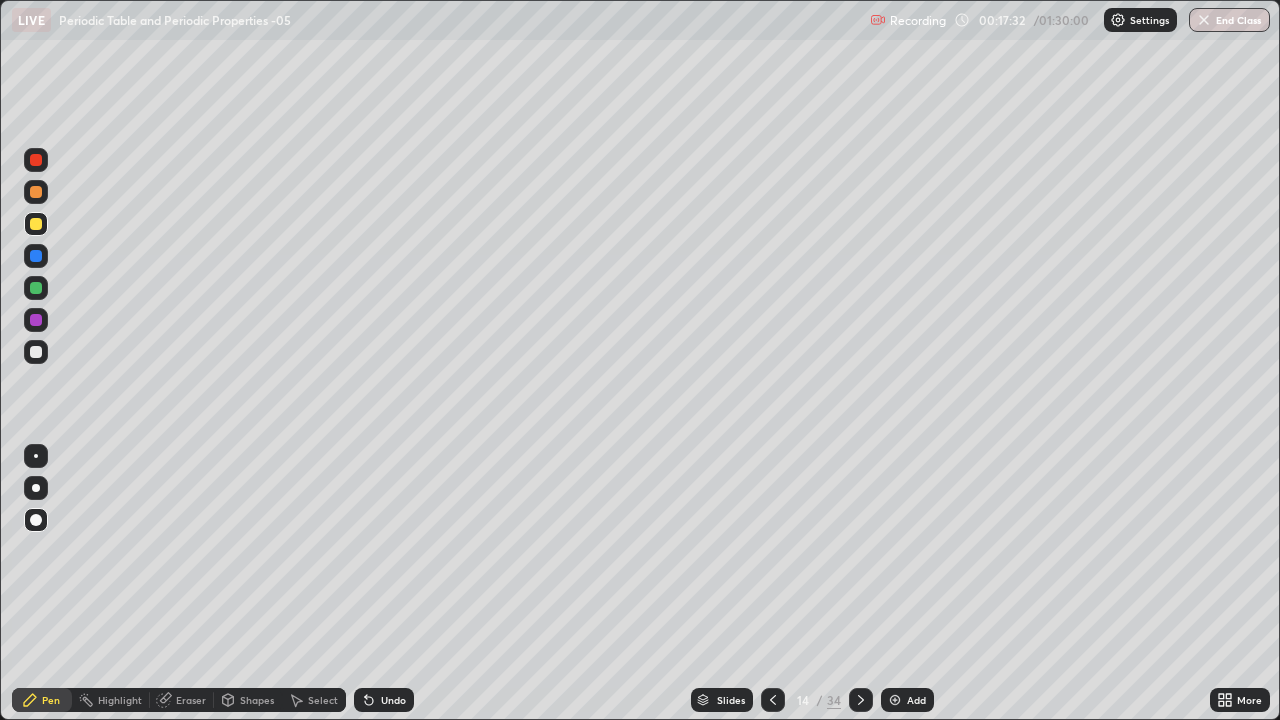 click on "Undo" at bounding box center (384, 700) 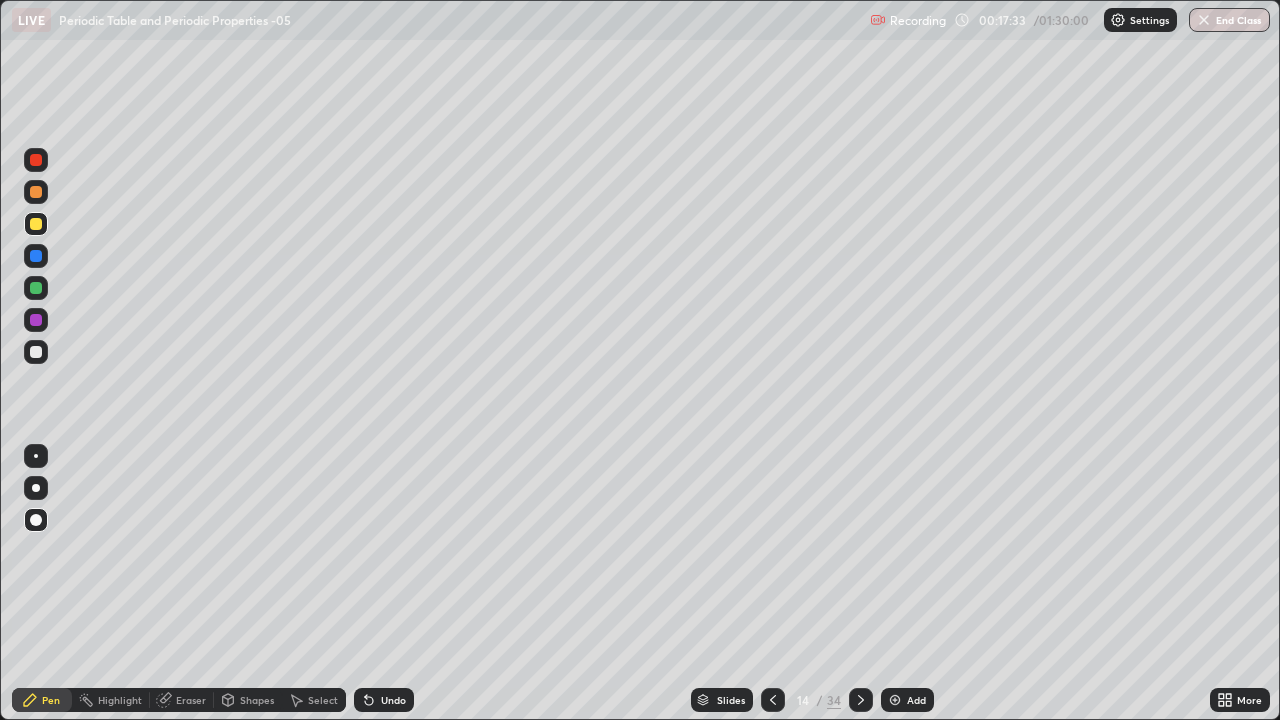 click 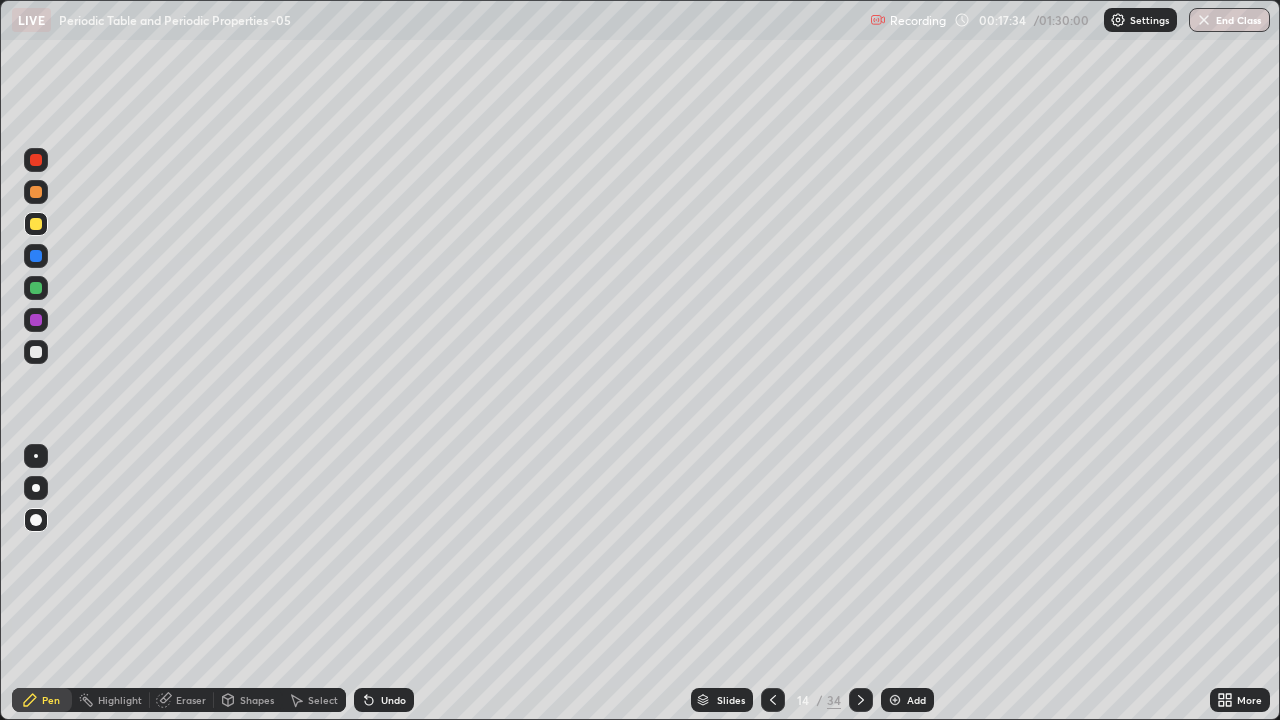 click 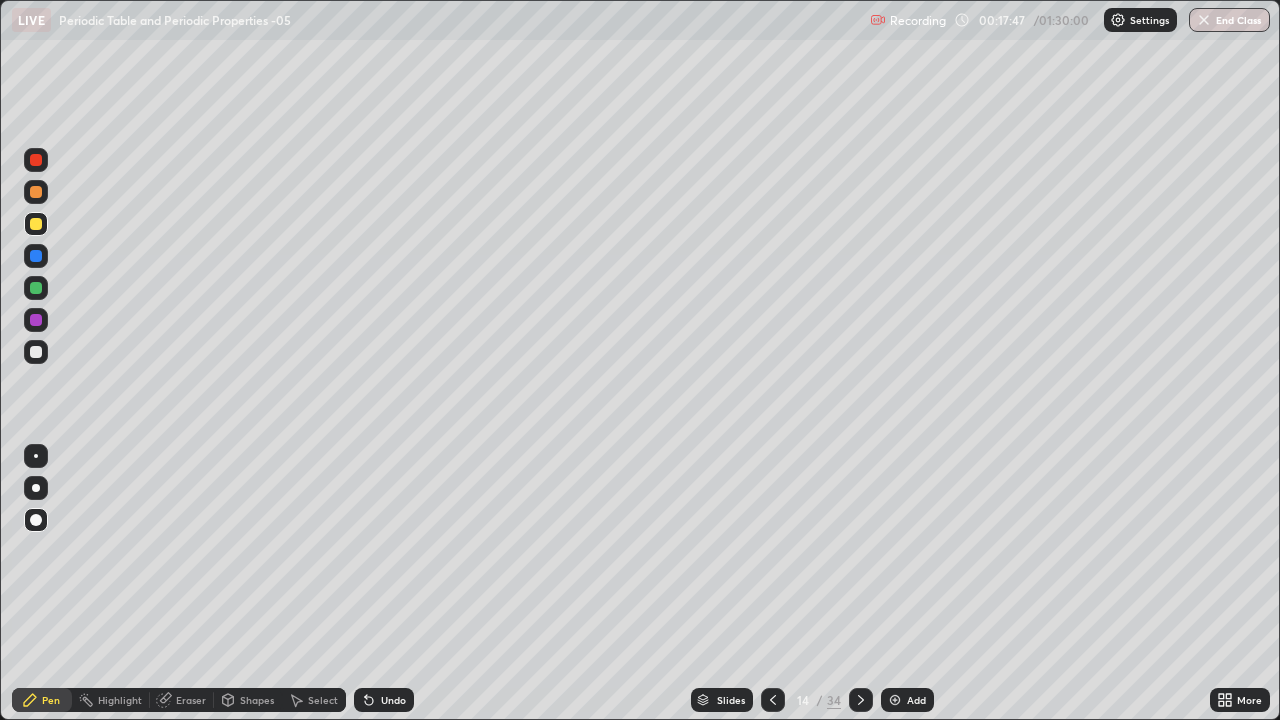 click at bounding box center [36, 224] 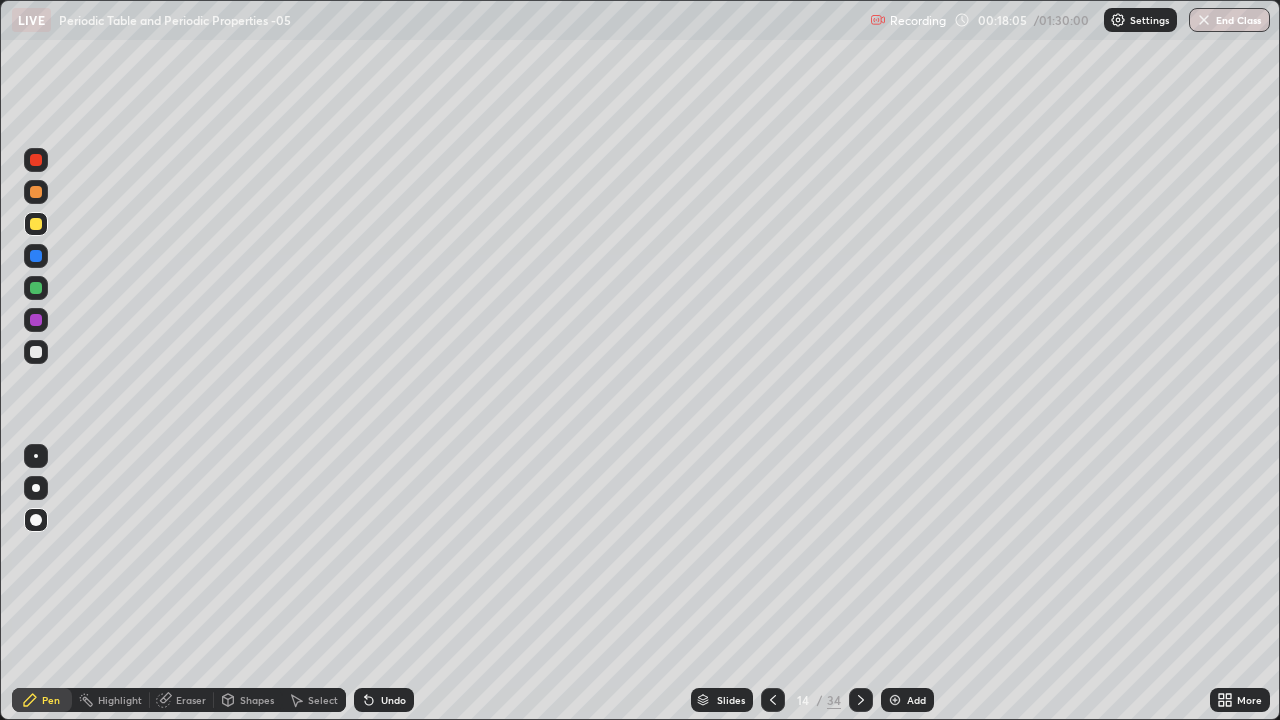 click at bounding box center [36, 352] 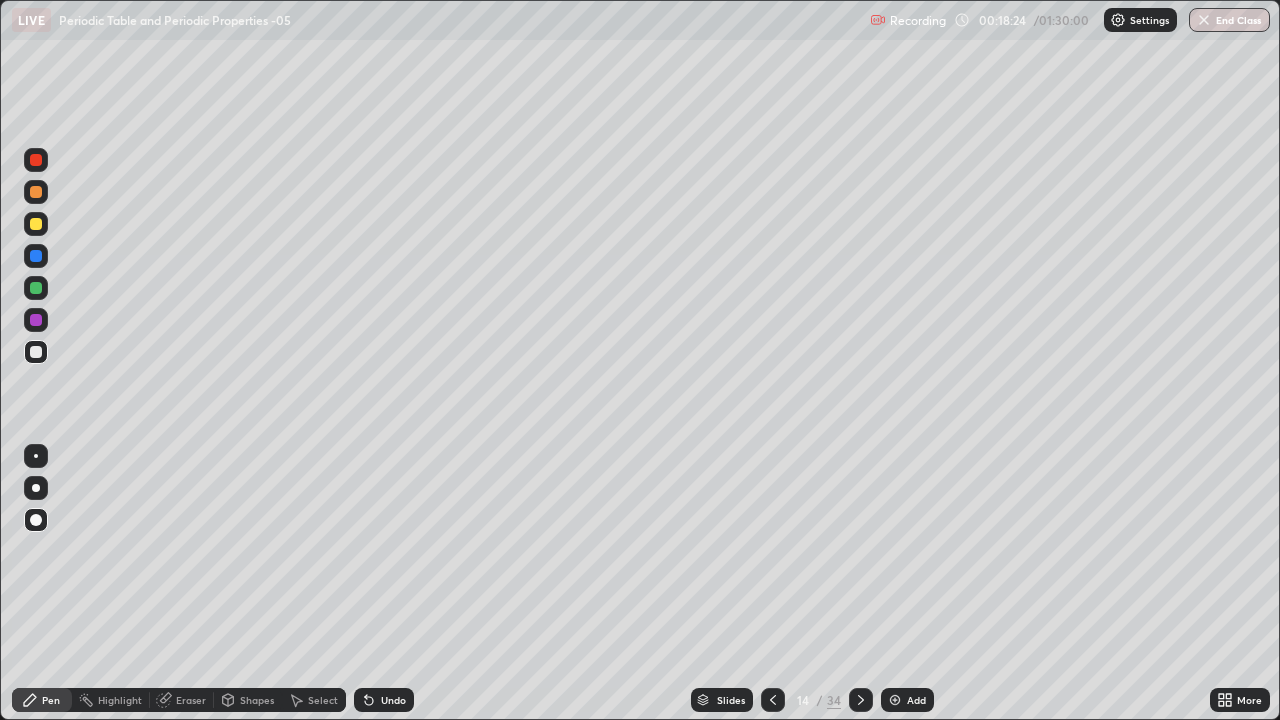 click at bounding box center (36, 224) 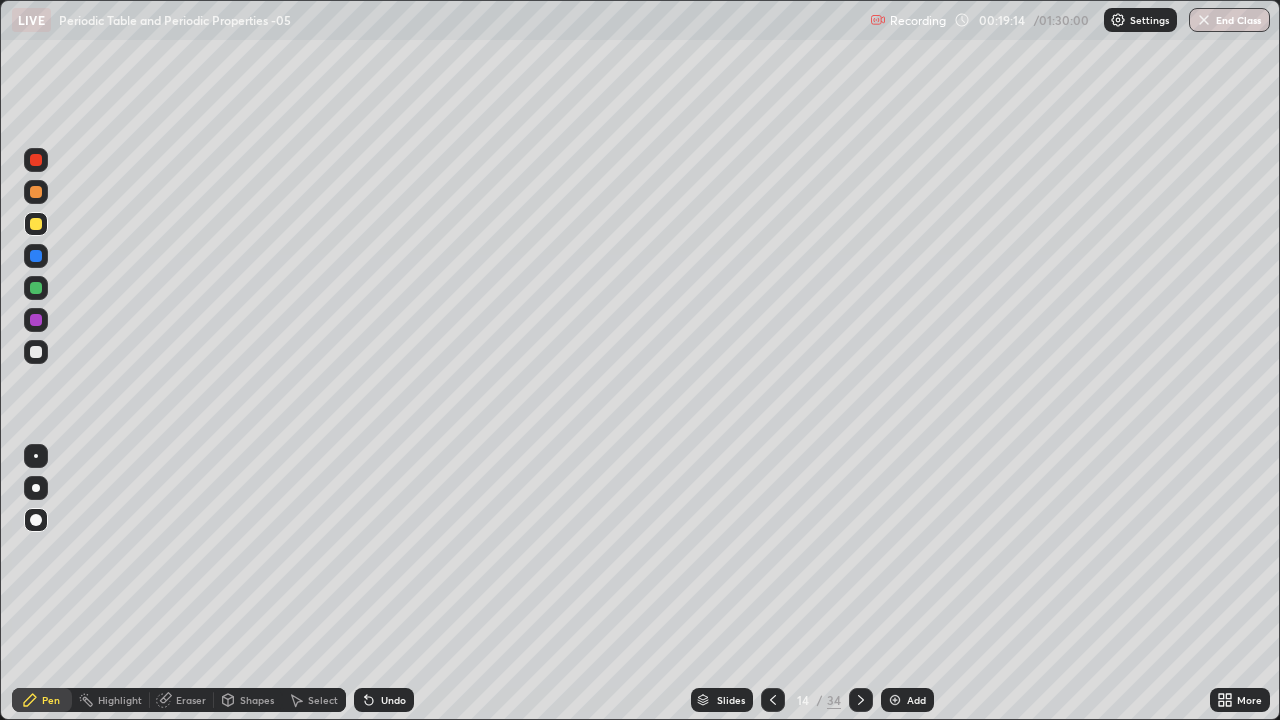 click at bounding box center (36, 352) 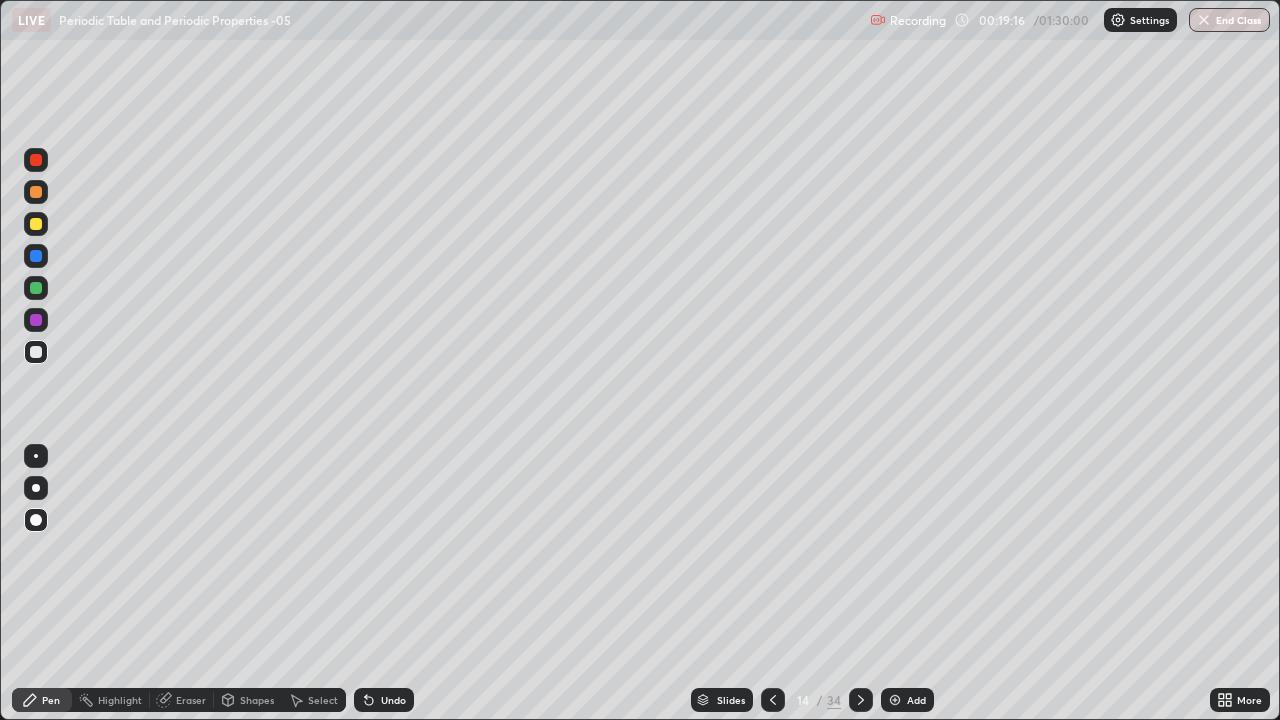 click at bounding box center (36, 224) 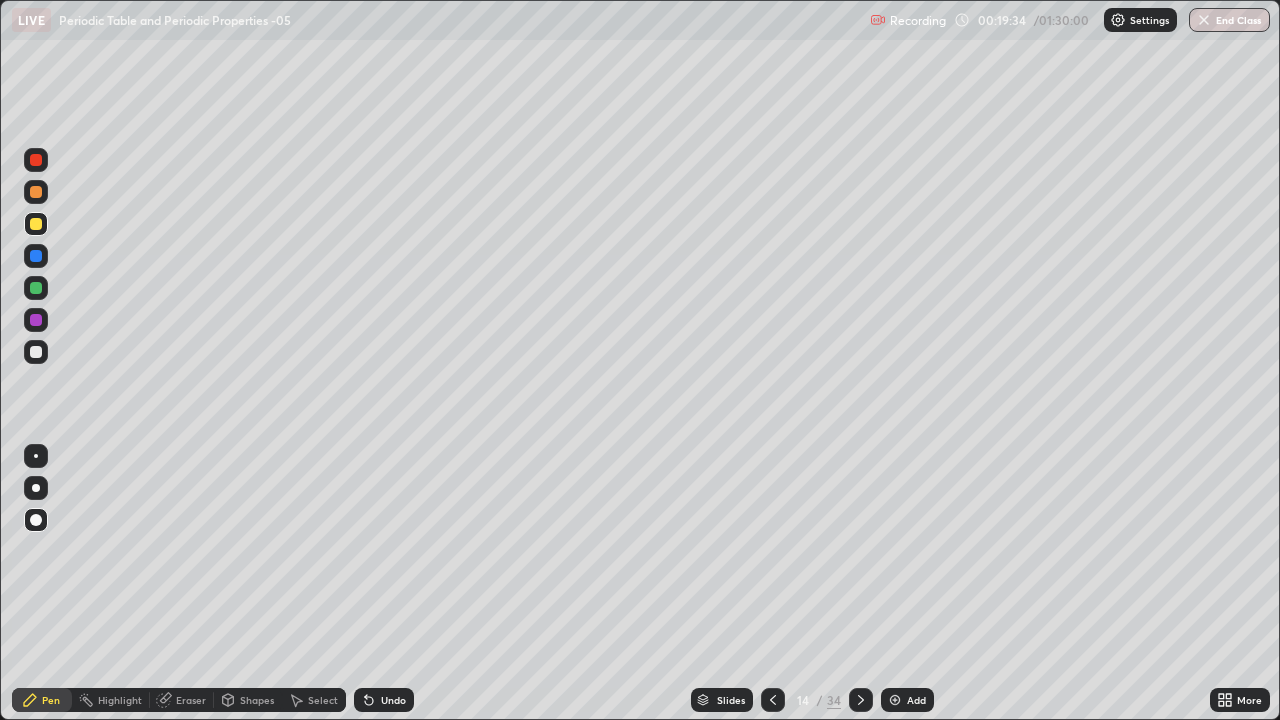 click at bounding box center [36, 192] 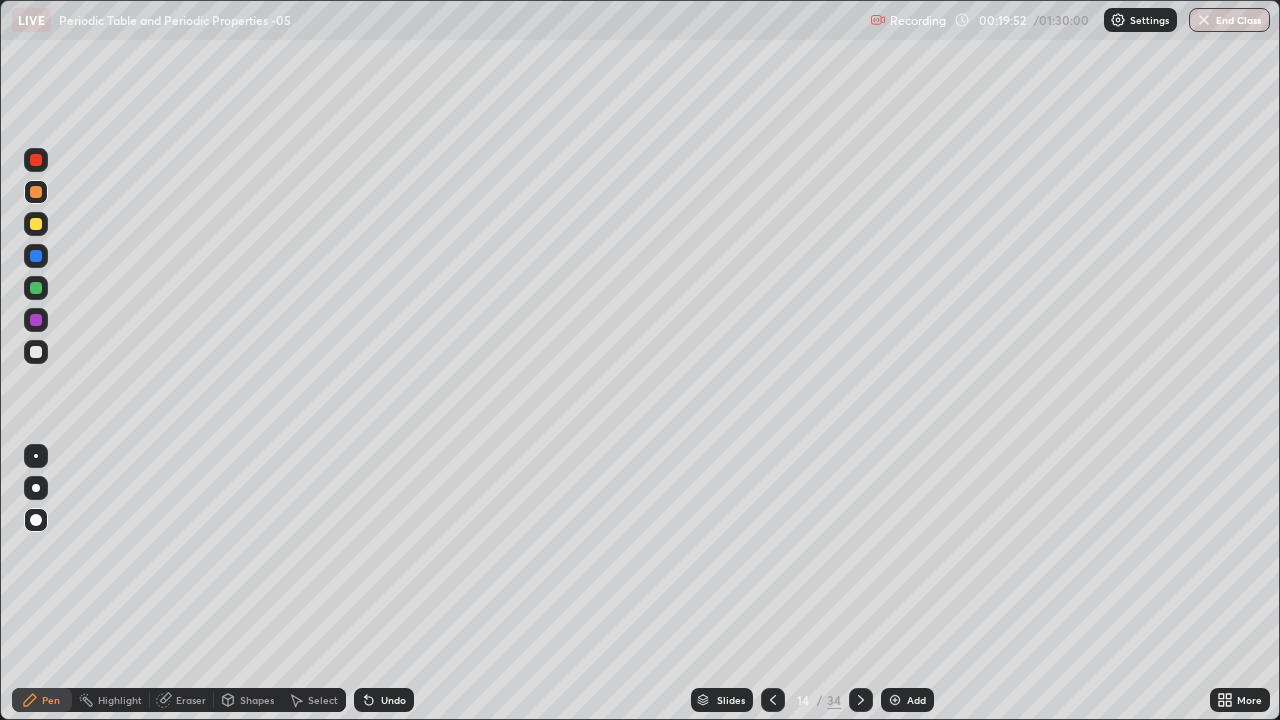 click at bounding box center (36, 224) 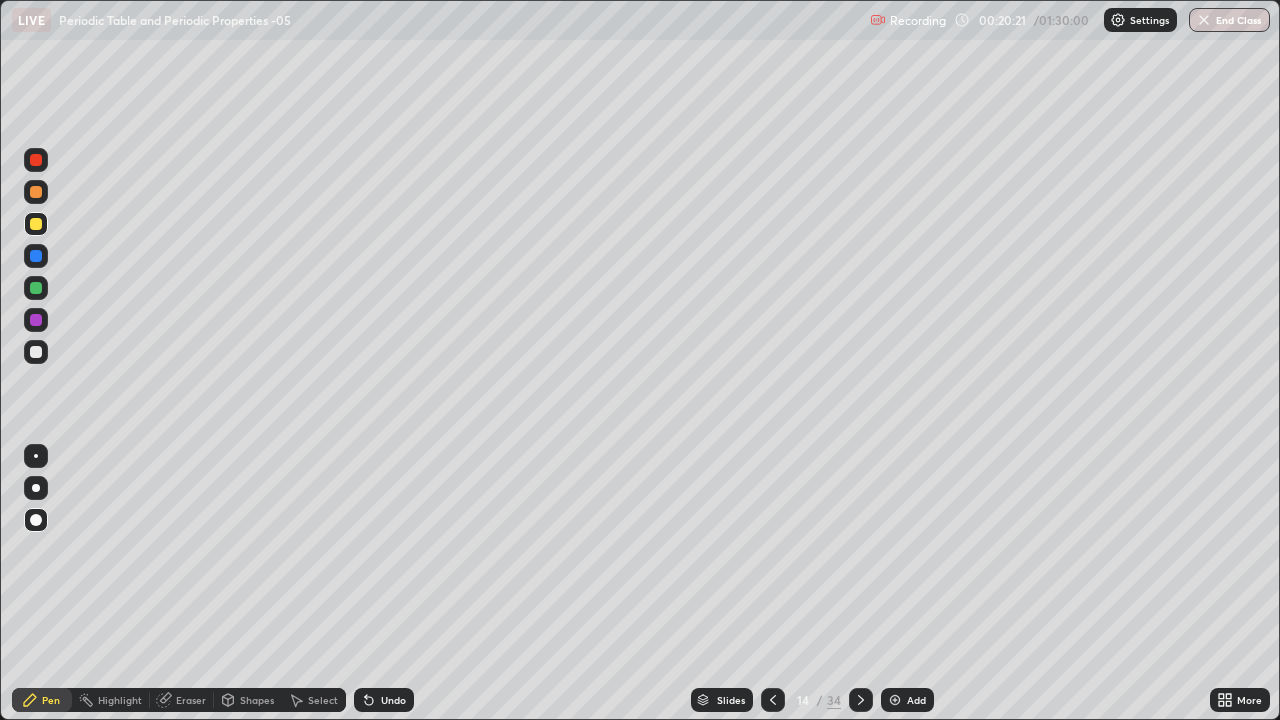 click at bounding box center (36, 192) 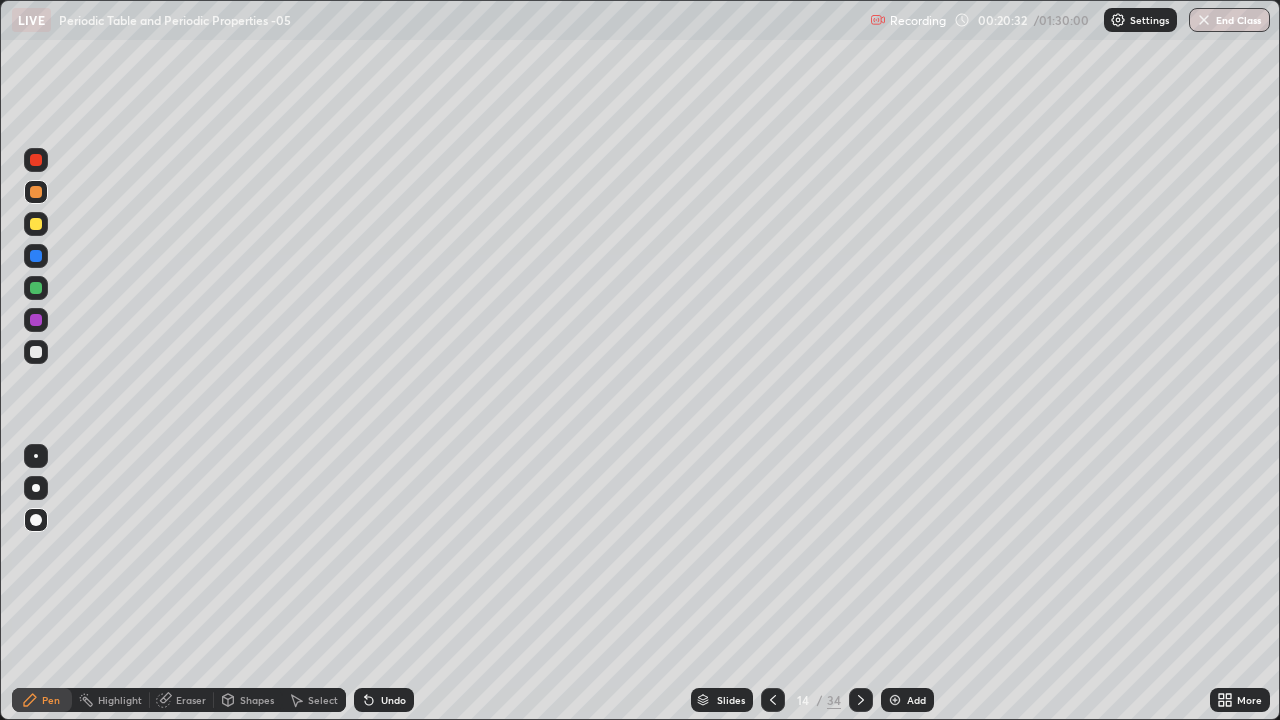 click at bounding box center [36, 160] 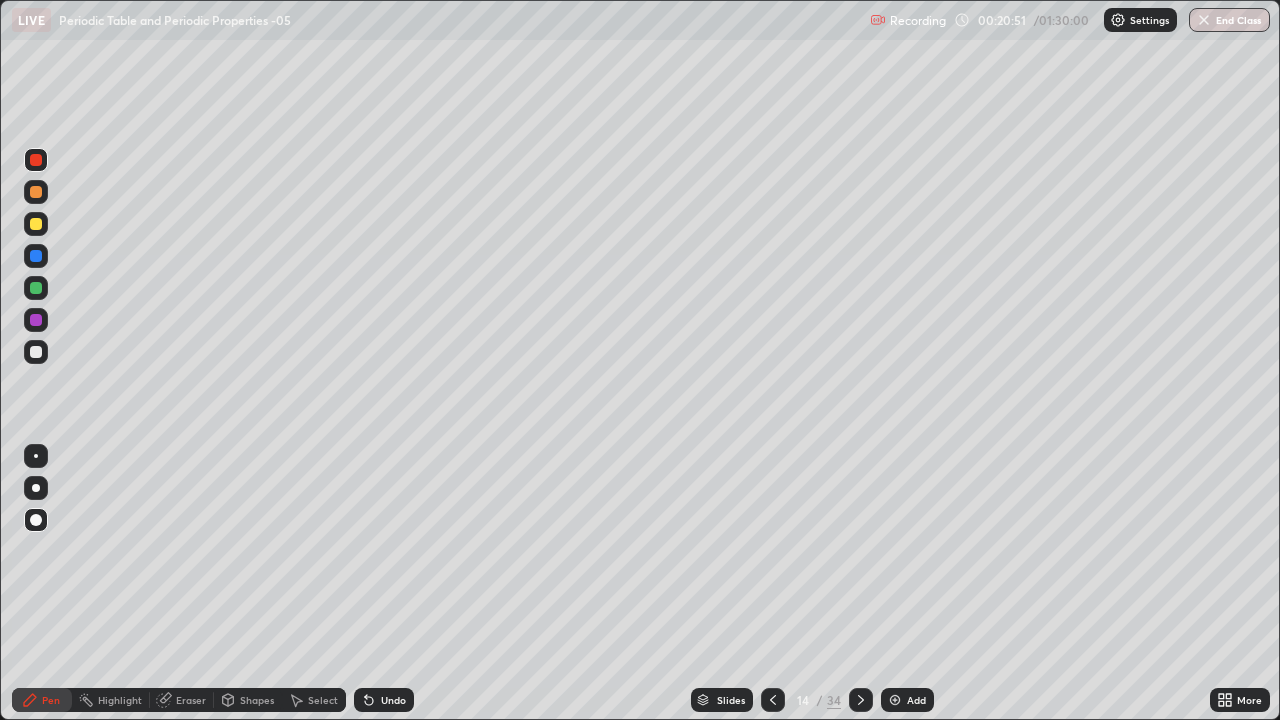 click at bounding box center [36, 224] 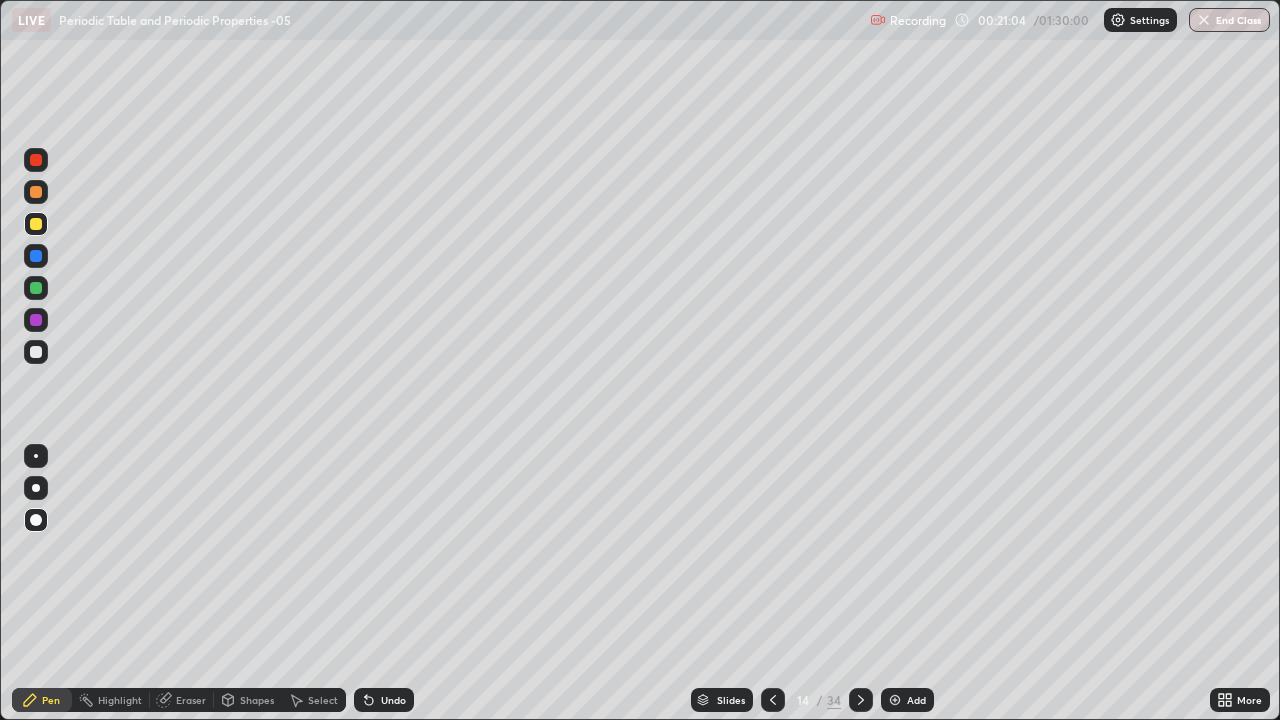 click 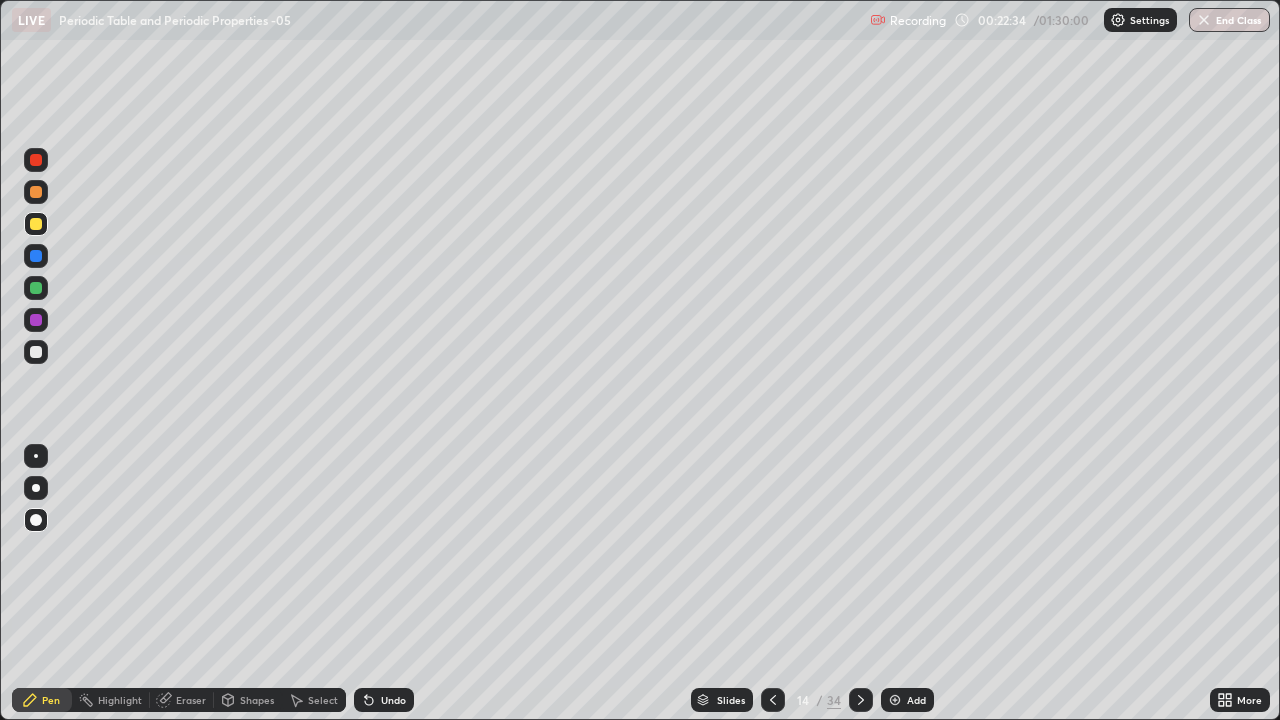 click at bounding box center (36, 288) 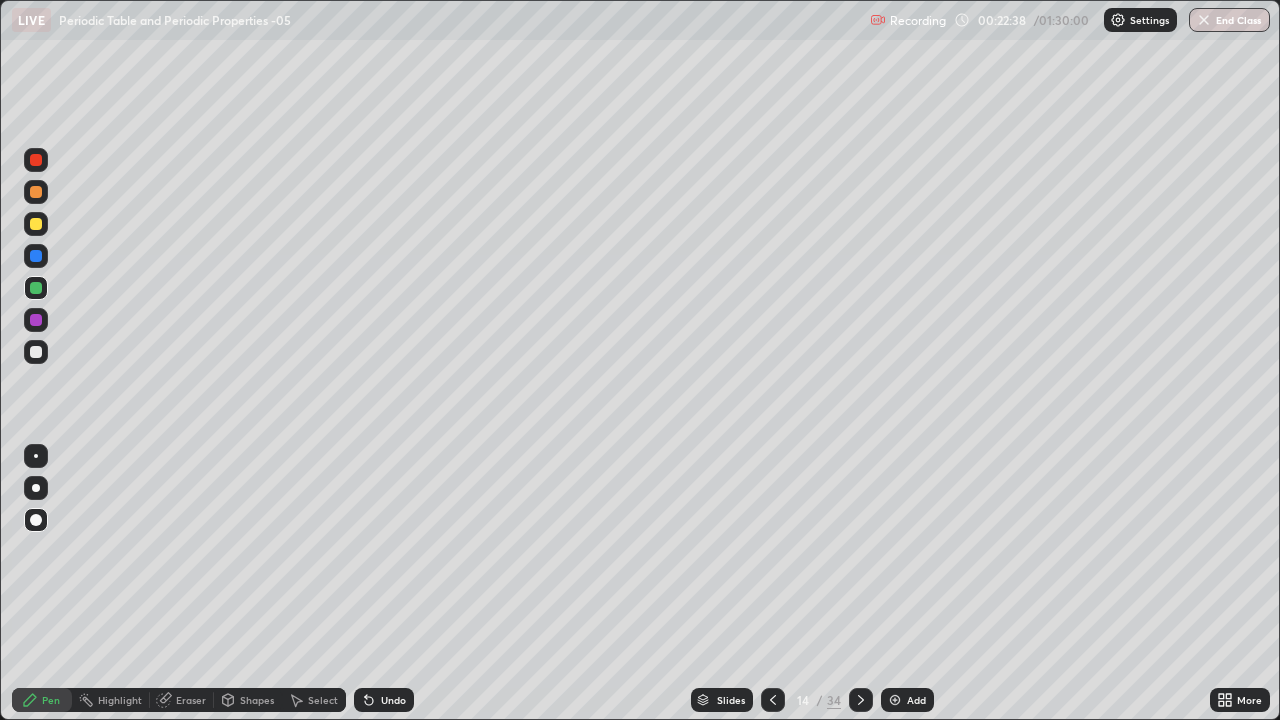 click at bounding box center (36, 224) 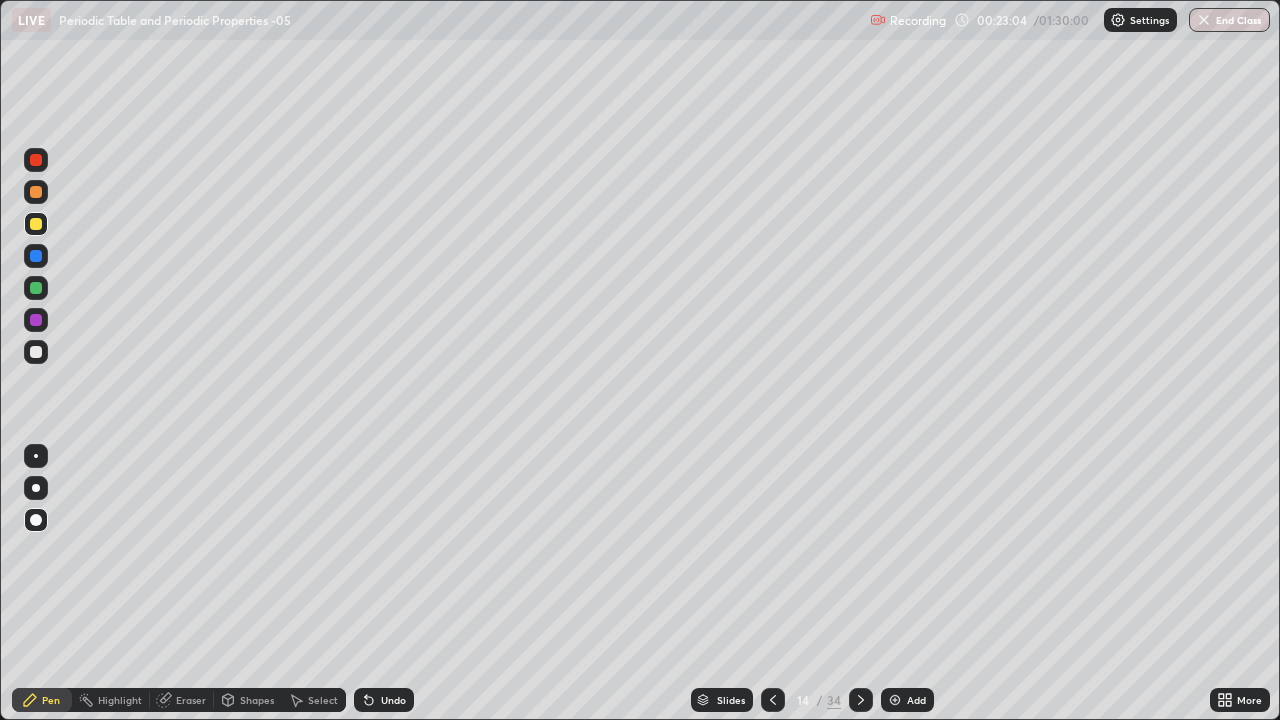 click at bounding box center (36, 224) 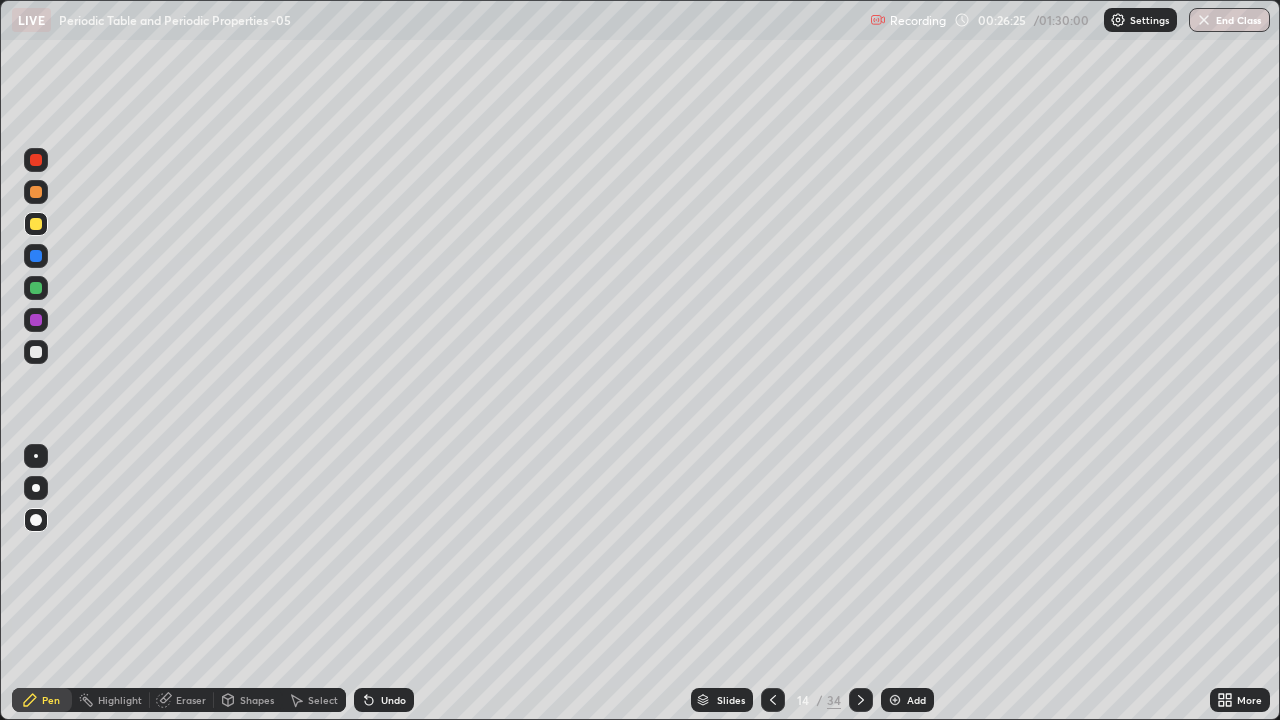 click at bounding box center (36, 288) 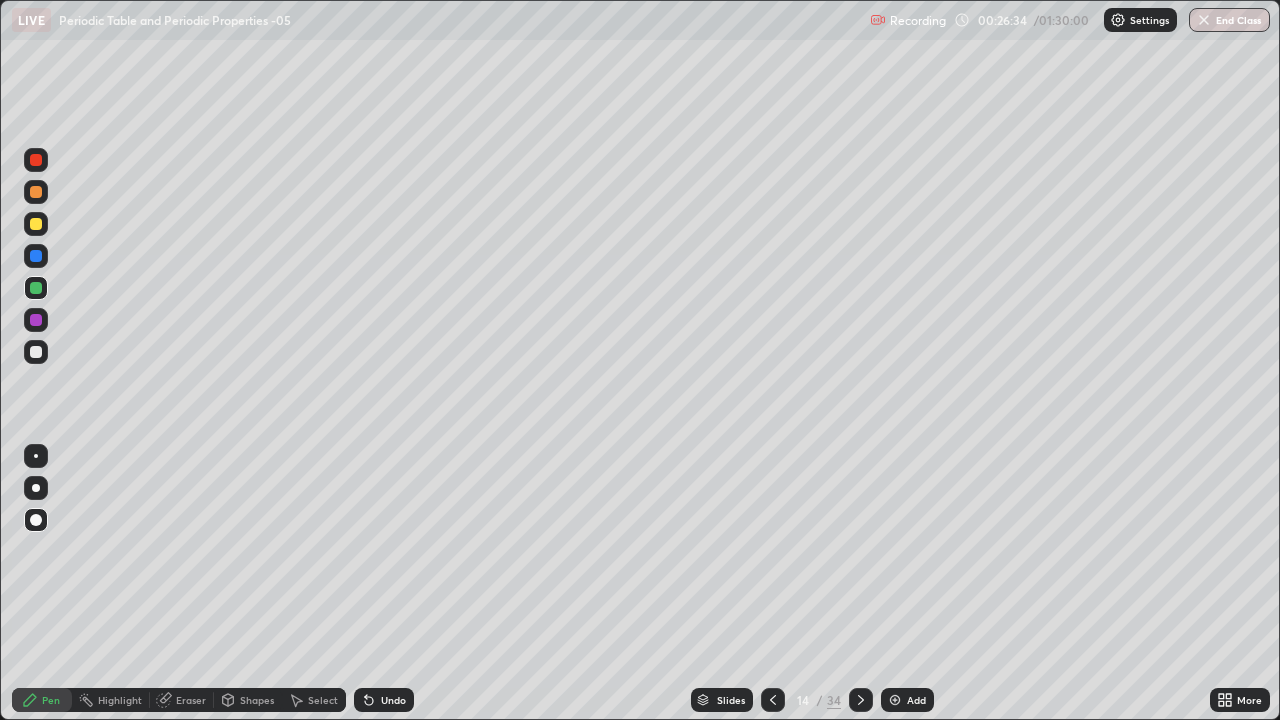 click 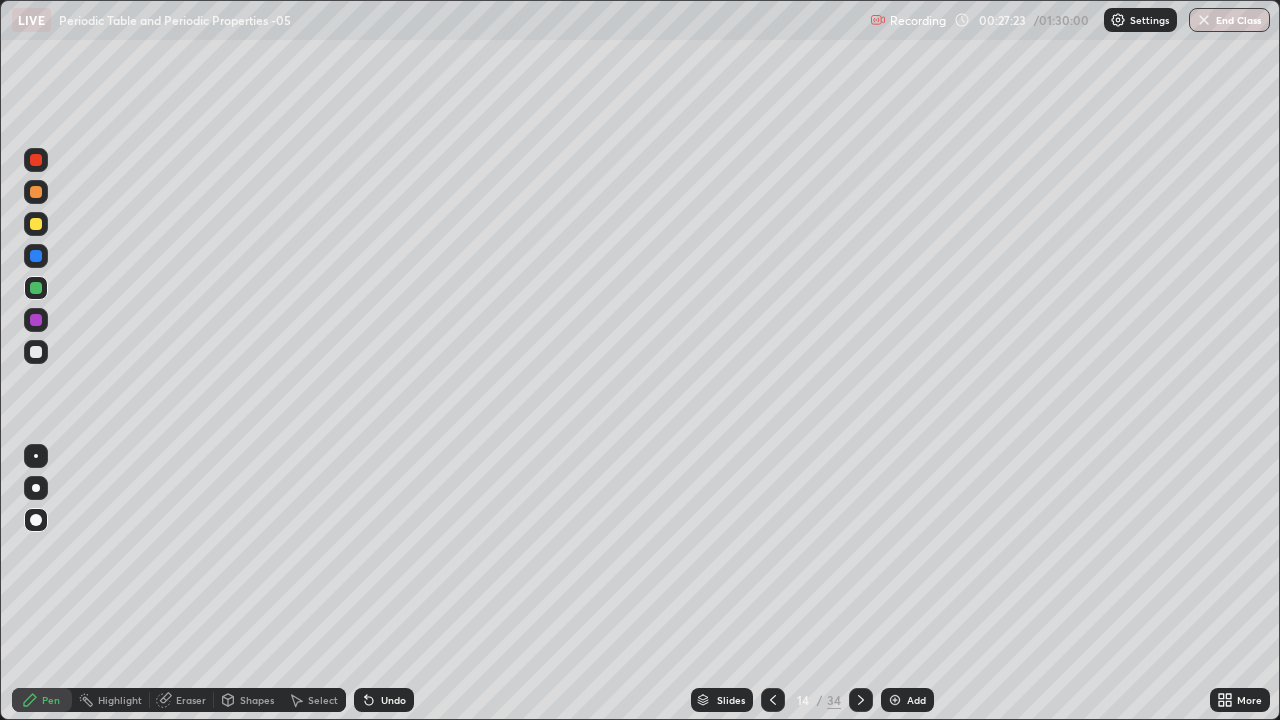 click 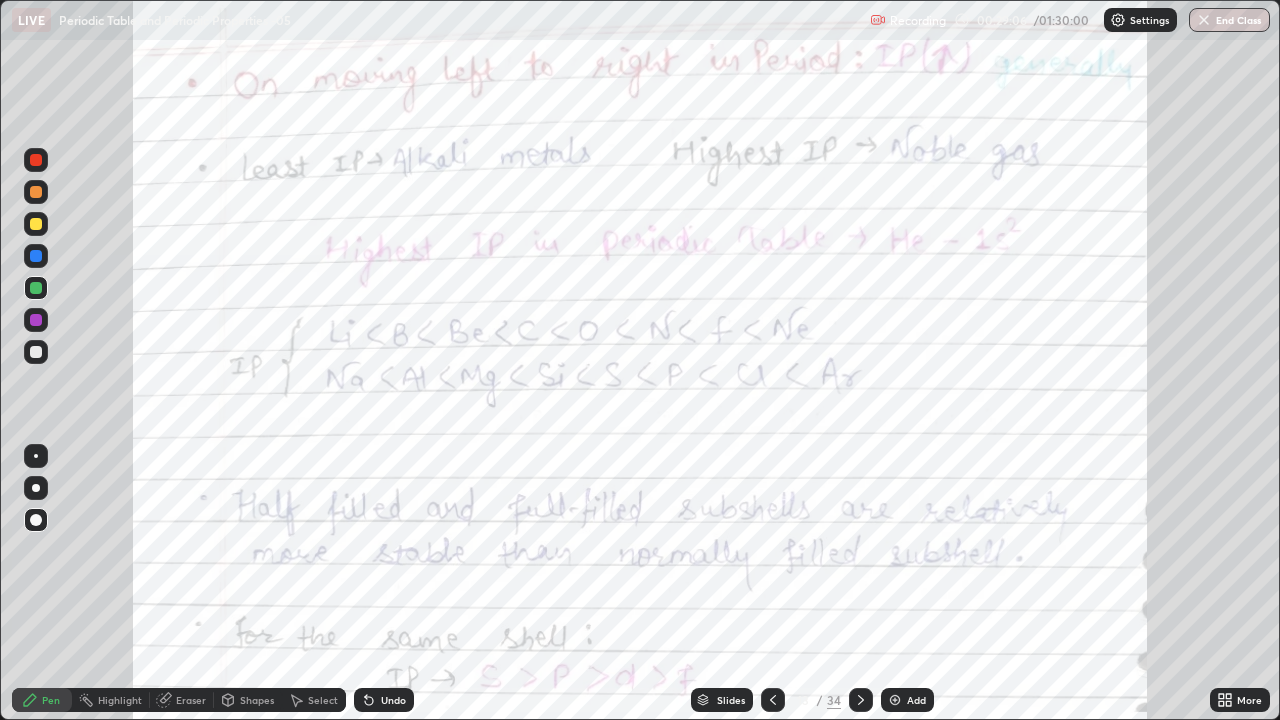 click 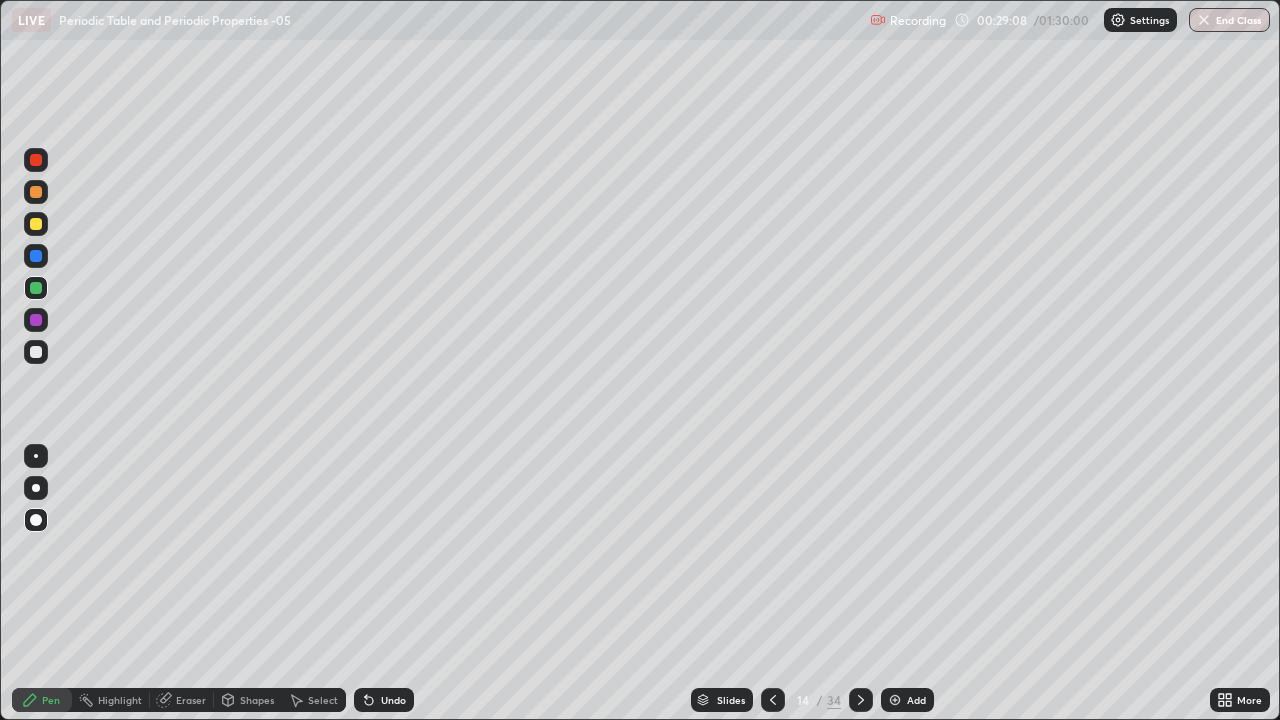 click at bounding box center (861, 700) 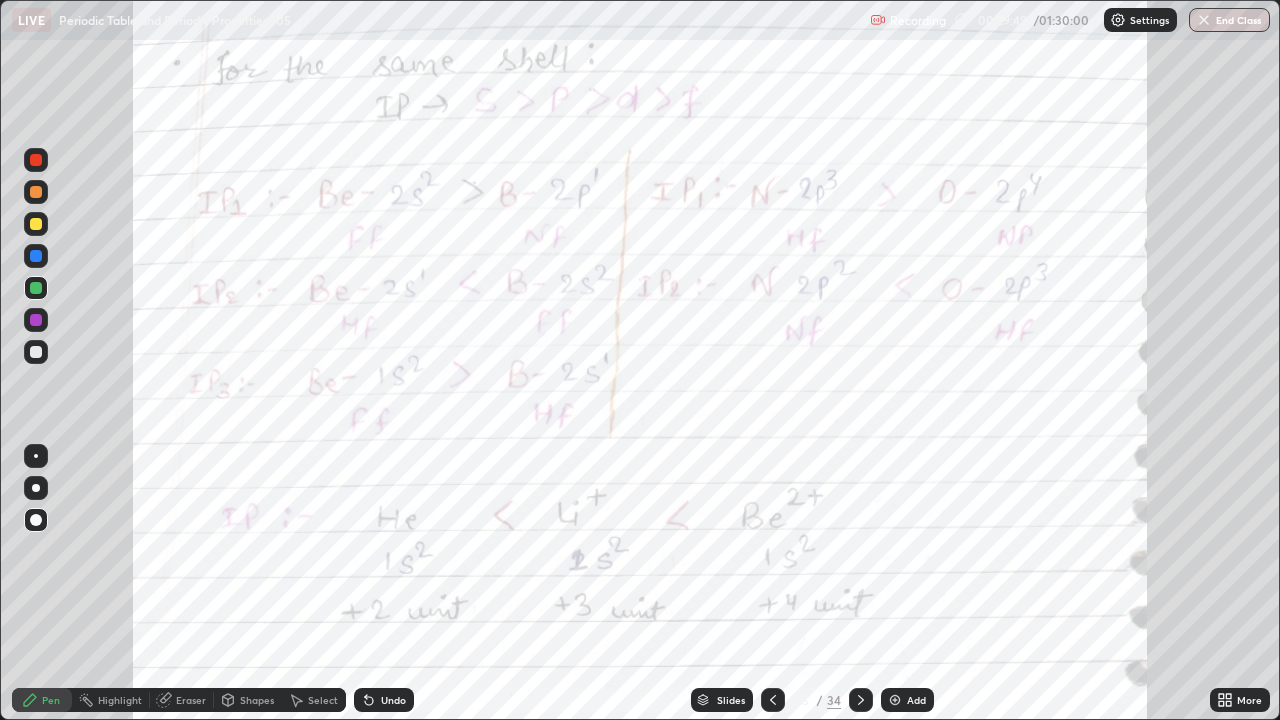 click 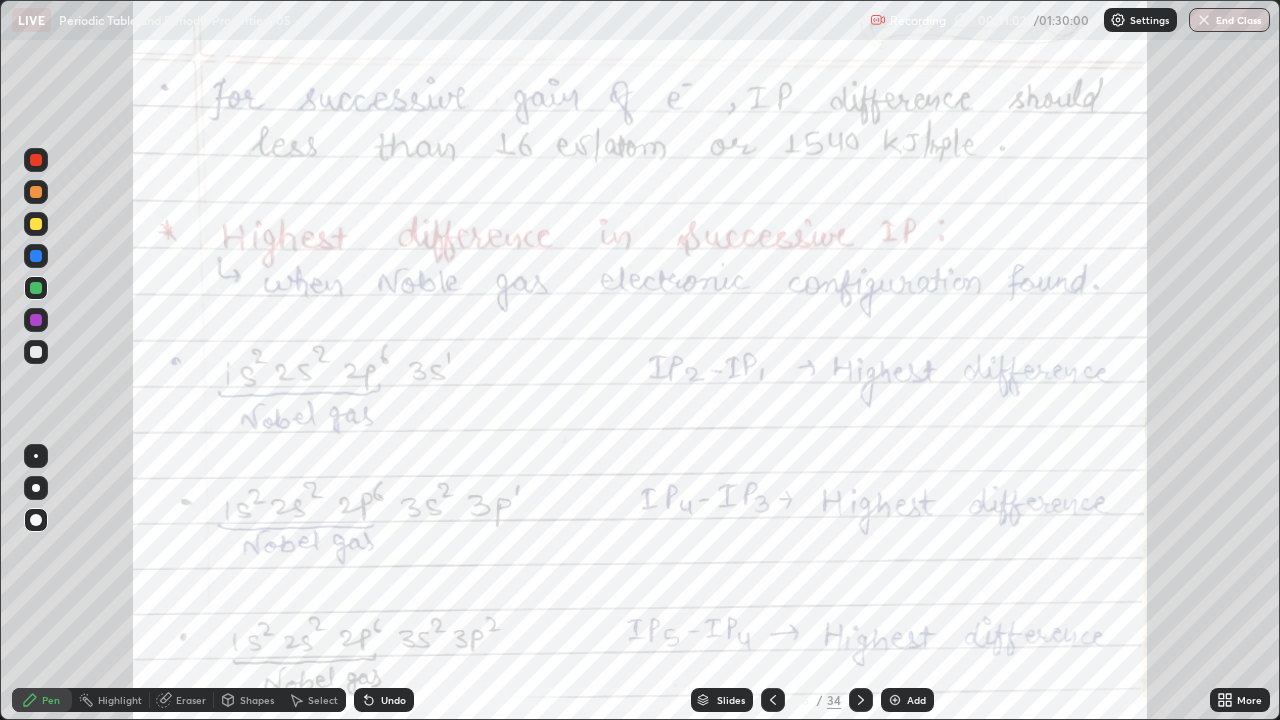 click at bounding box center (36, 520) 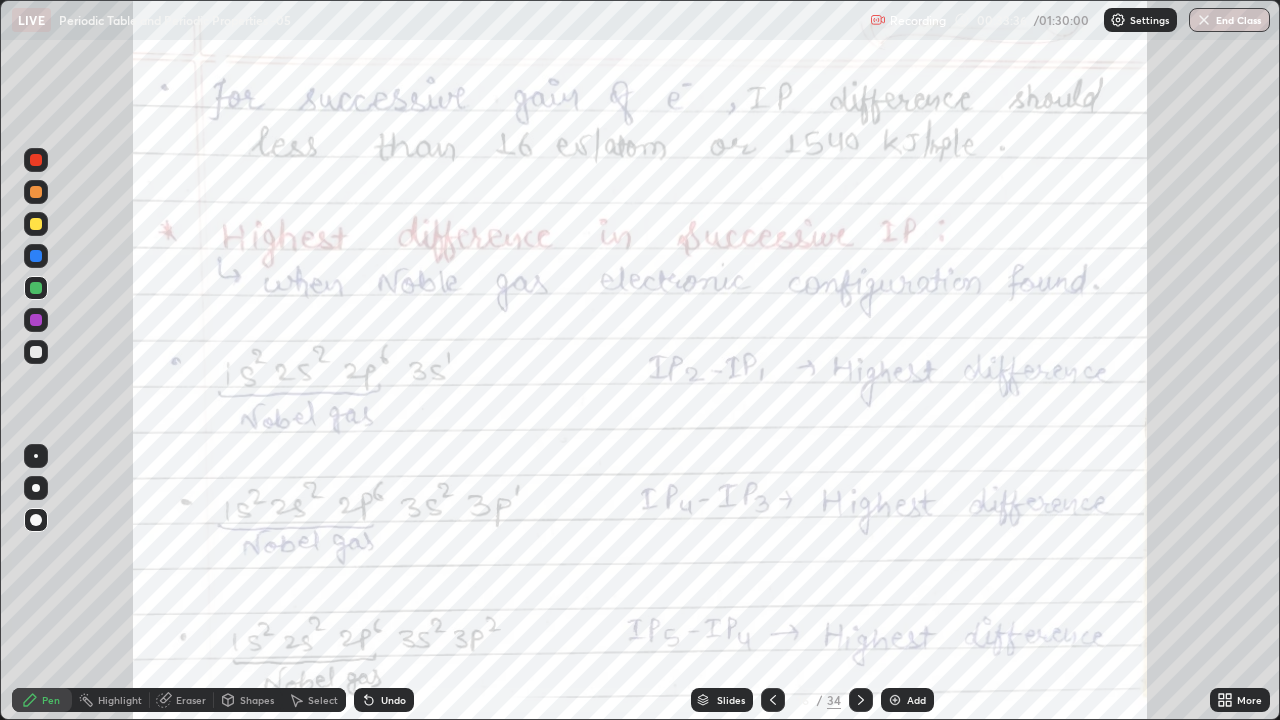 click 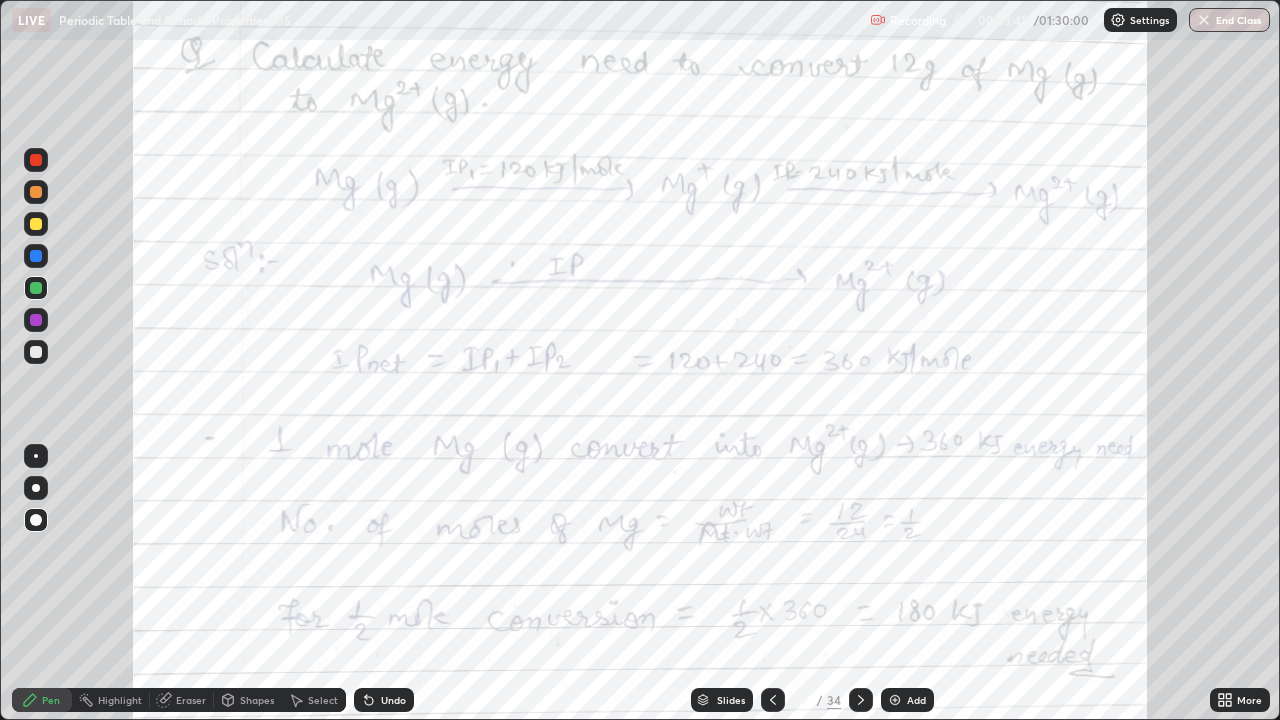 click 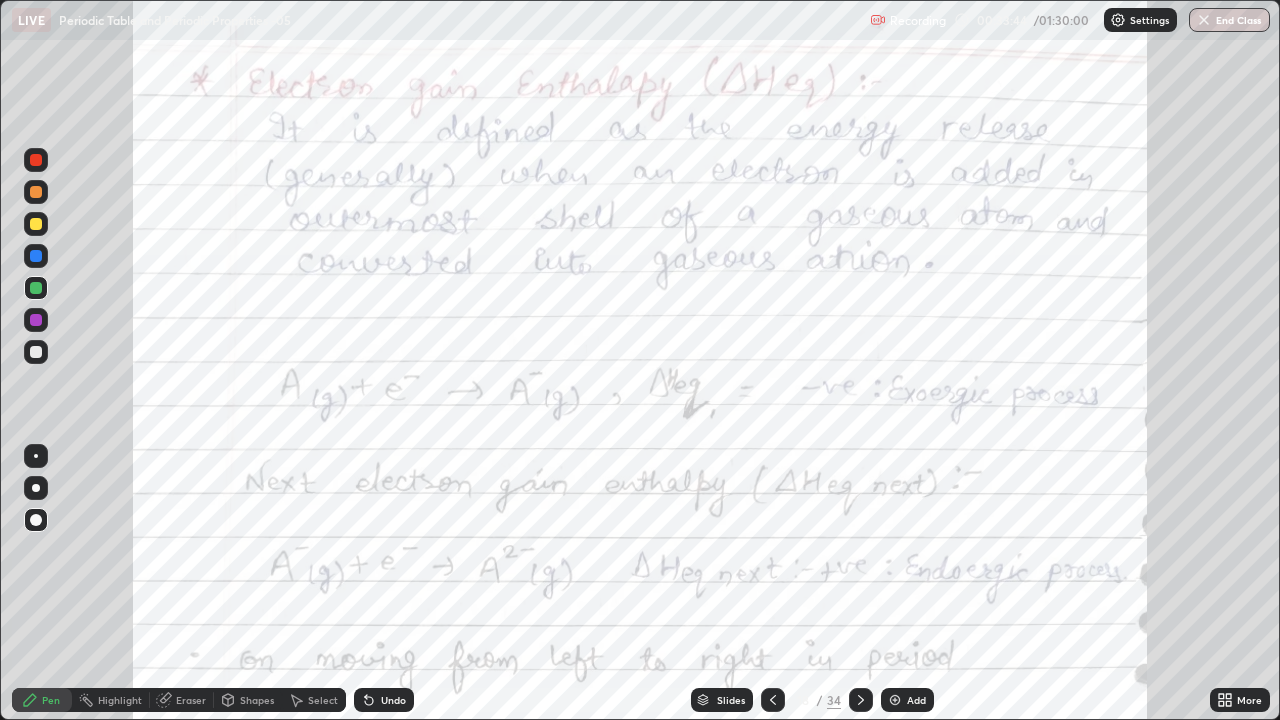 click 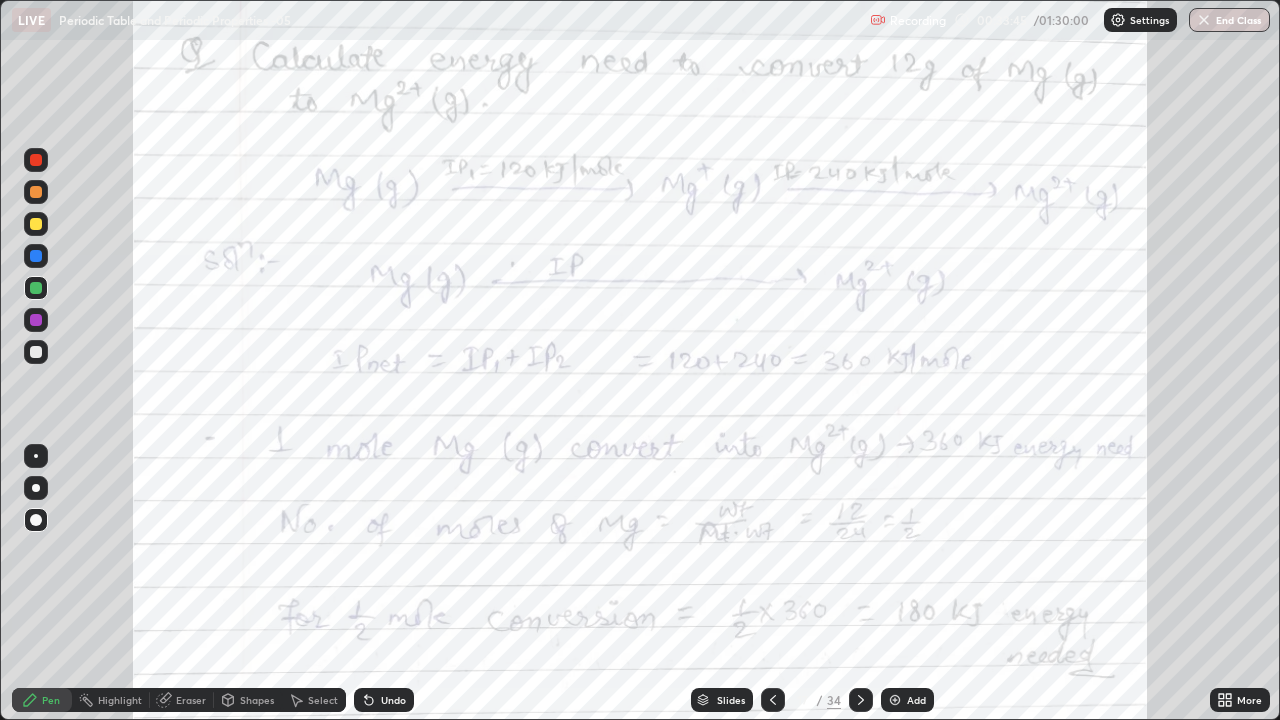click at bounding box center (773, 700) 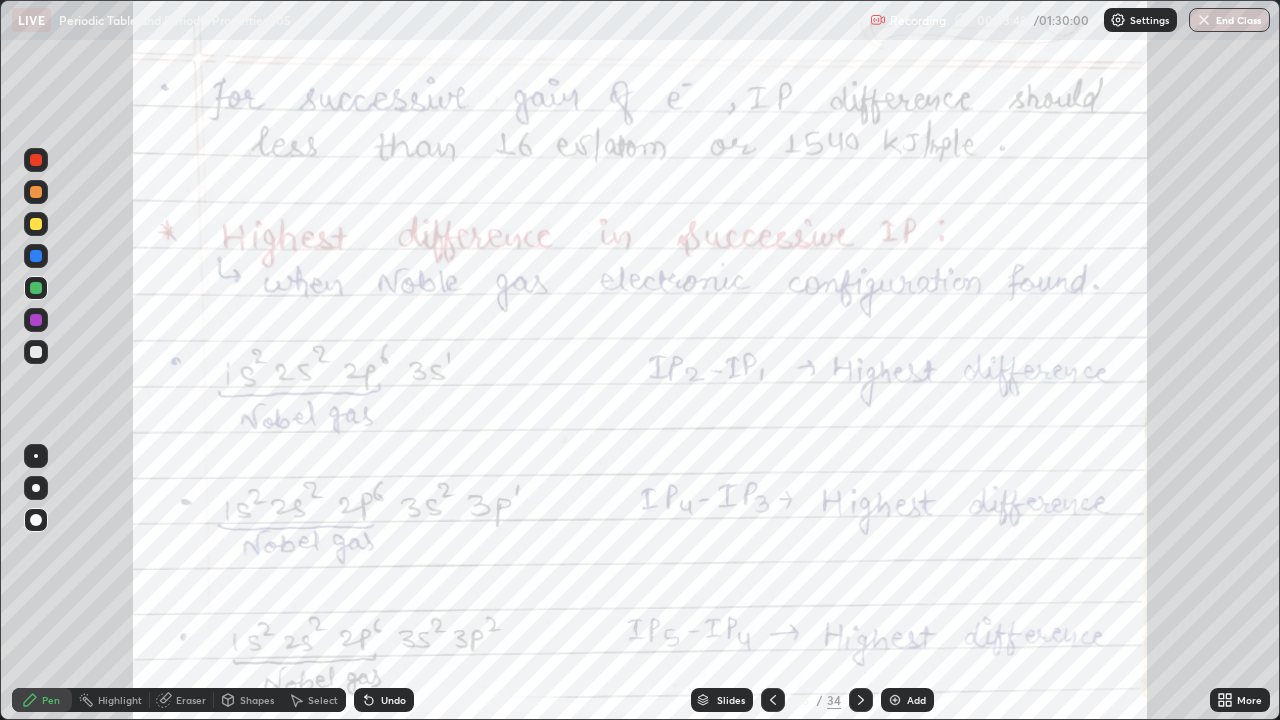 click at bounding box center (895, 700) 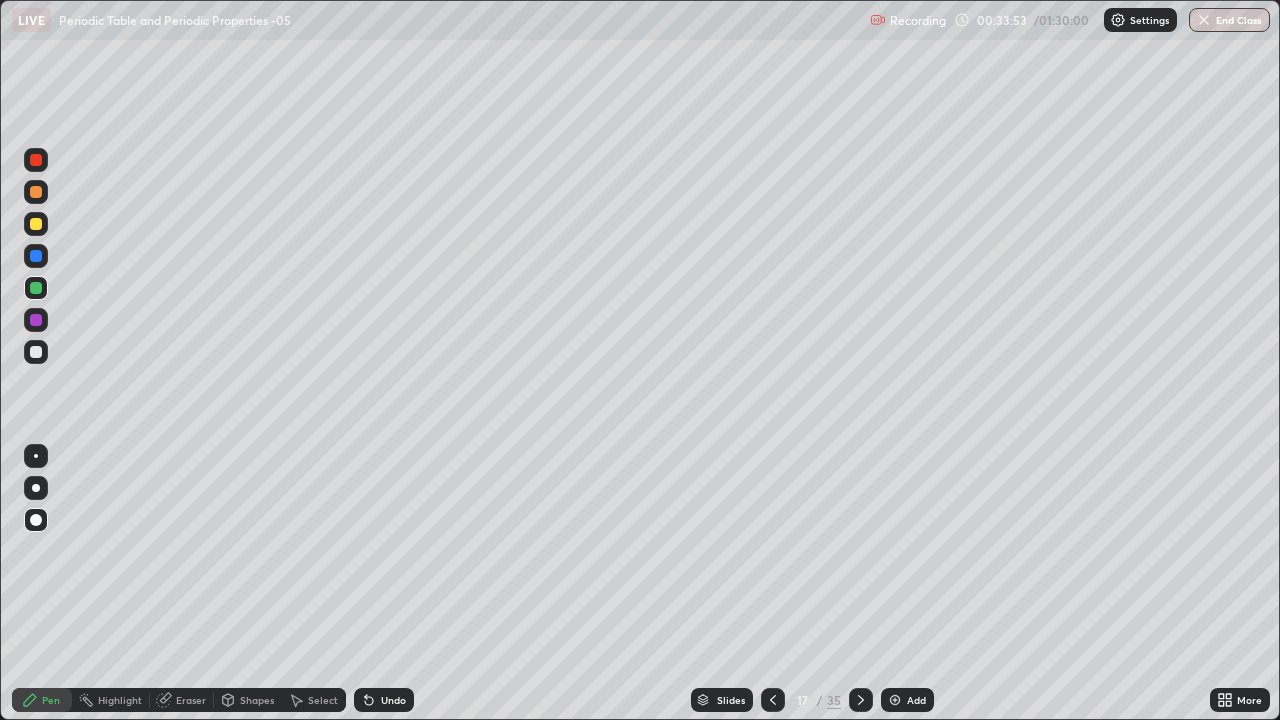 click at bounding box center (36, 224) 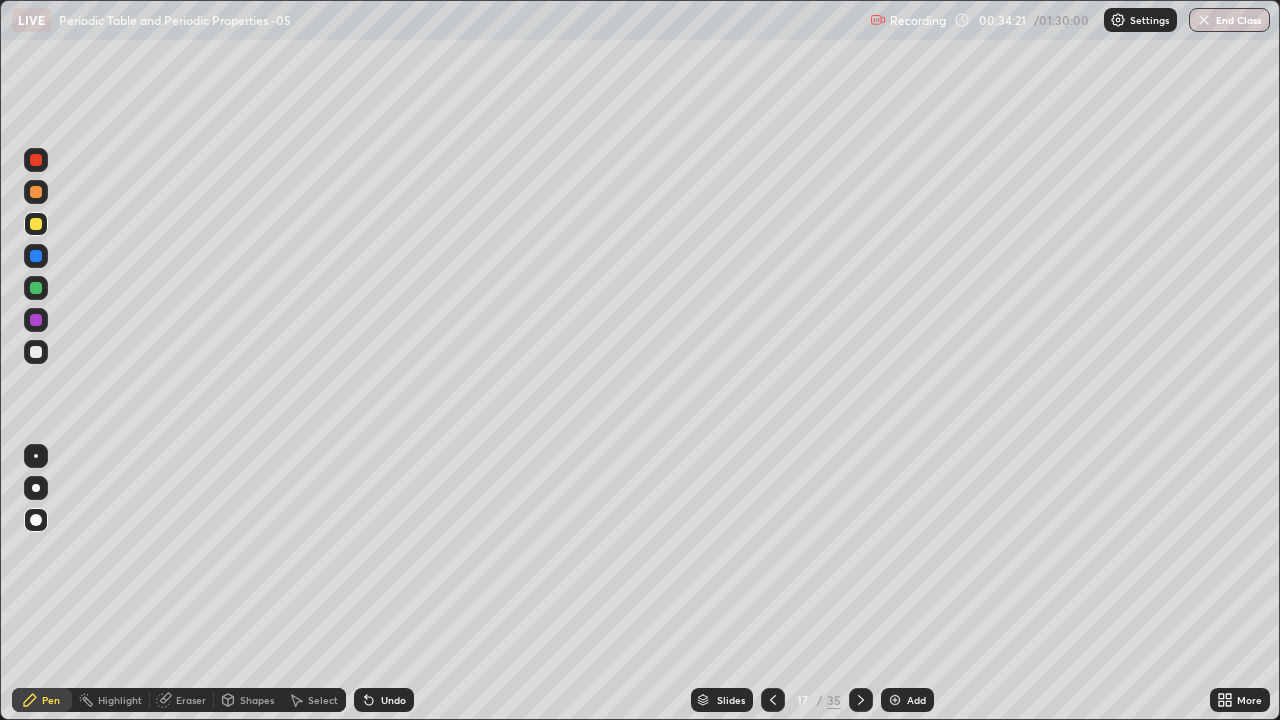 click 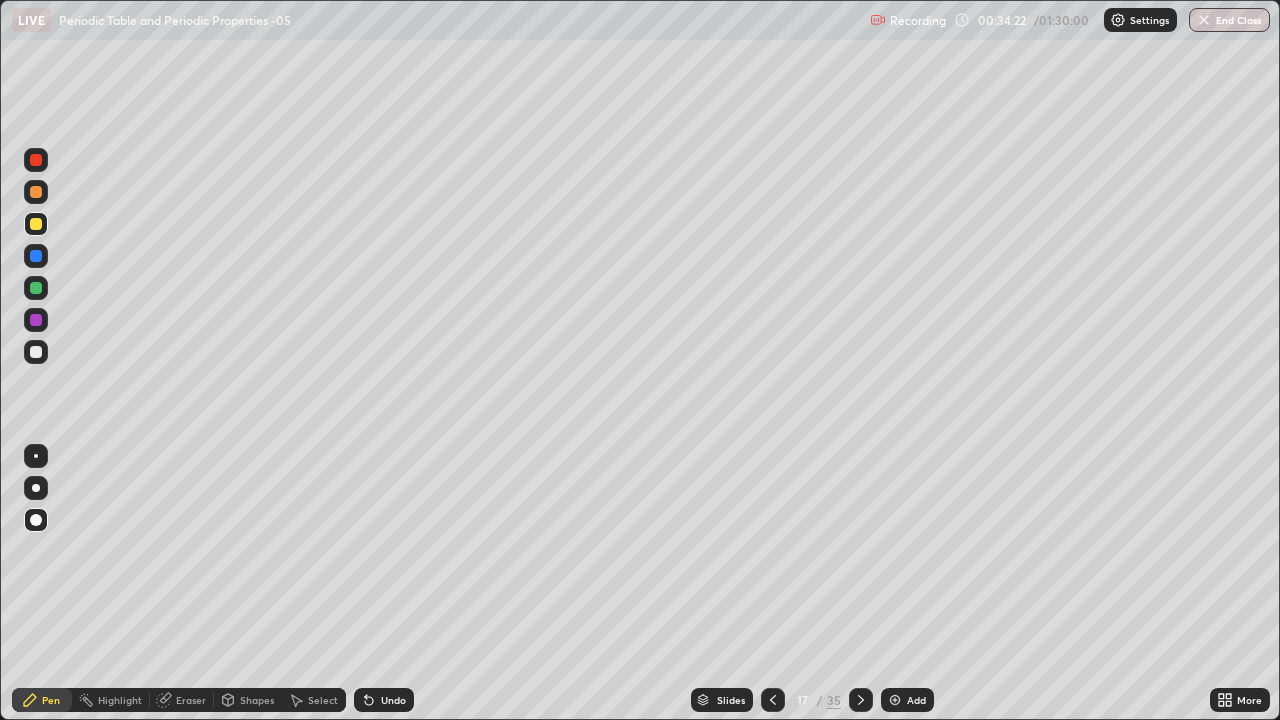 click on "Undo" at bounding box center (384, 700) 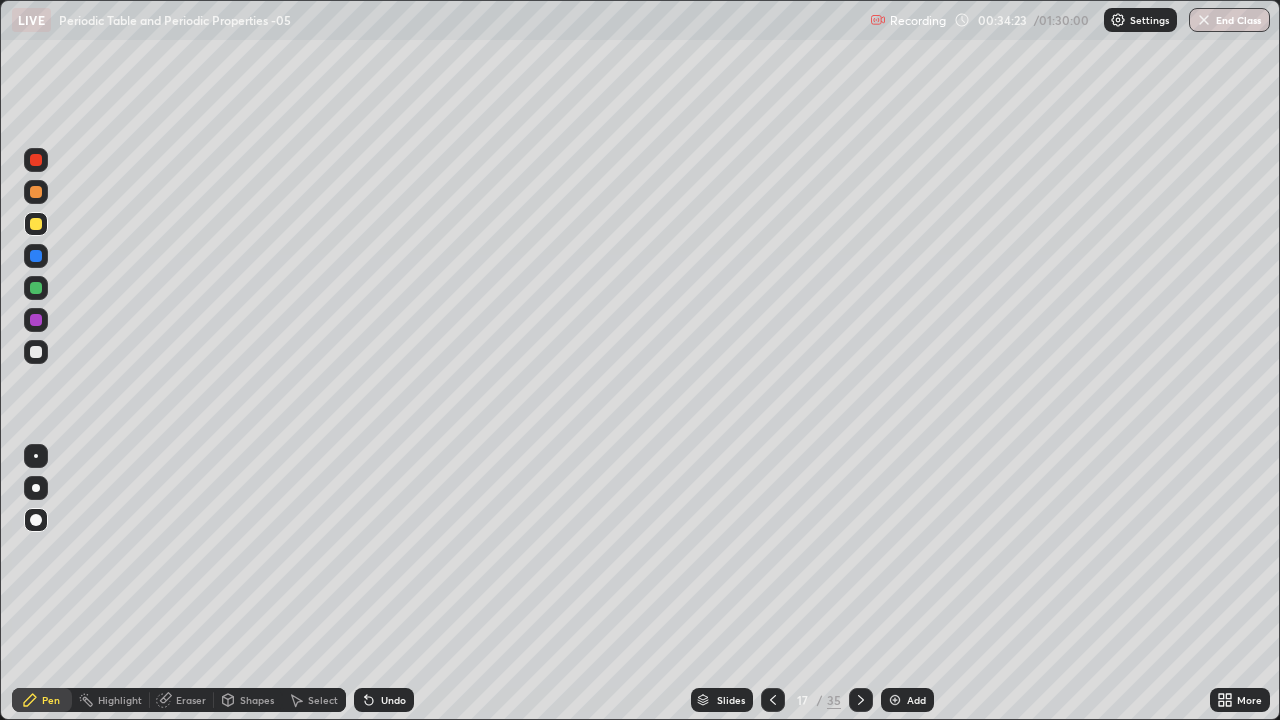 click 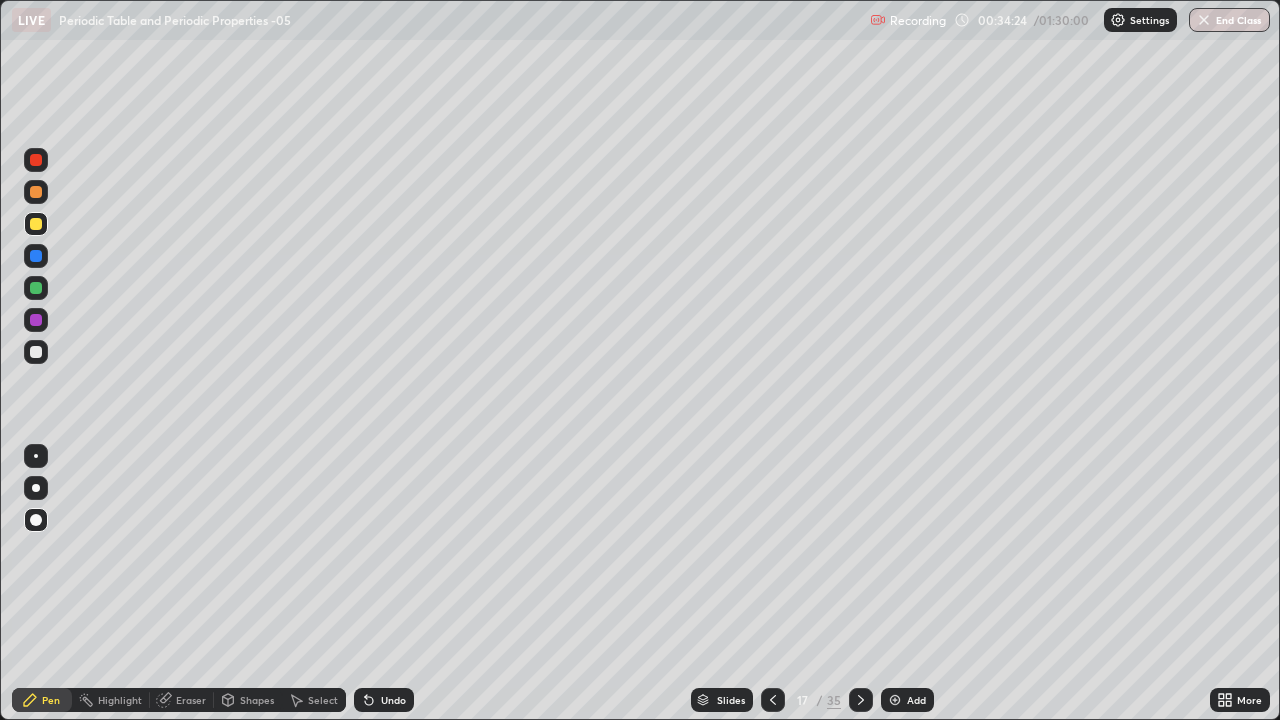 click 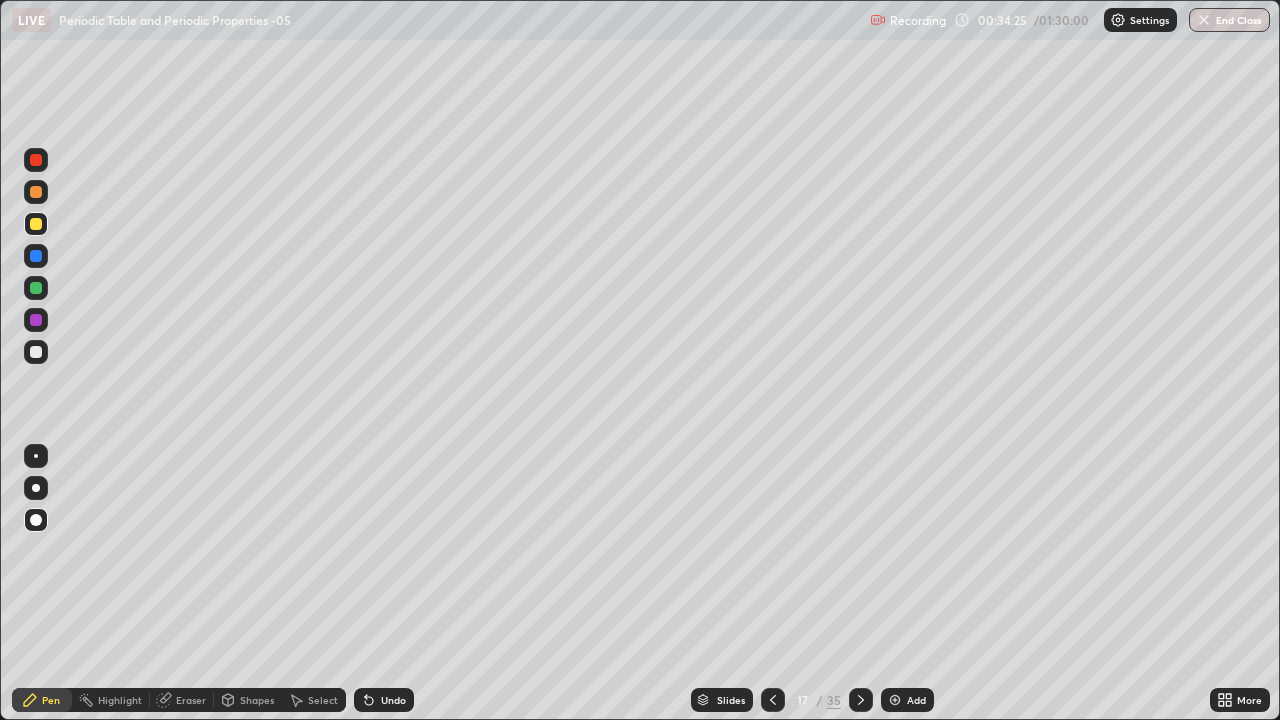 click 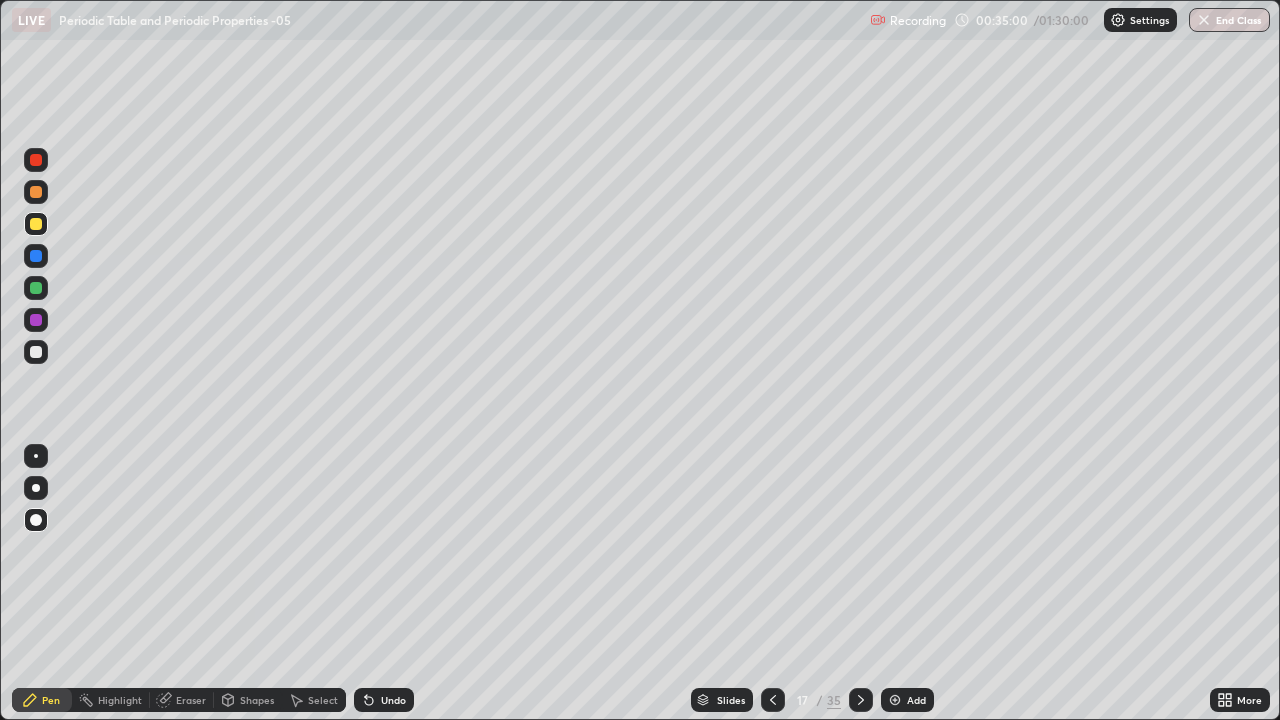 click at bounding box center [36, 224] 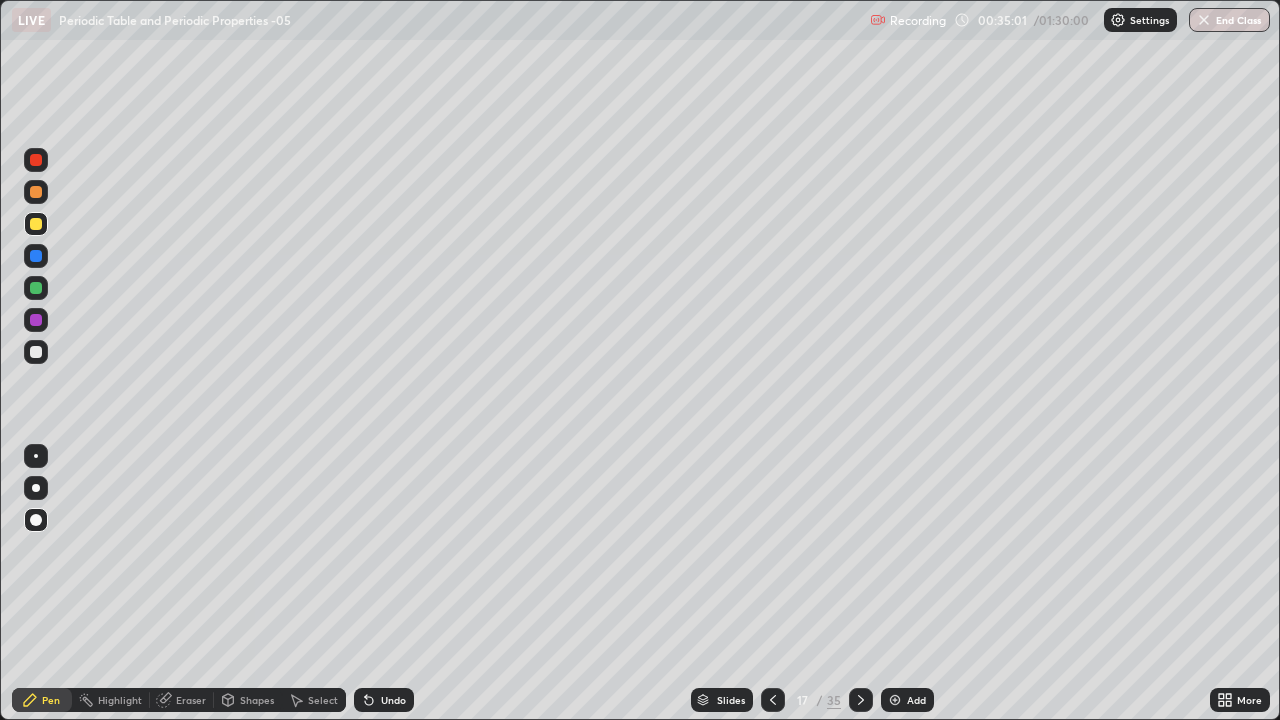 click at bounding box center (36, 288) 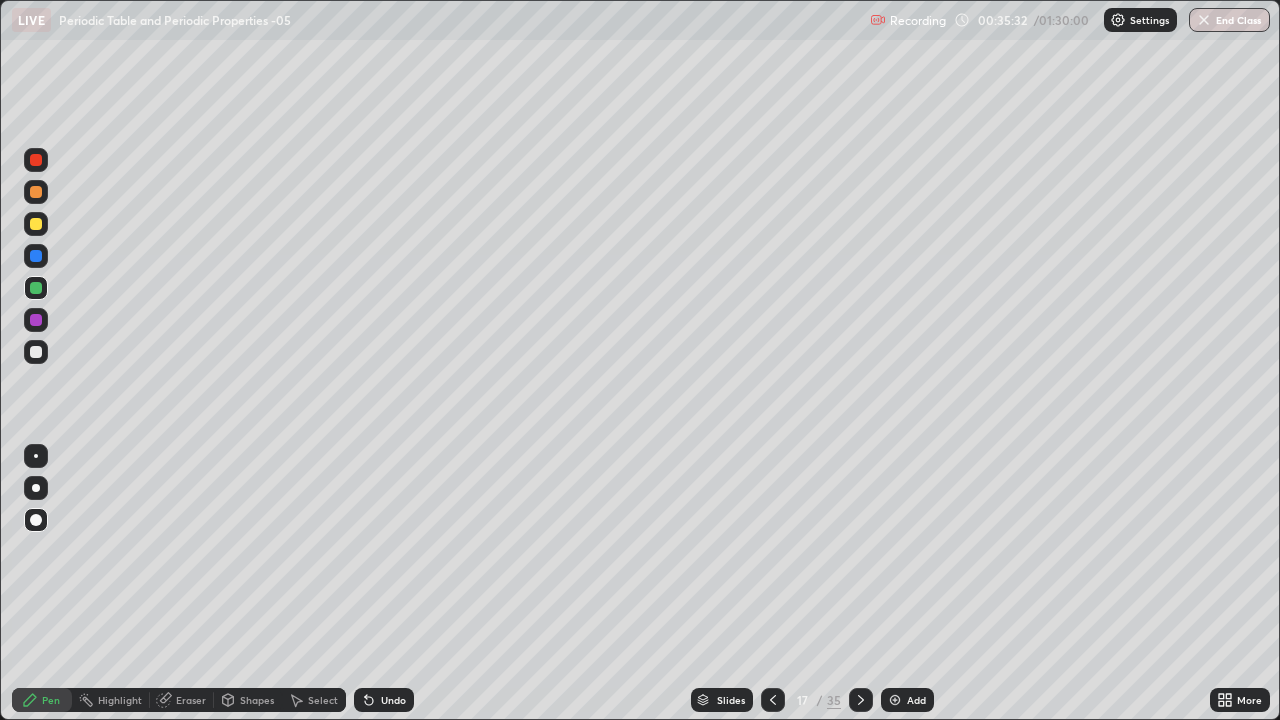 click at bounding box center (36, 224) 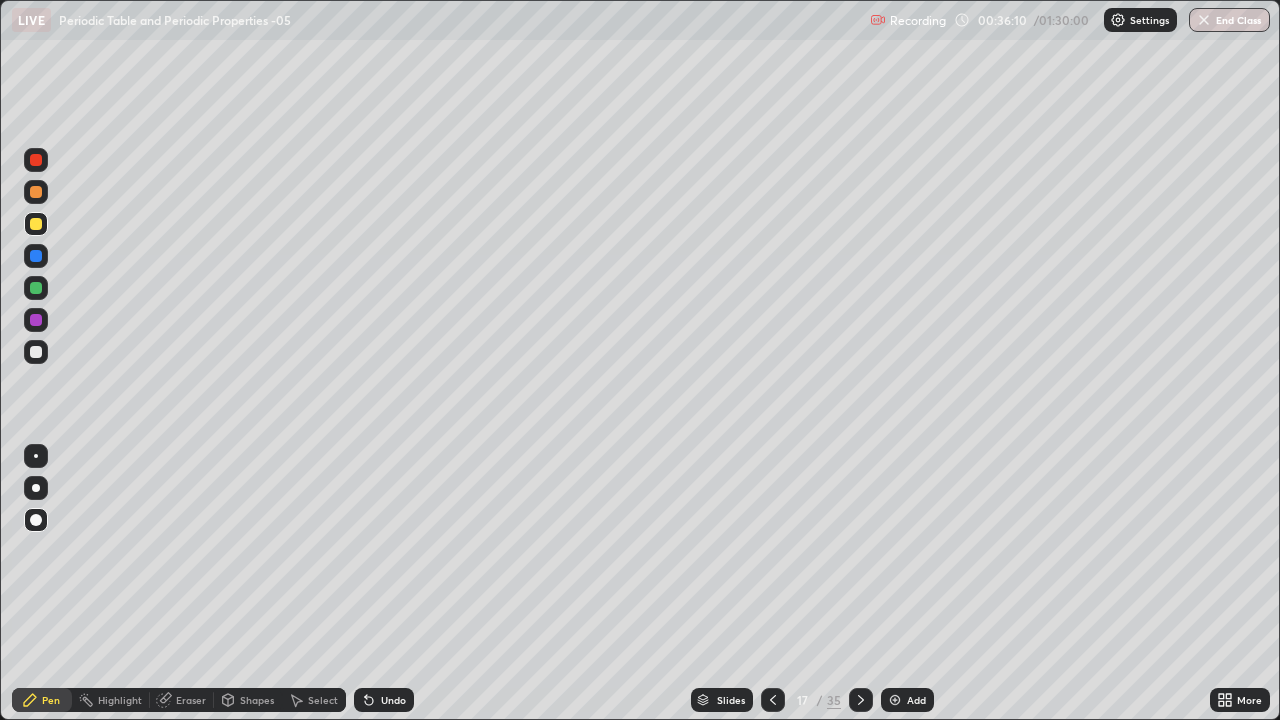 click 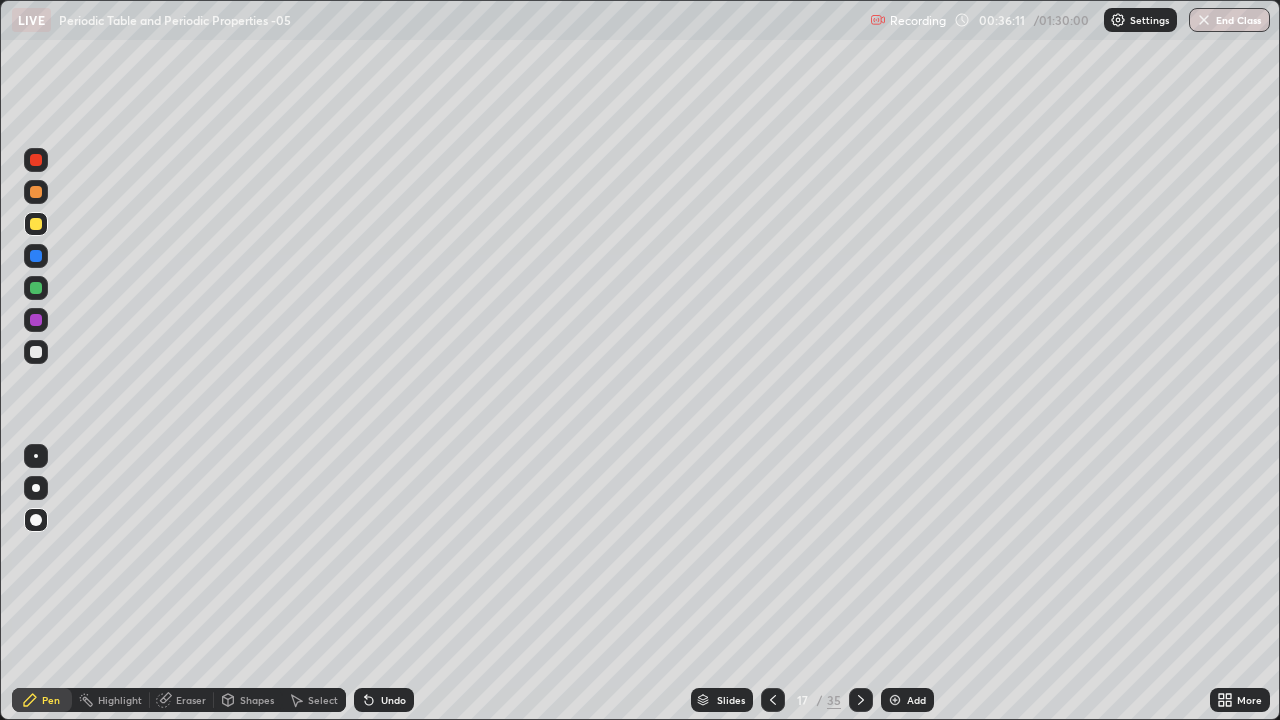 click 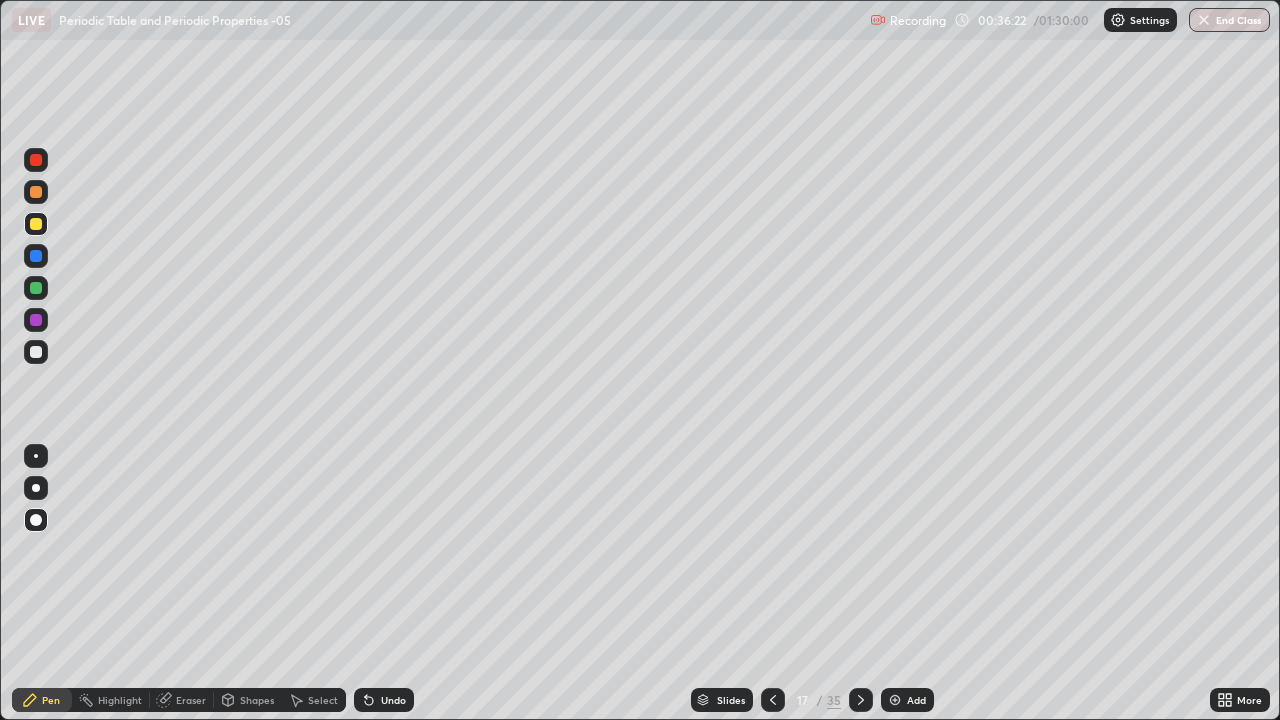 click on "Eraser" at bounding box center (191, 700) 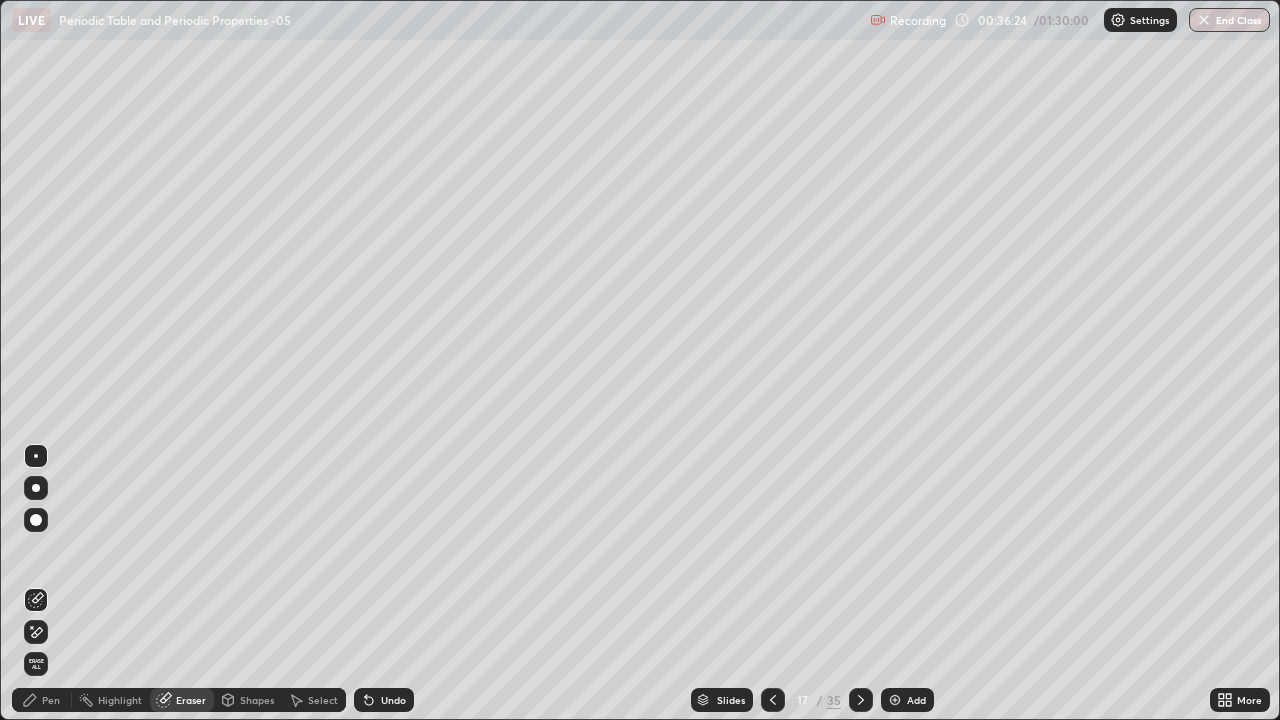 click on "Pen" at bounding box center (51, 700) 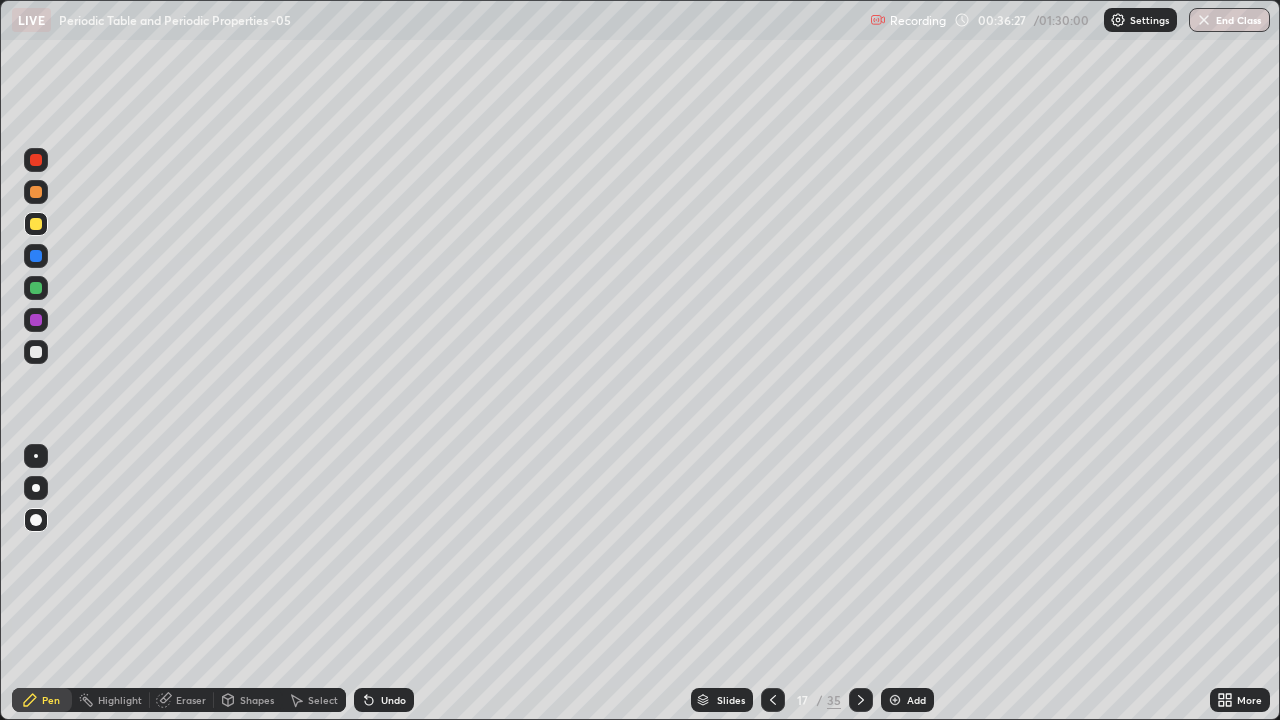 click on "Pen" at bounding box center [42, 700] 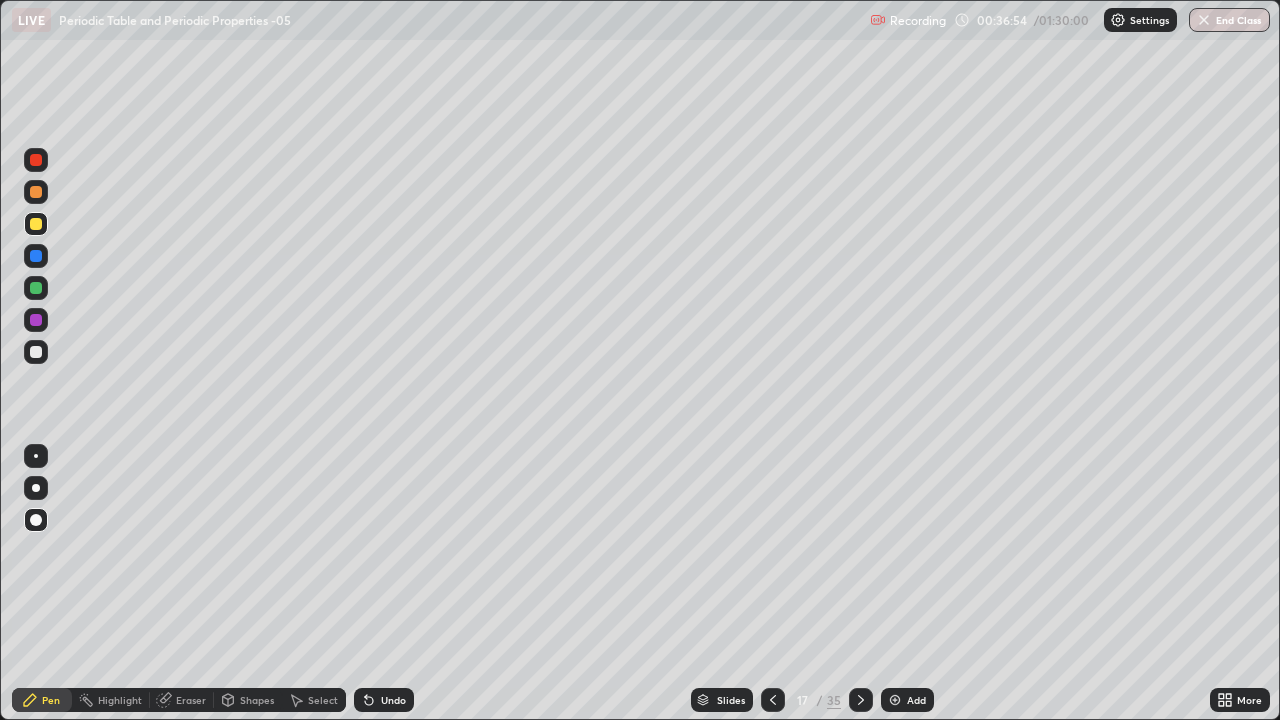 click at bounding box center (36, 160) 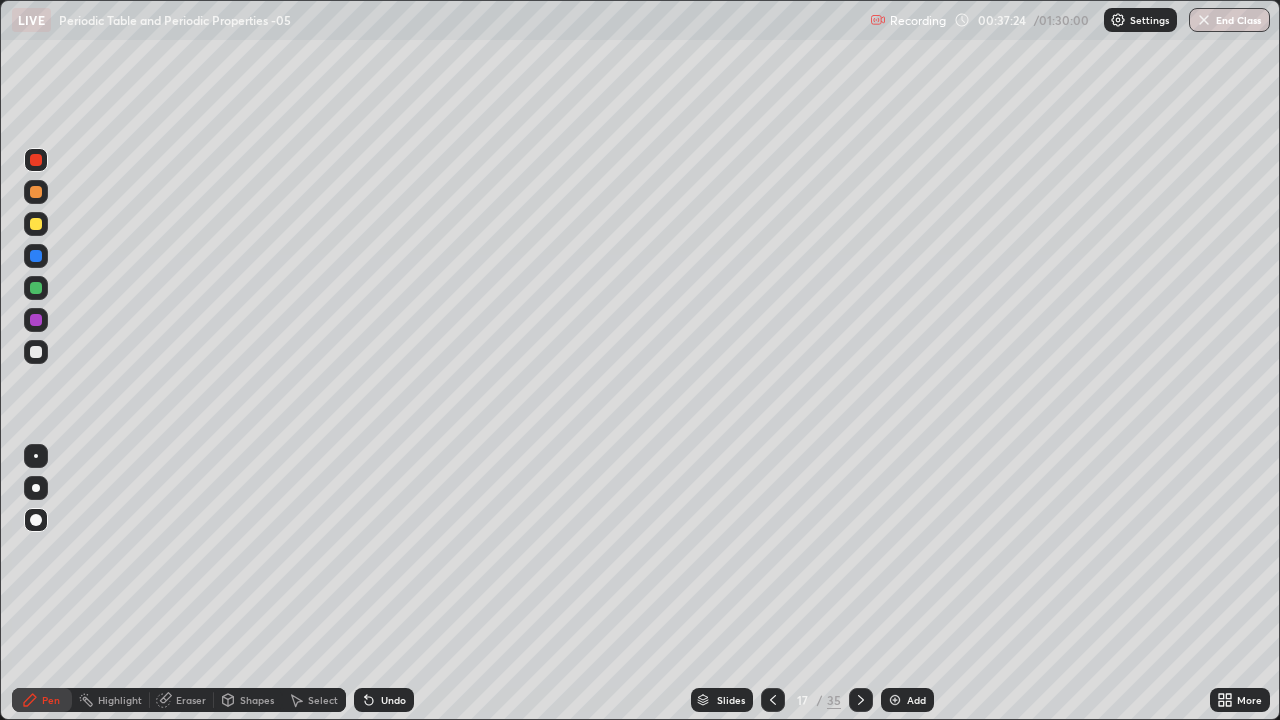 click at bounding box center (36, 160) 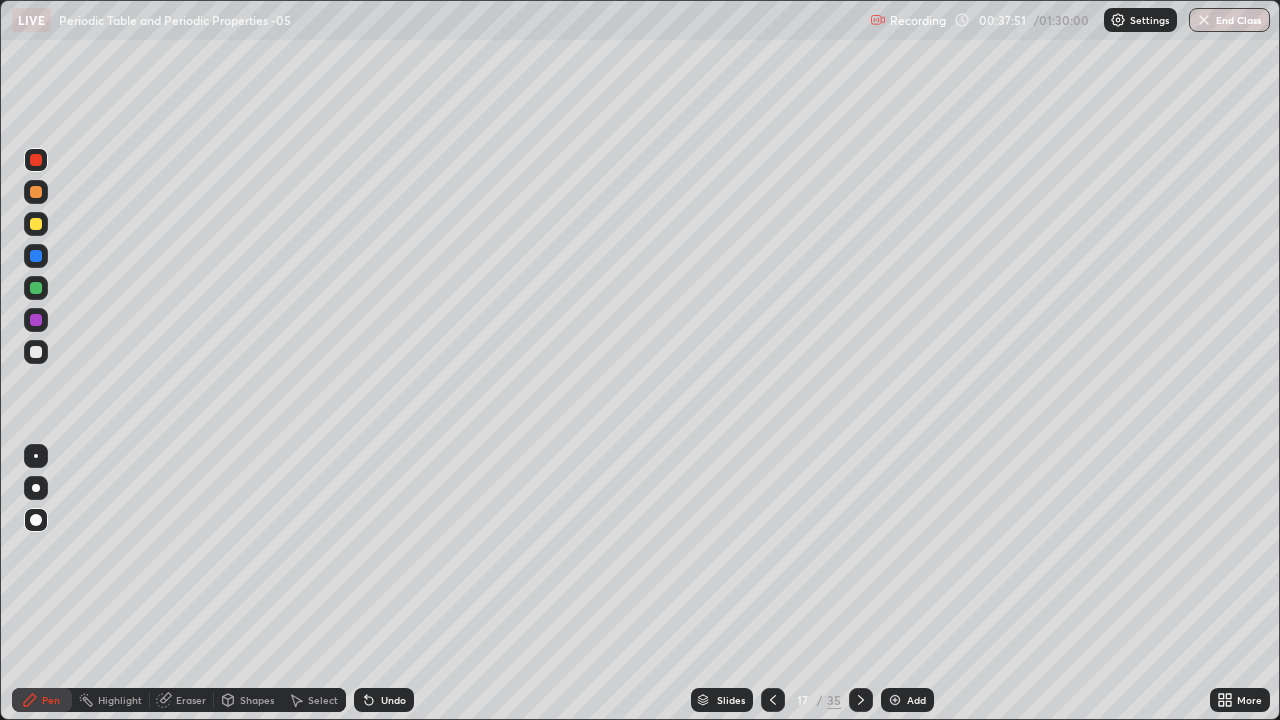click on "Eraser" at bounding box center [191, 700] 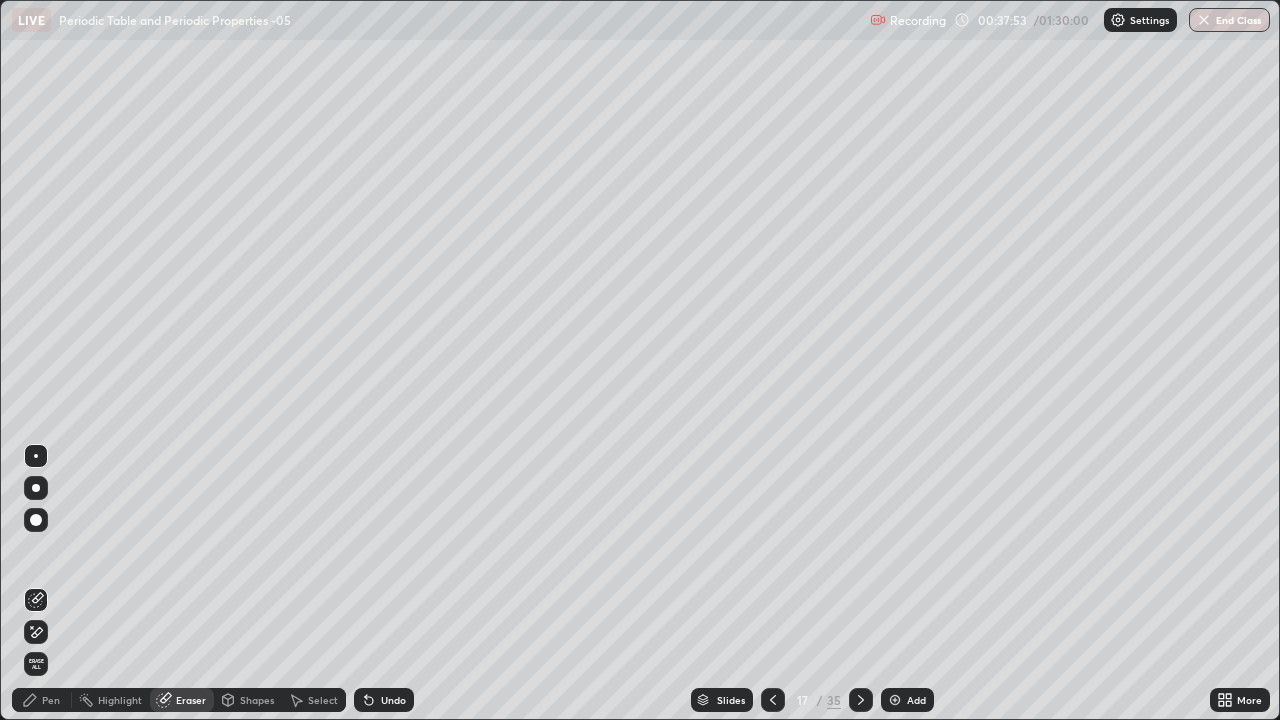 click on "Pen" at bounding box center [51, 700] 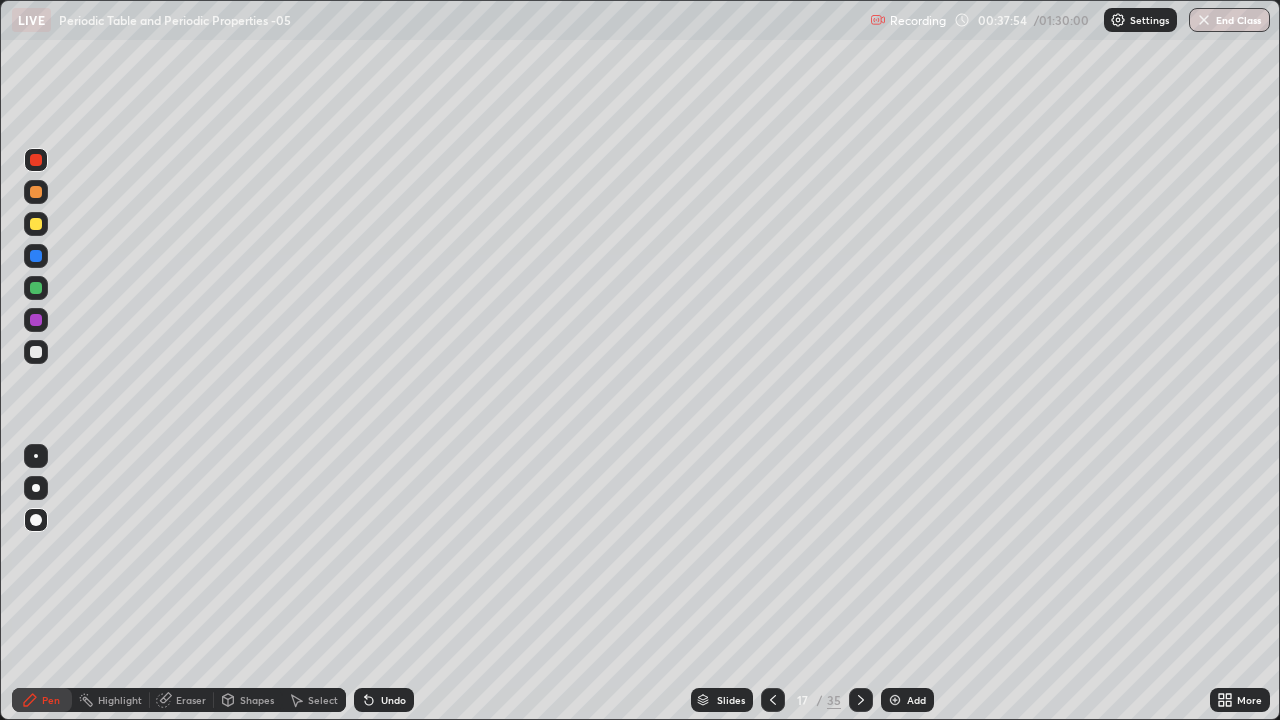 click at bounding box center (36, 288) 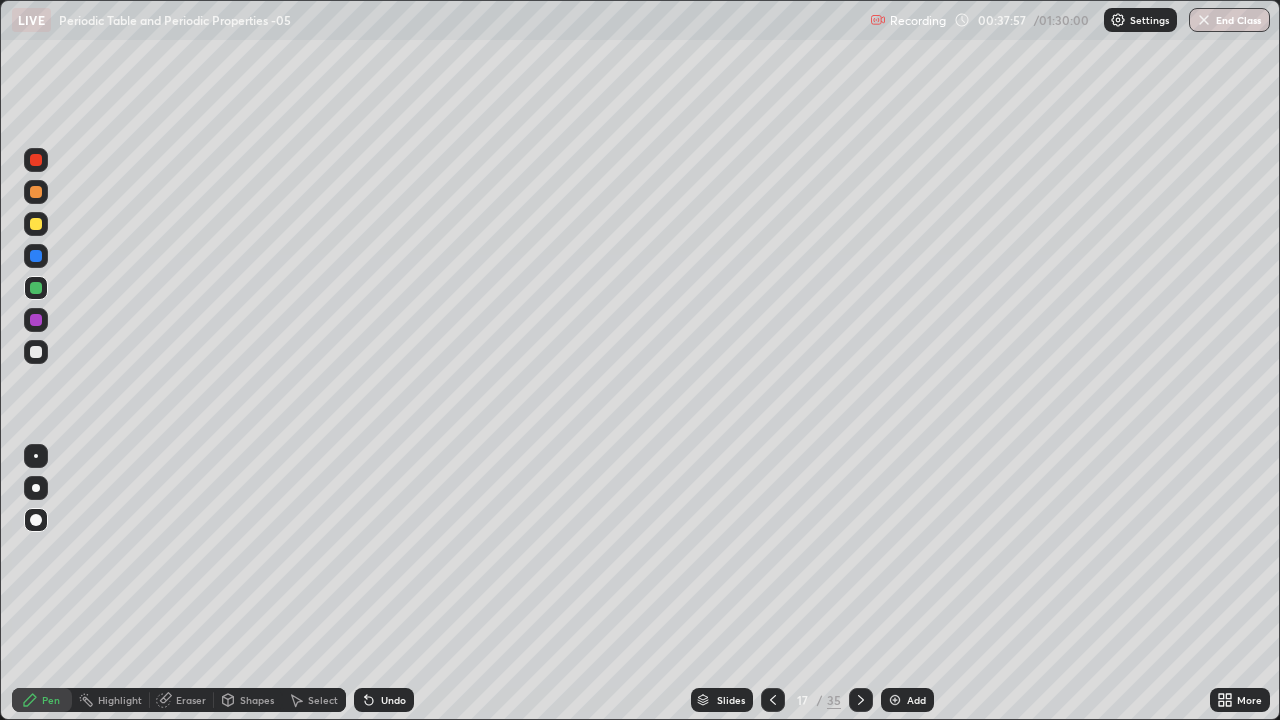 click on "Eraser" at bounding box center [191, 700] 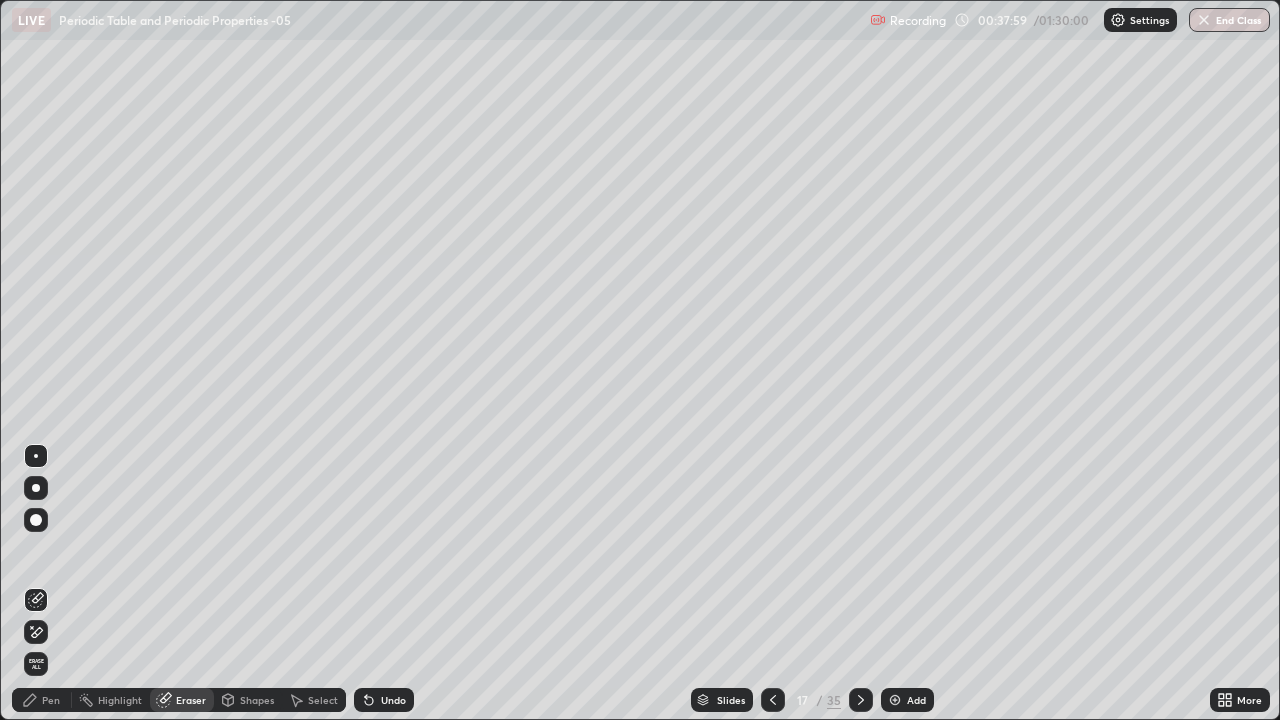 click on "Pen" at bounding box center (51, 700) 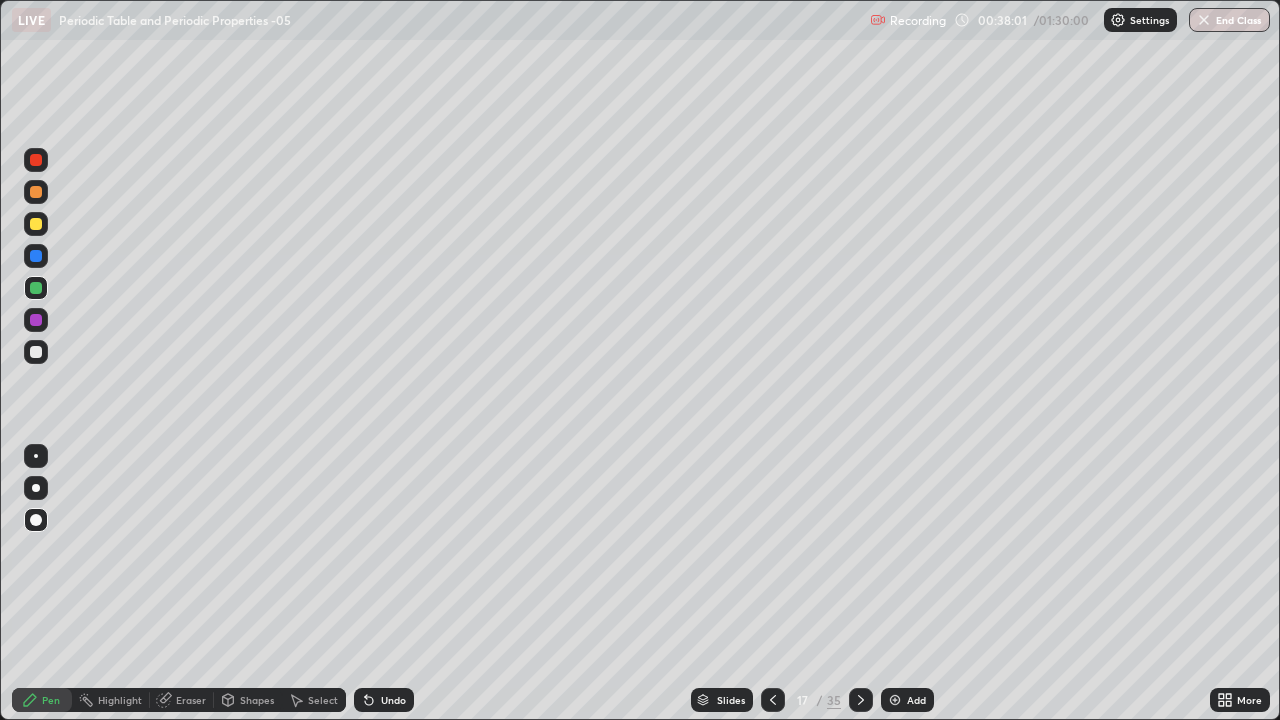 click at bounding box center (36, 160) 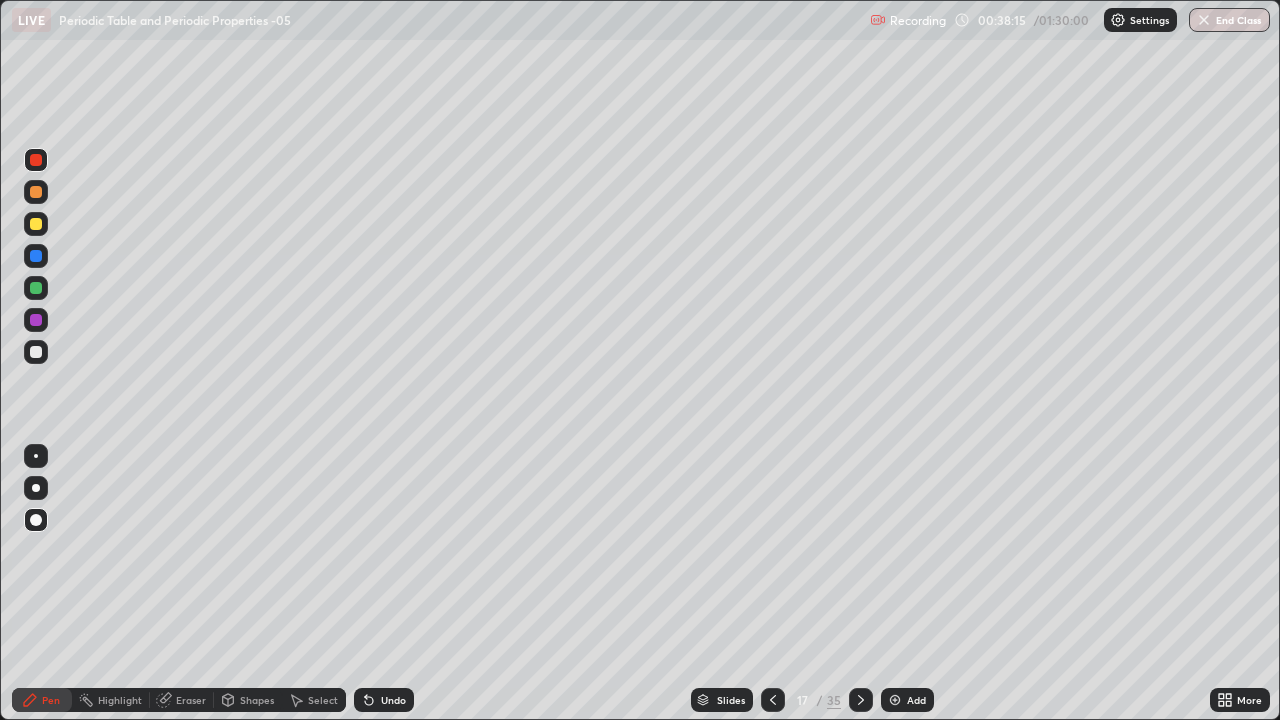 click 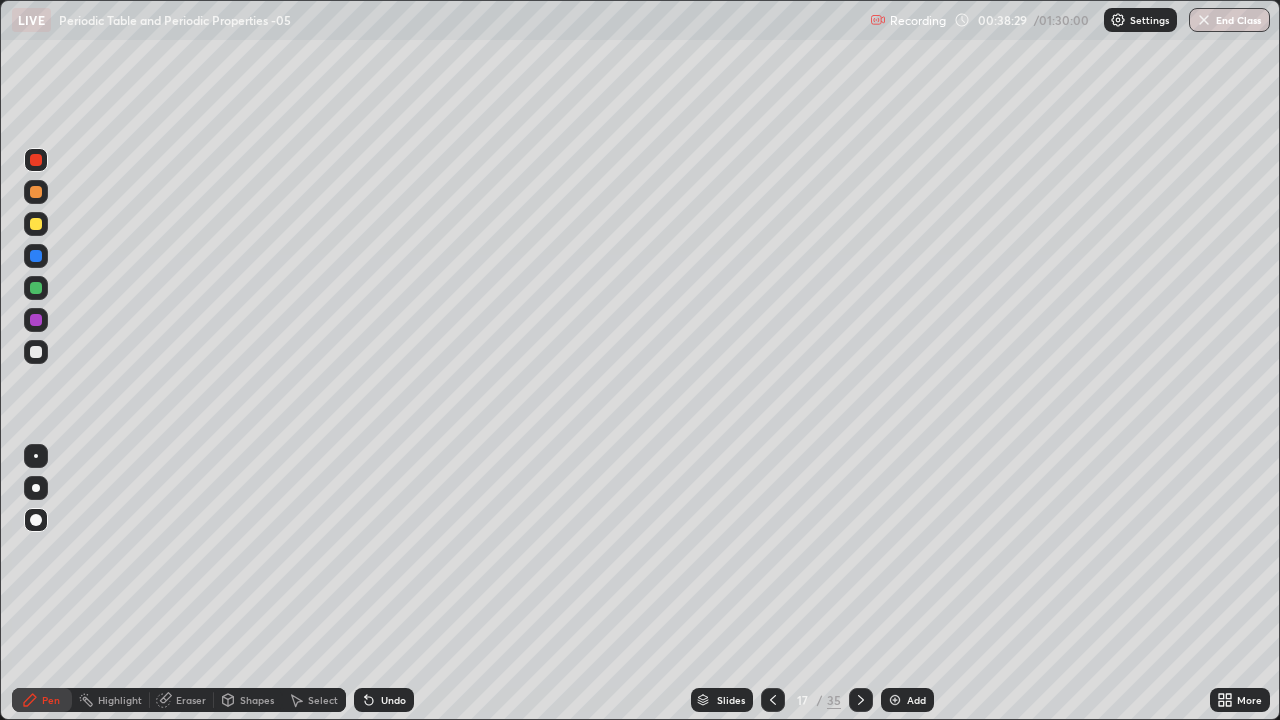 click at bounding box center (36, 224) 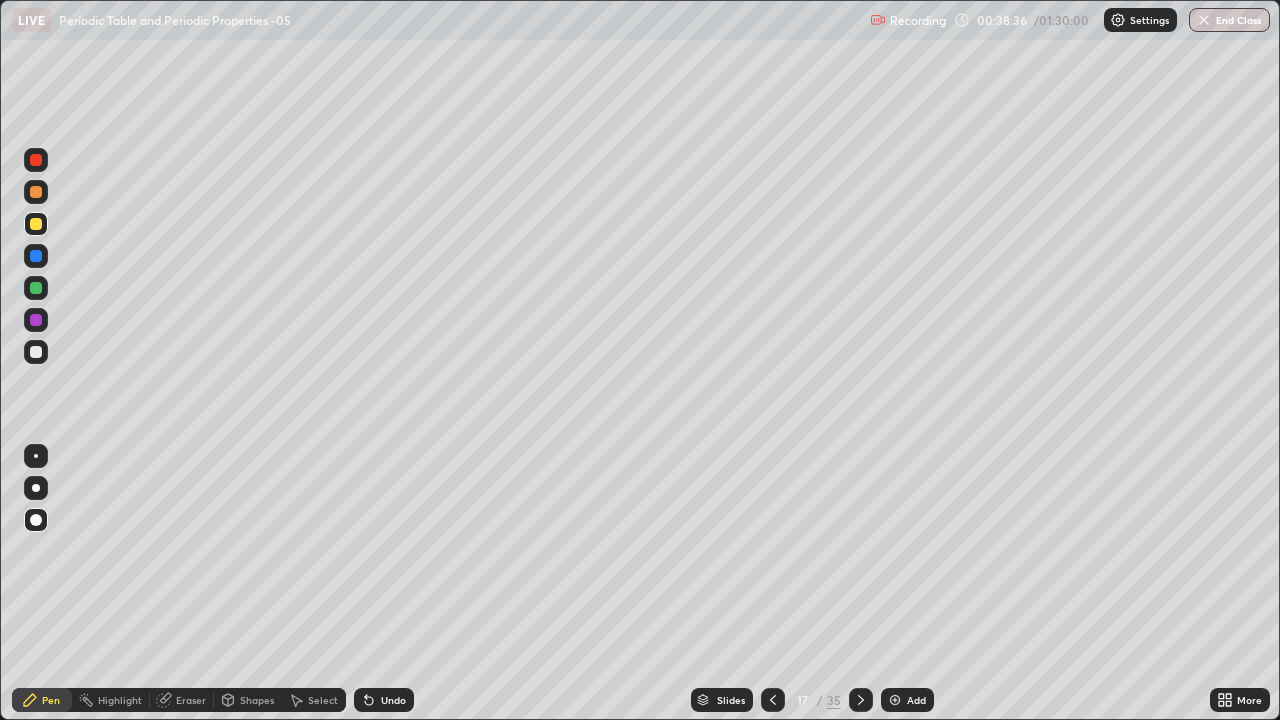 click on "Undo" at bounding box center [384, 700] 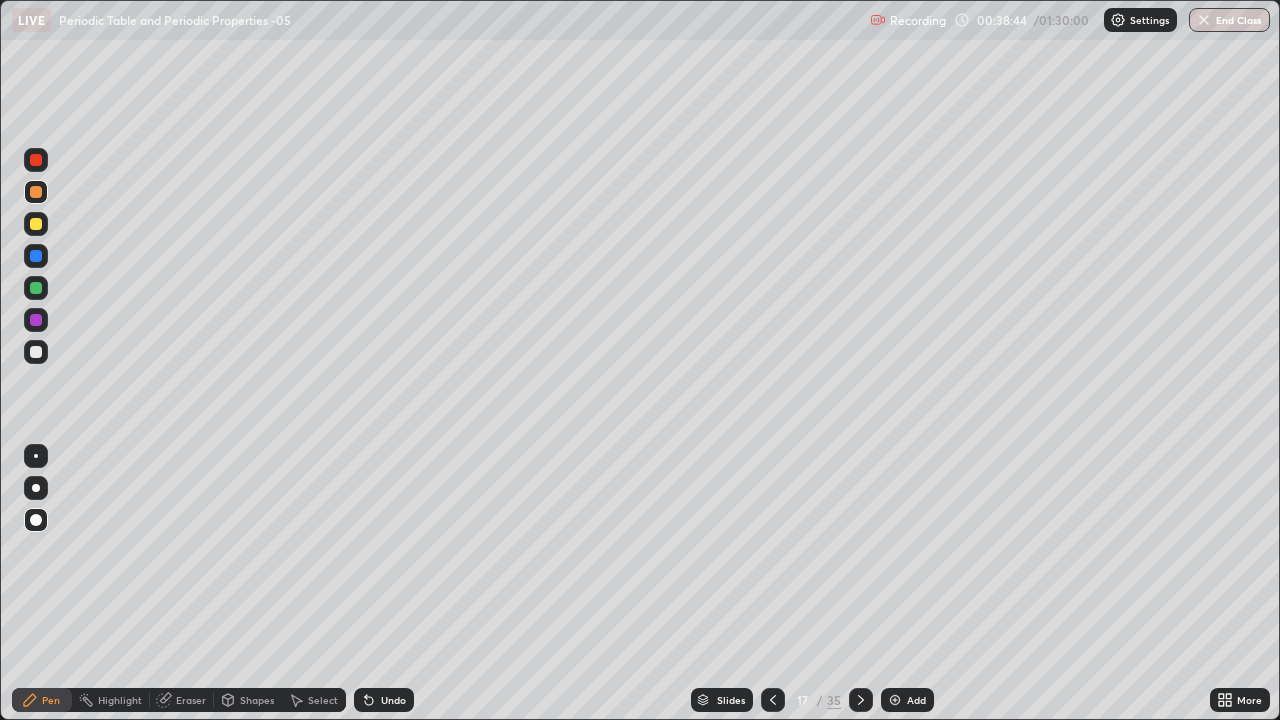 click at bounding box center (36, 160) 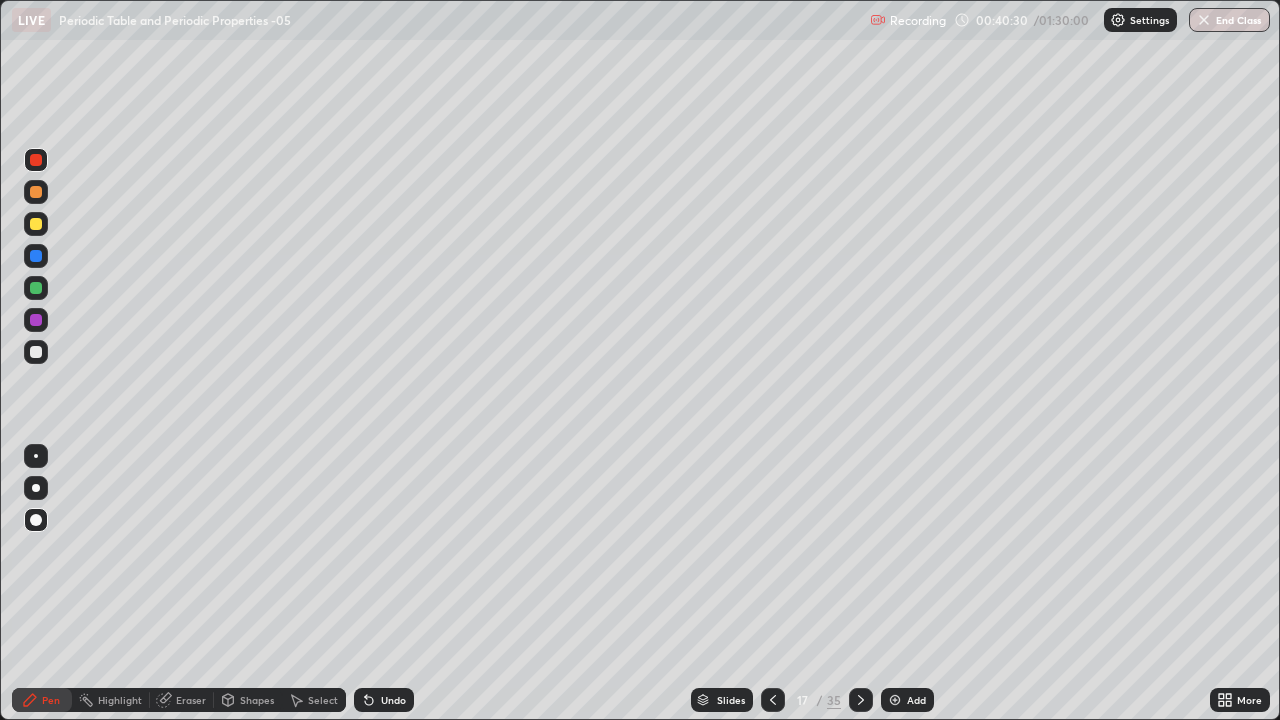 click at bounding box center (773, 700) 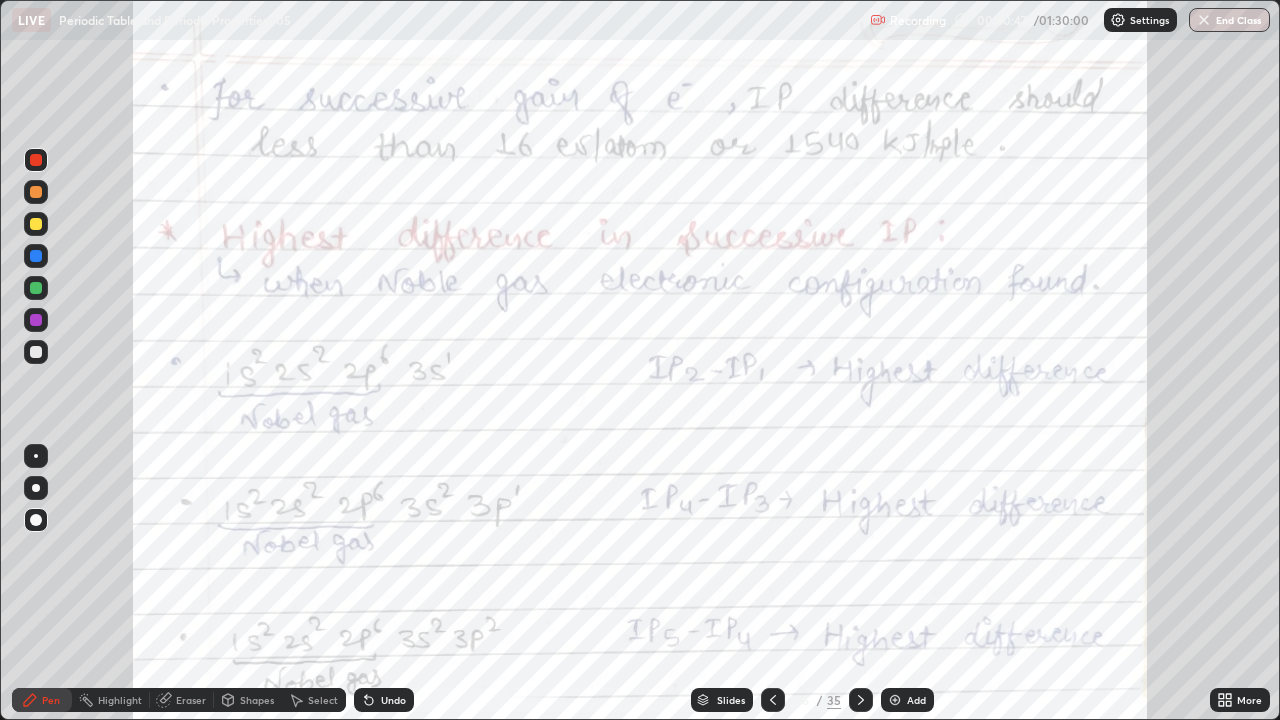 click 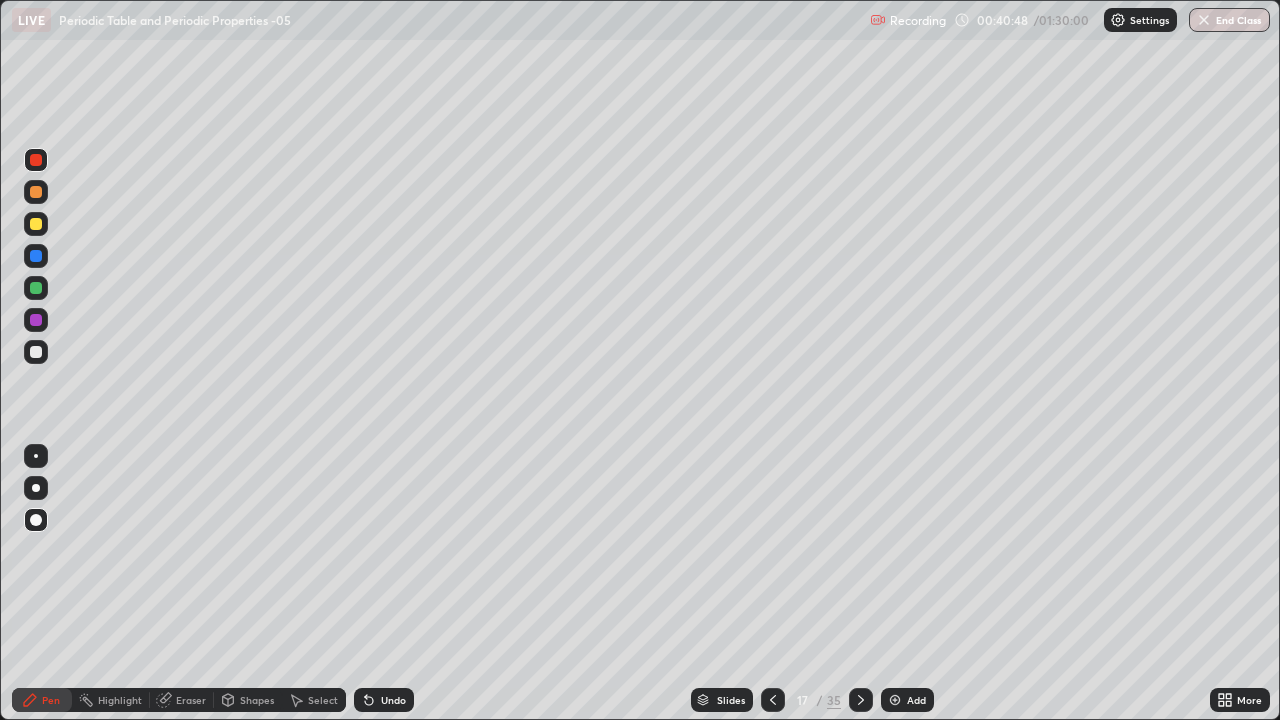click 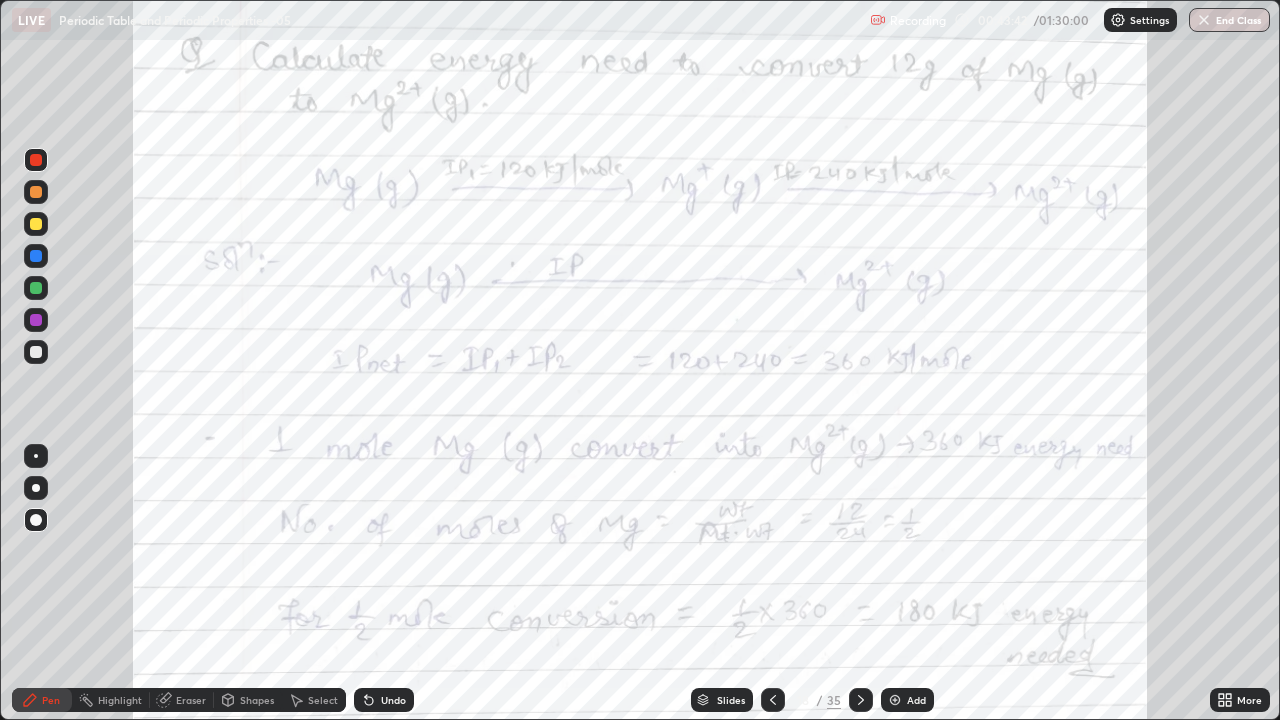 click 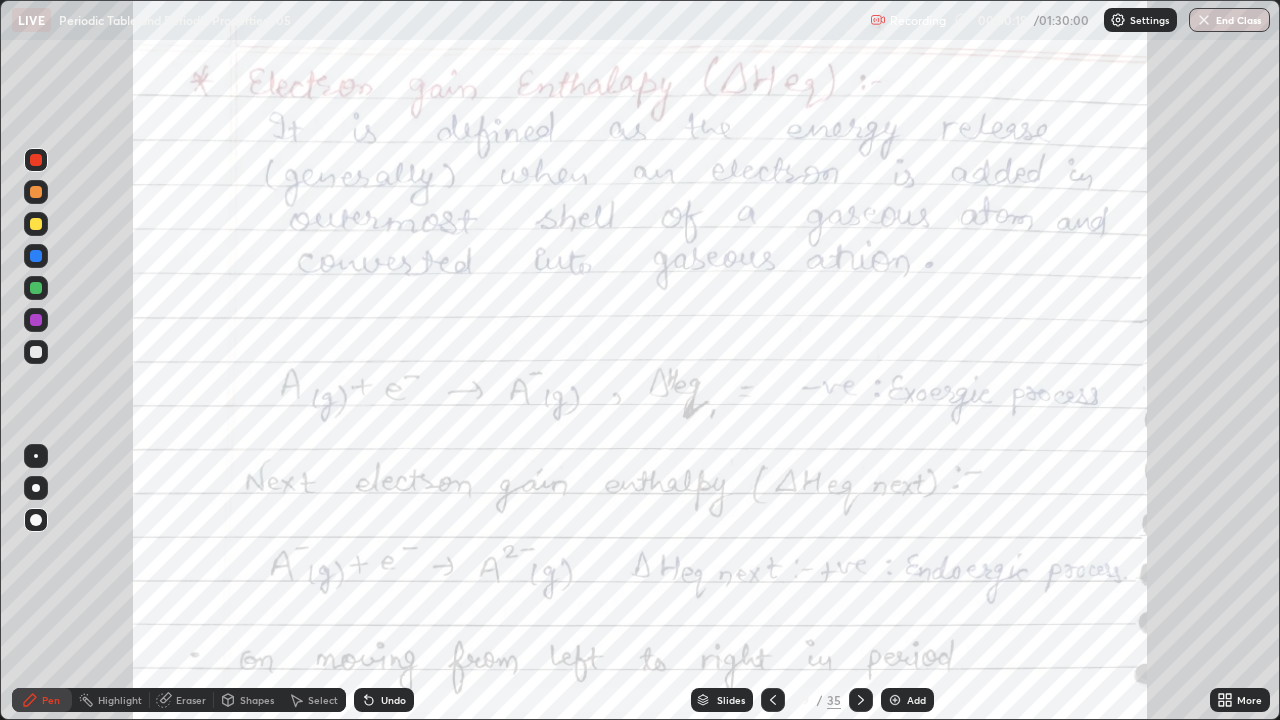 click on "More" at bounding box center [1249, 700] 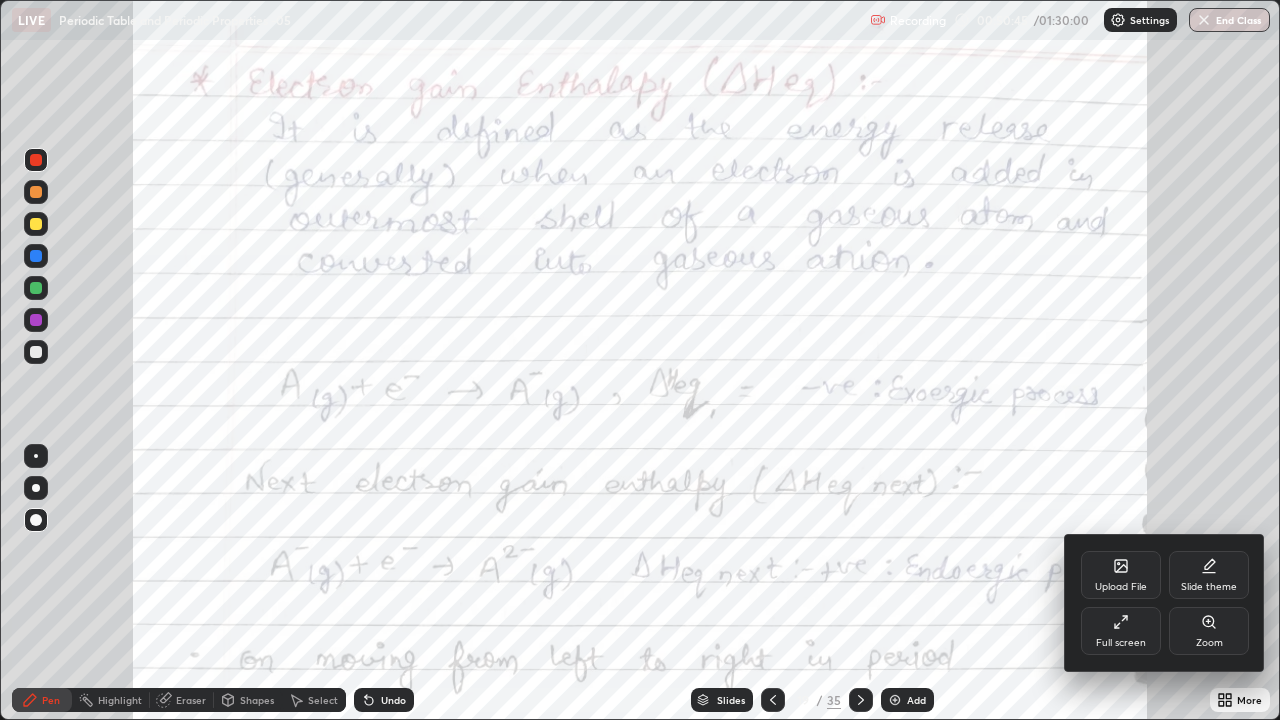 click on "Full screen" at bounding box center (1121, 631) 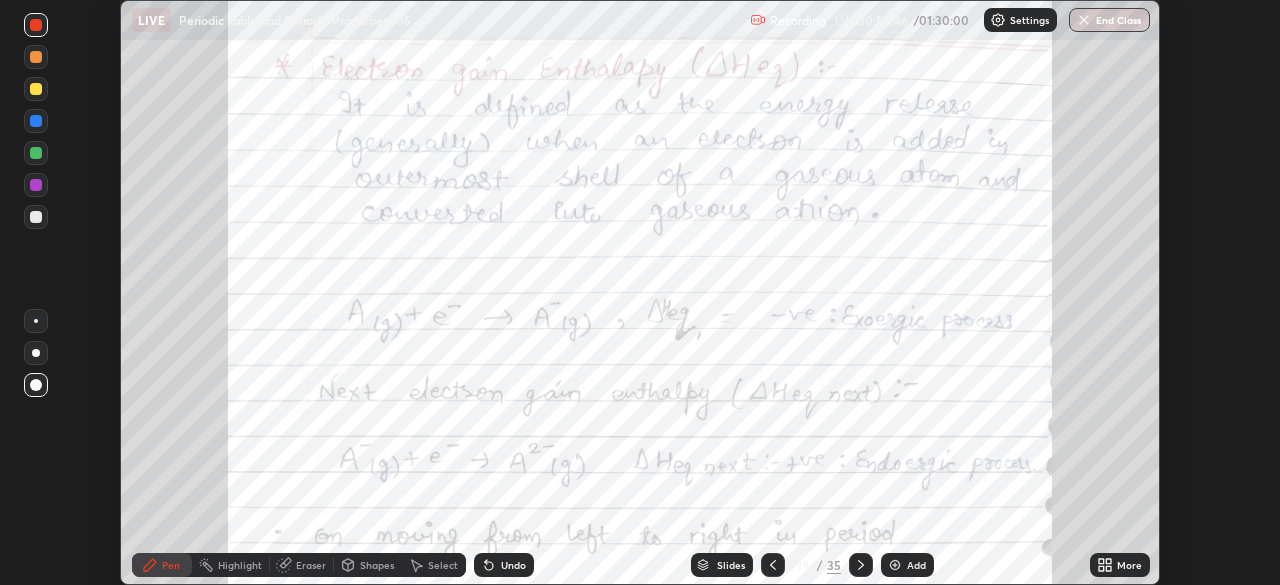 scroll, scrollTop: 585, scrollLeft: 1280, axis: both 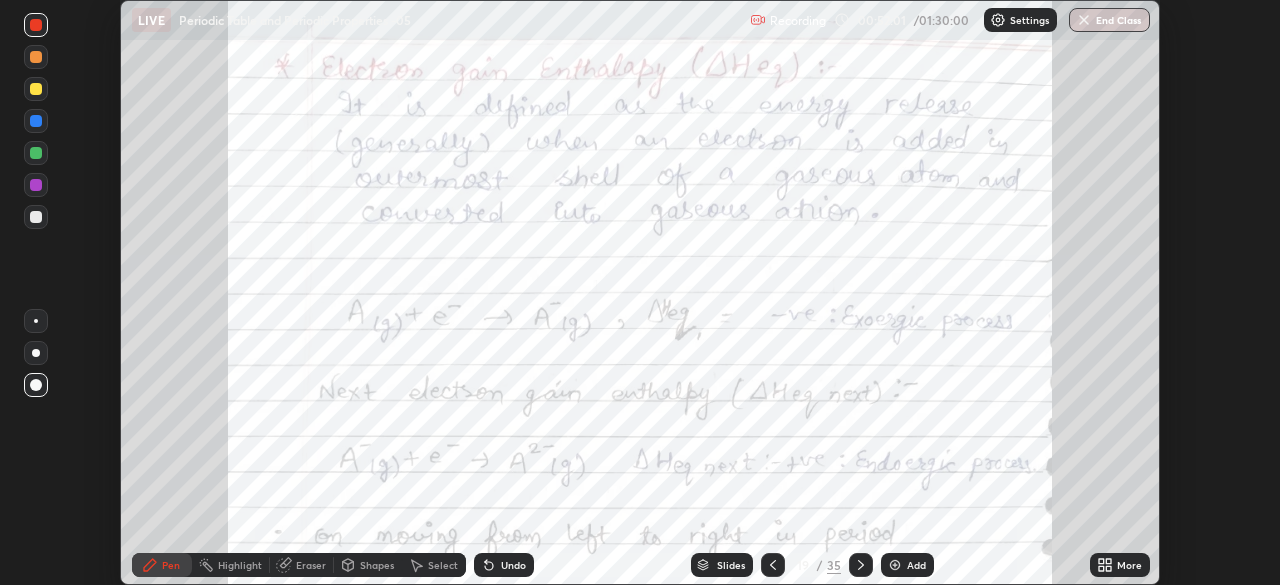 click 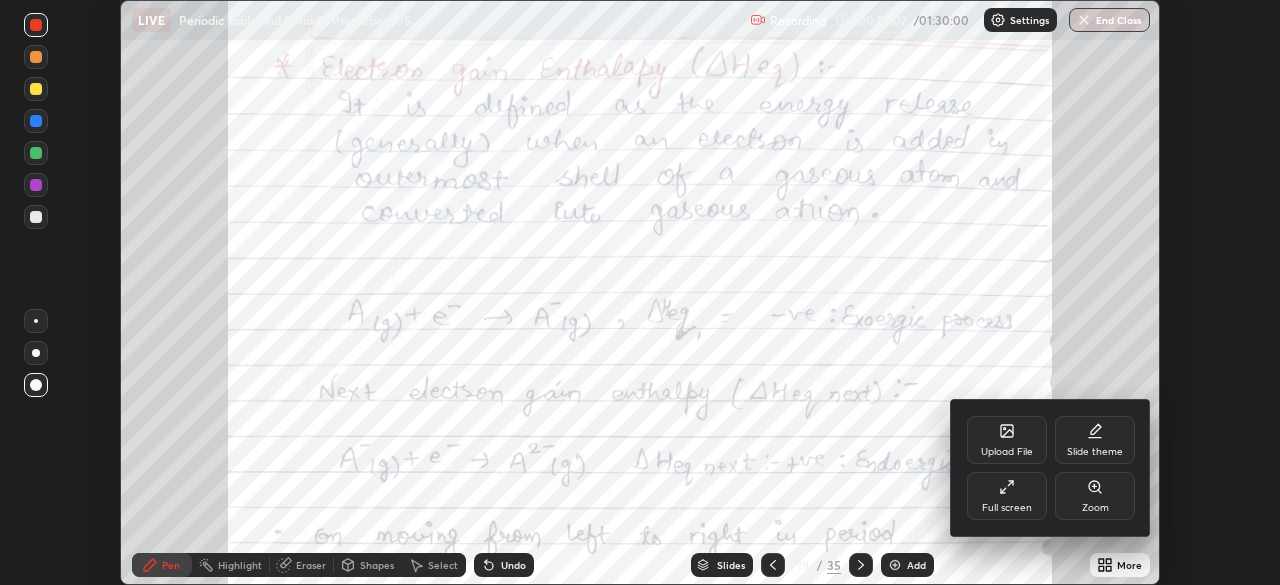 click on "Upload File" at bounding box center (1007, 440) 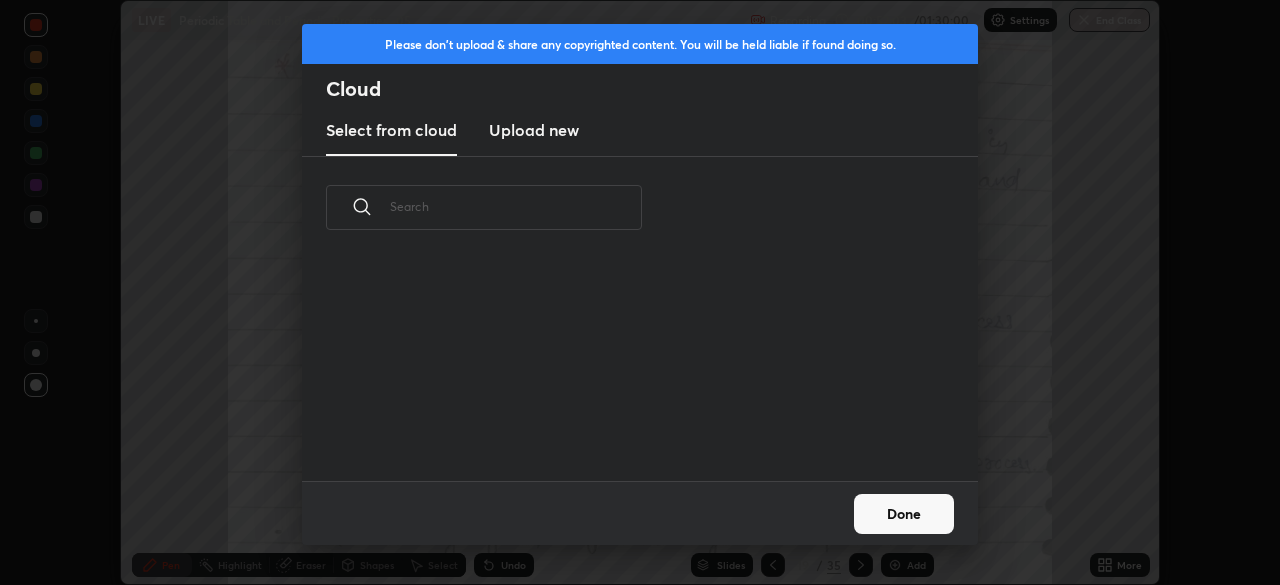 scroll, scrollTop: 7, scrollLeft: 11, axis: both 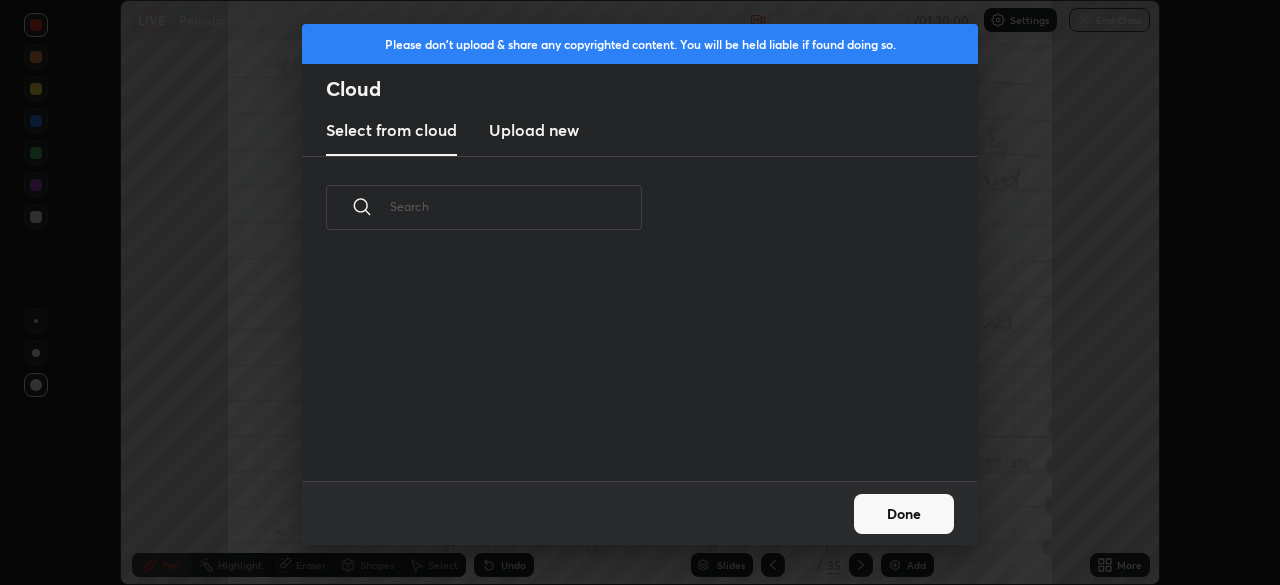 click on "Upload new" at bounding box center [534, 130] 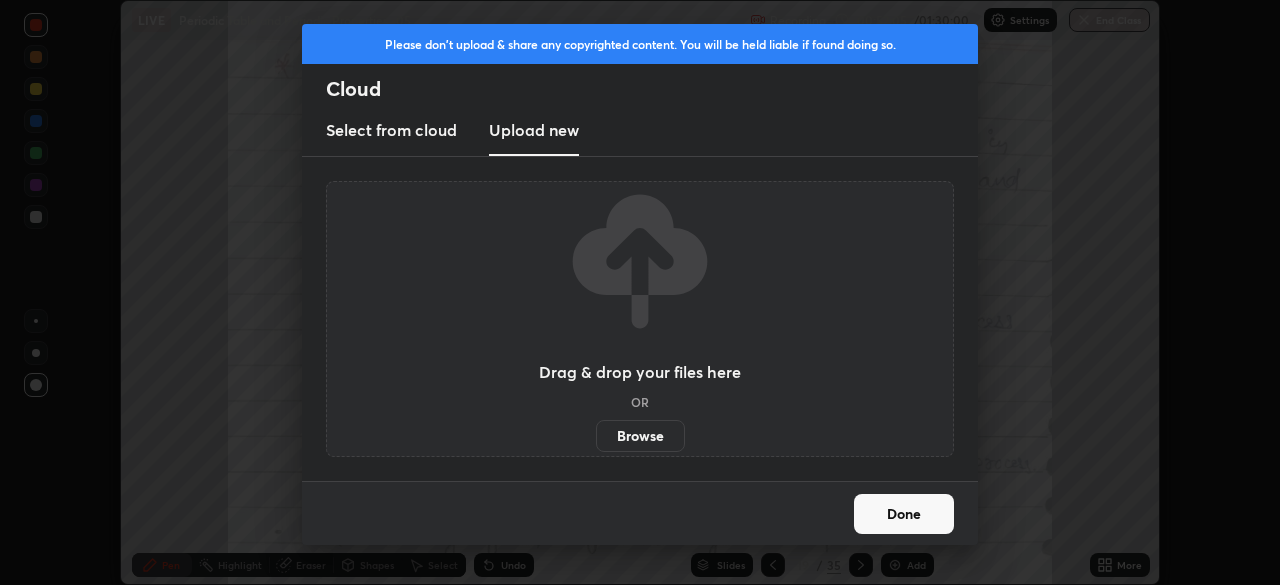 click on "Browse" at bounding box center (640, 436) 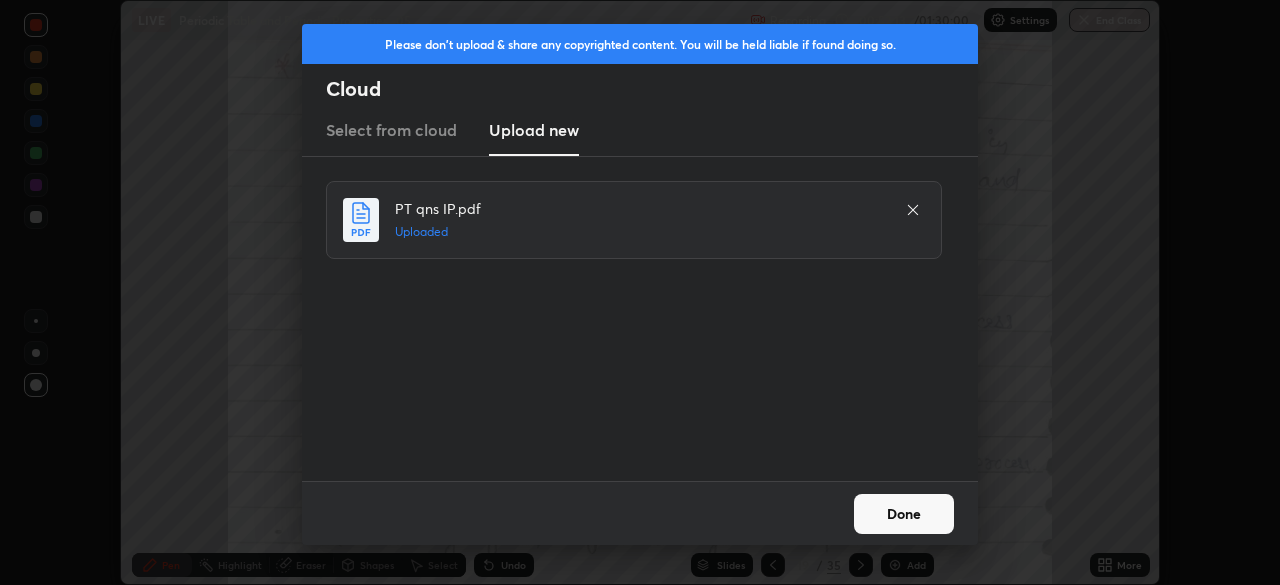 click on "Done" at bounding box center [904, 514] 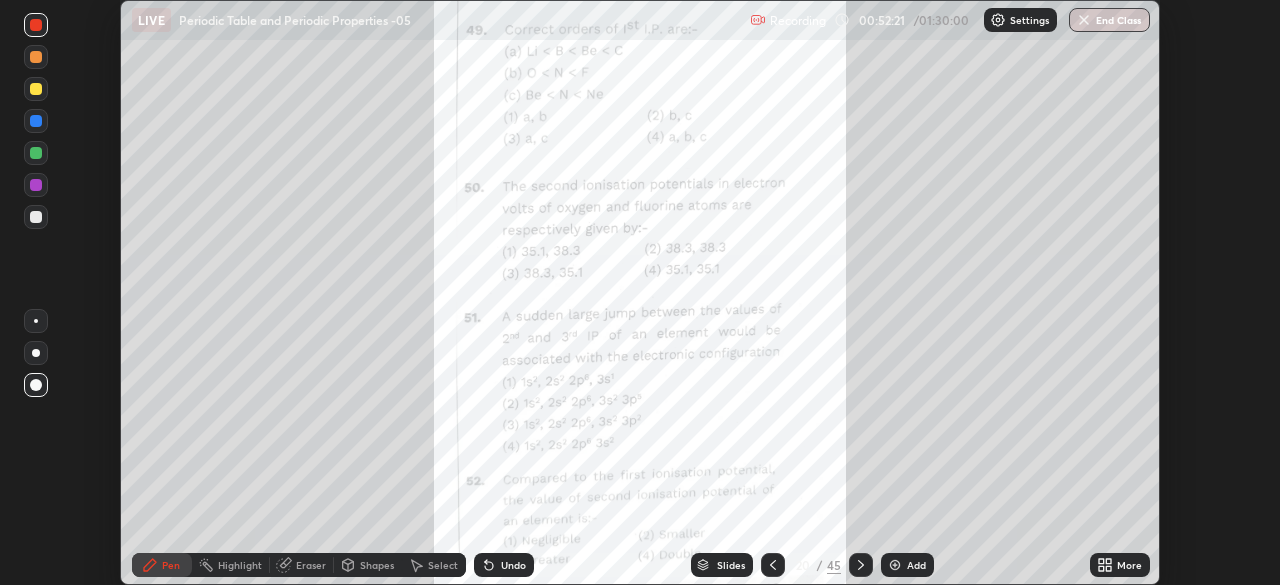 click on "More" at bounding box center (1129, 565) 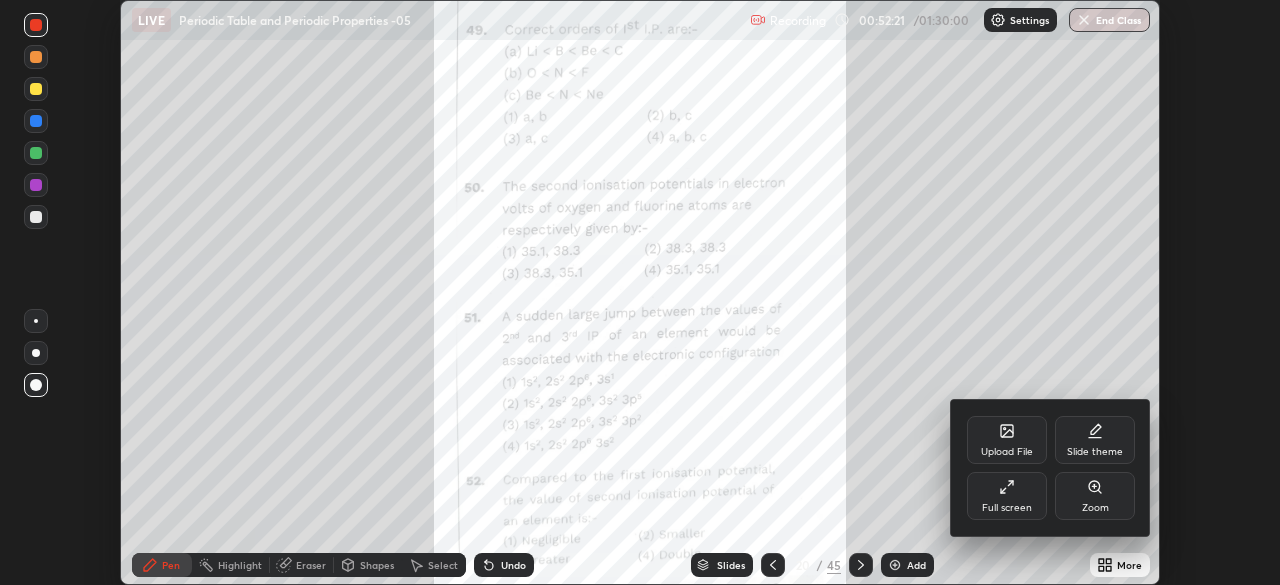 click on "Full screen" at bounding box center [1007, 496] 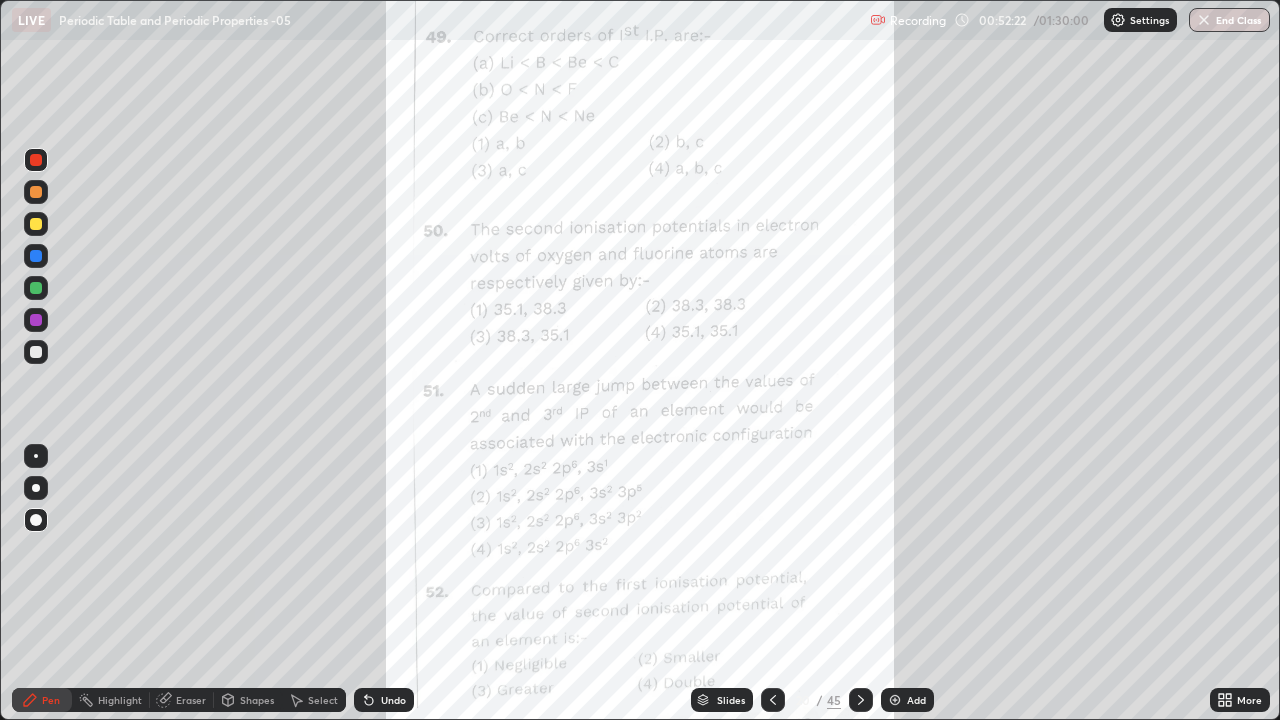 scroll, scrollTop: 99280, scrollLeft: 98720, axis: both 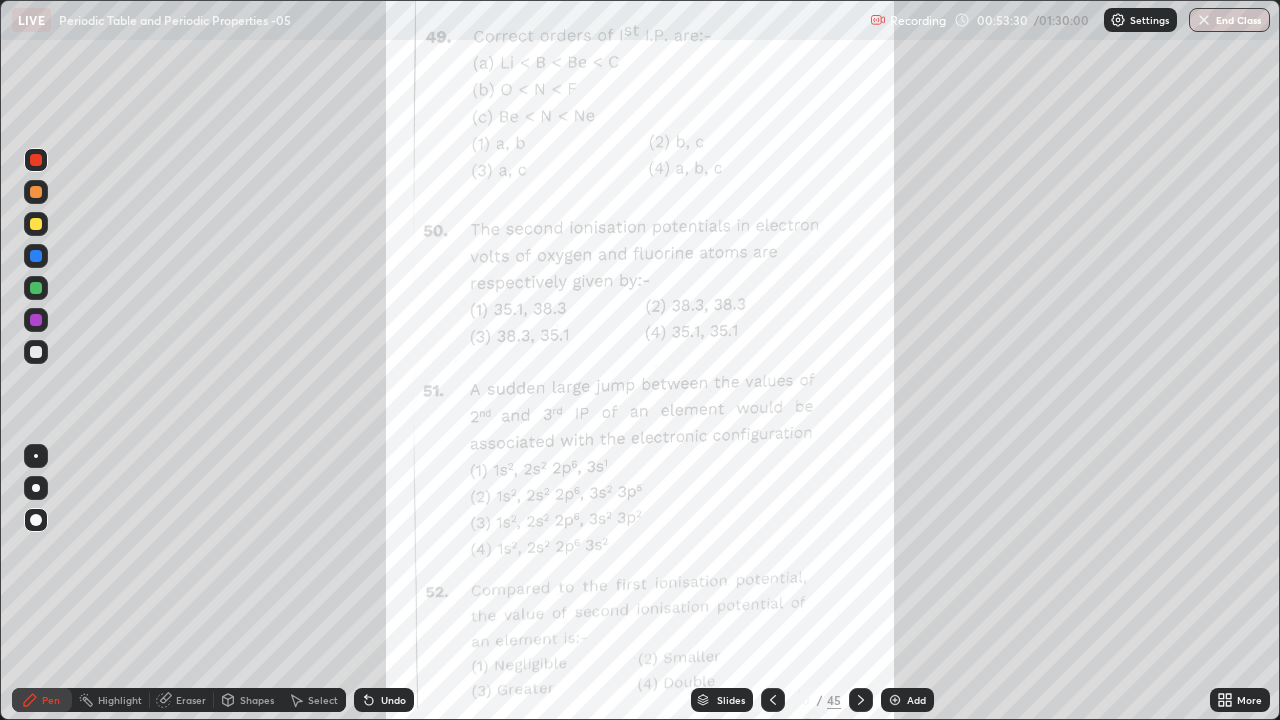 click at bounding box center [36, 192] 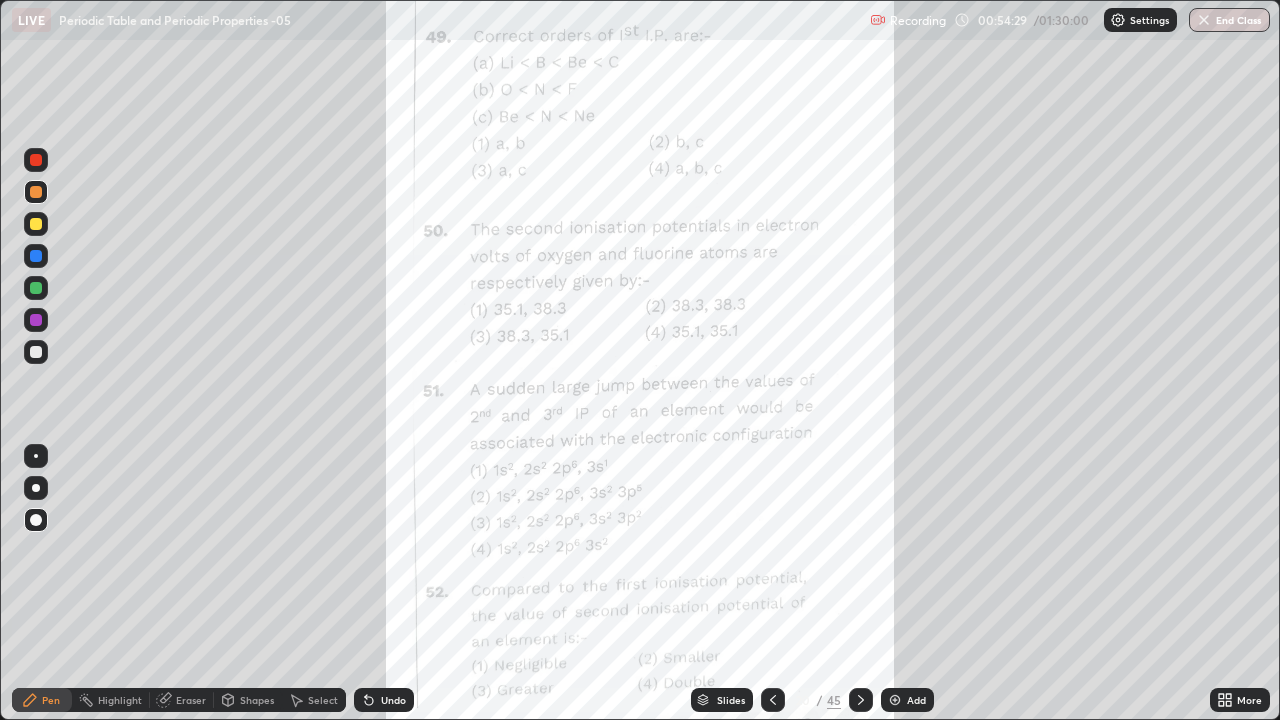 click 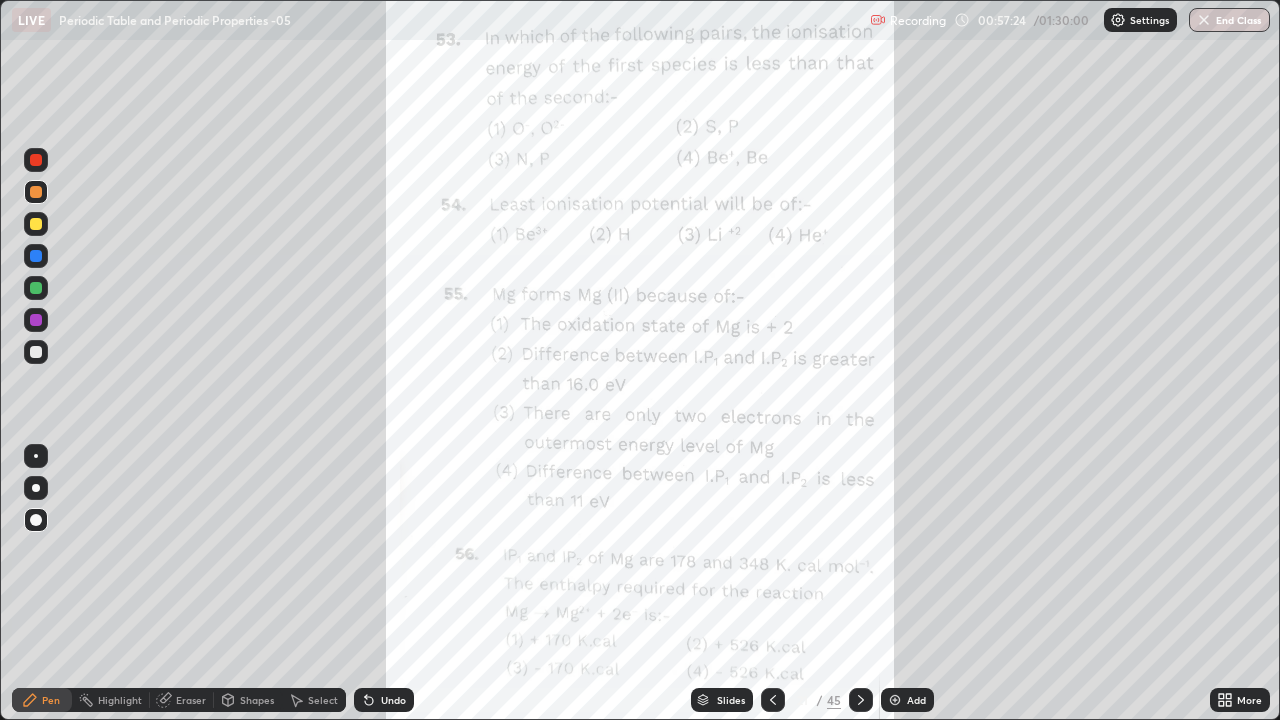 click on "Eraser" at bounding box center [191, 700] 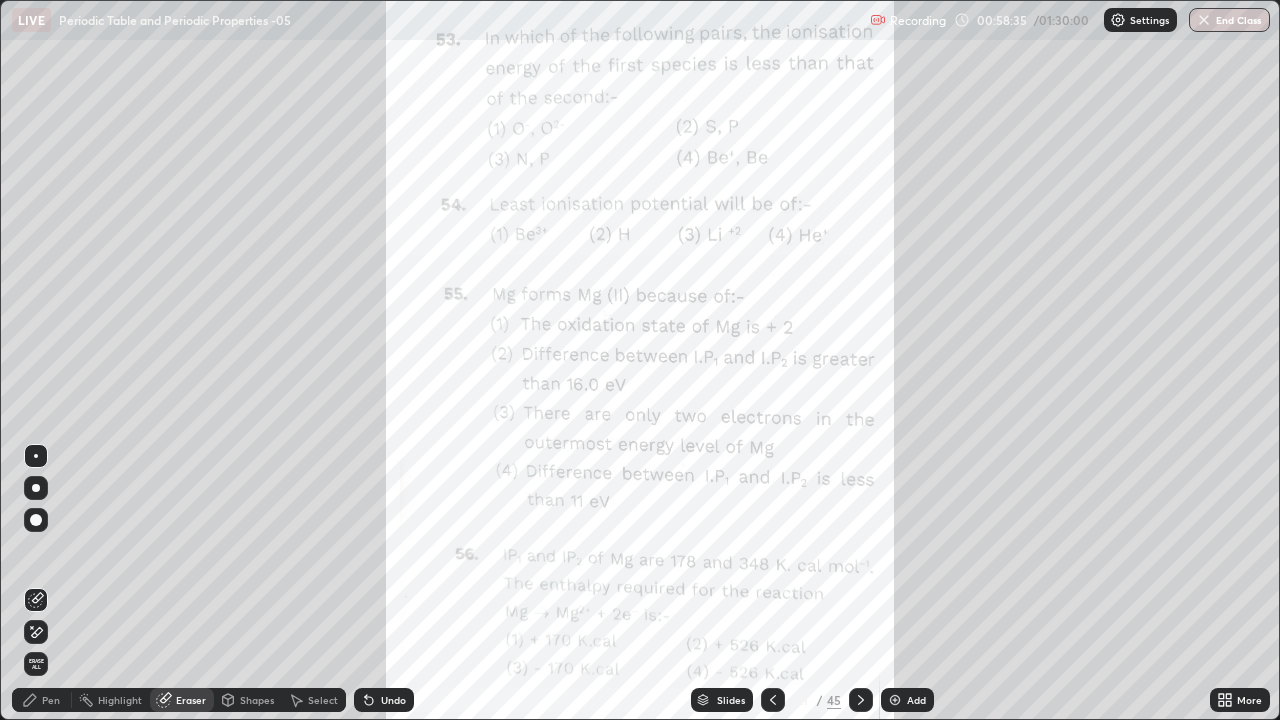 click on "Slides" at bounding box center (722, 700) 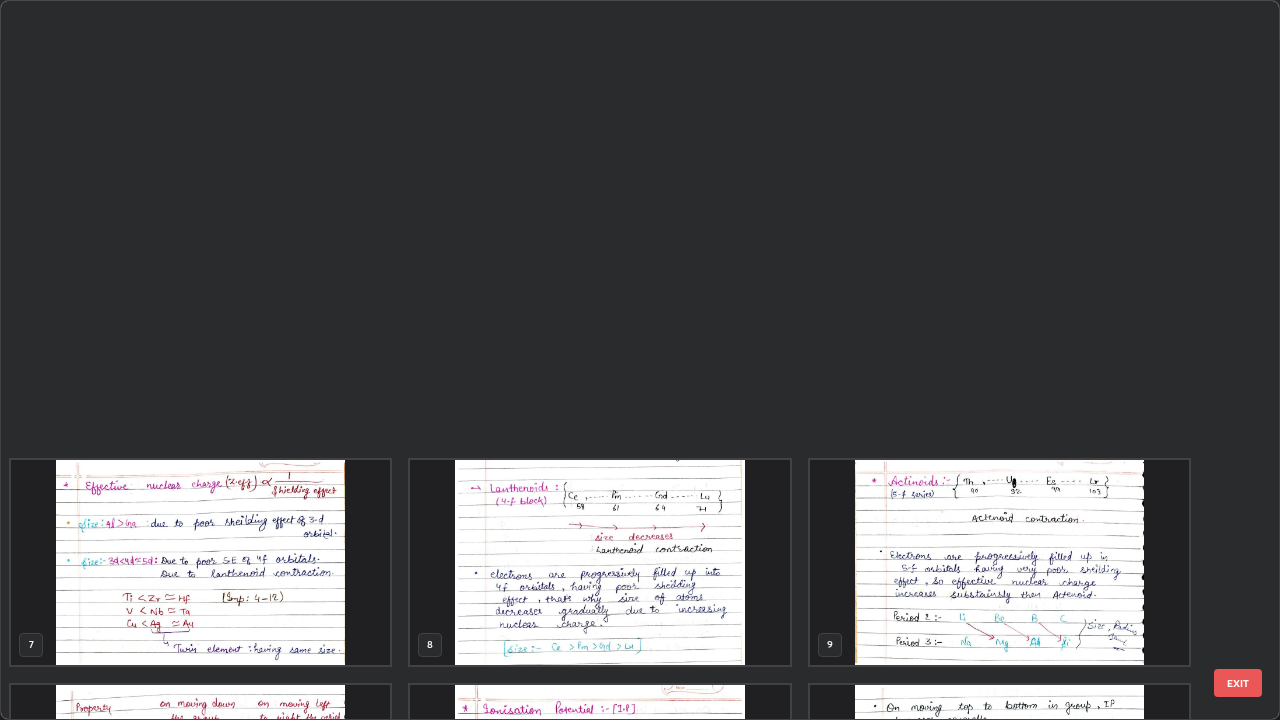 scroll, scrollTop: 854, scrollLeft: 0, axis: vertical 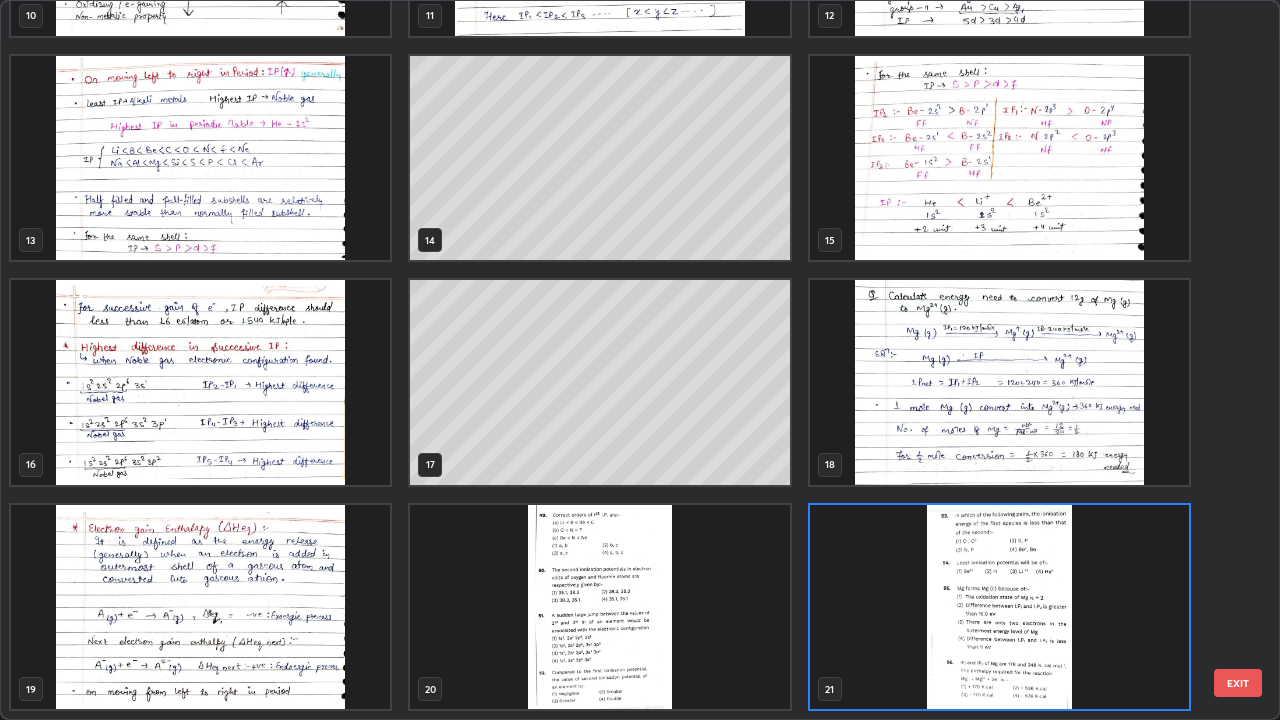 click at bounding box center [599, -67] 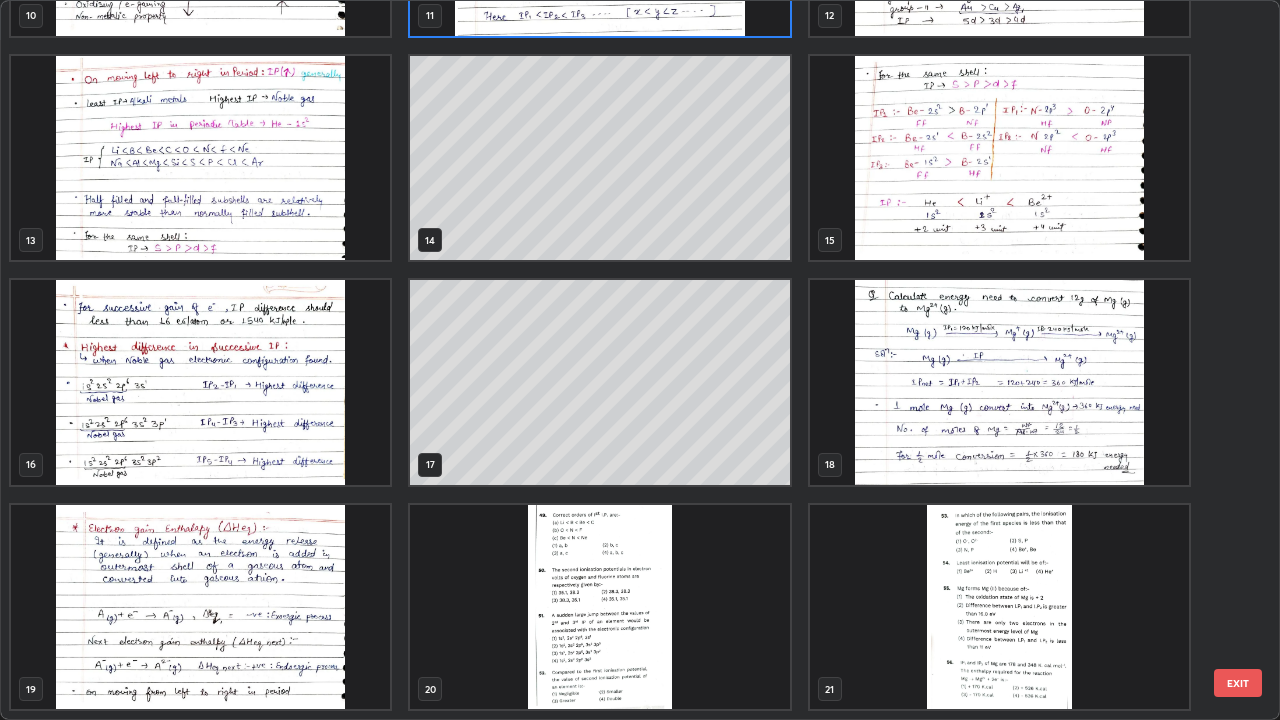 scroll, scrollTop: 674, scrollLeft: 0, axis: vertical 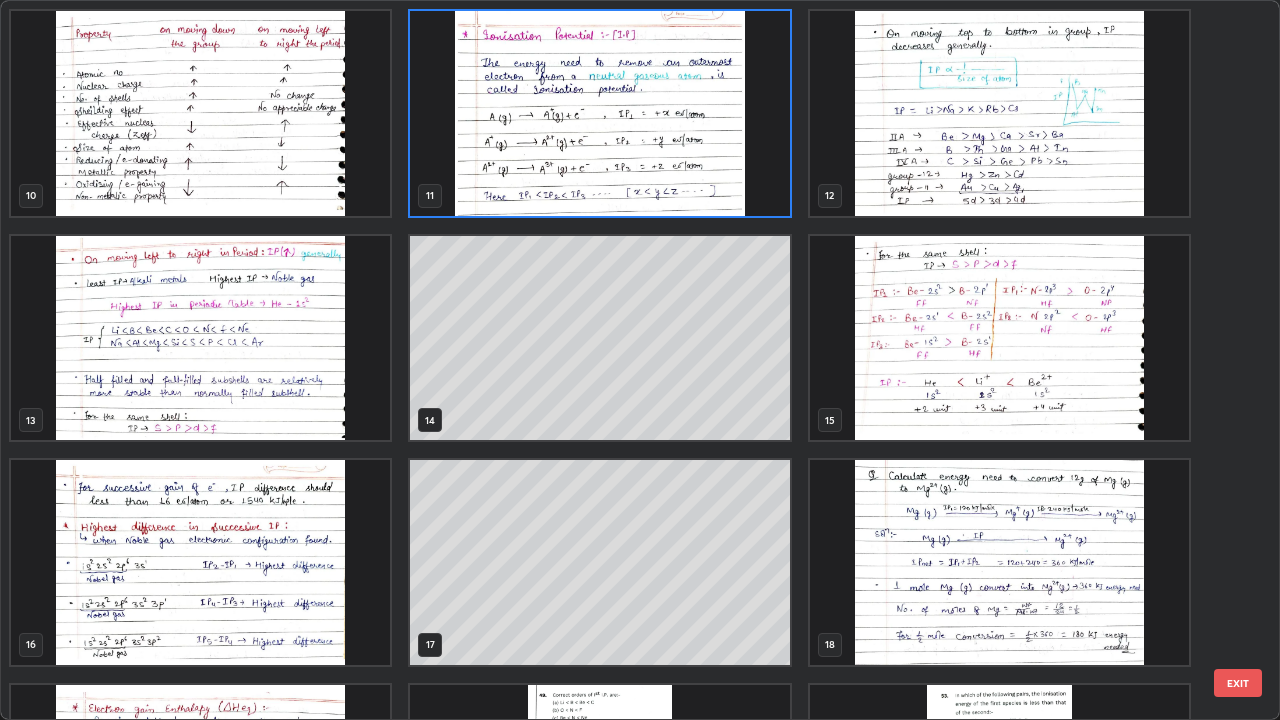 click at bounding box center (599, 113) 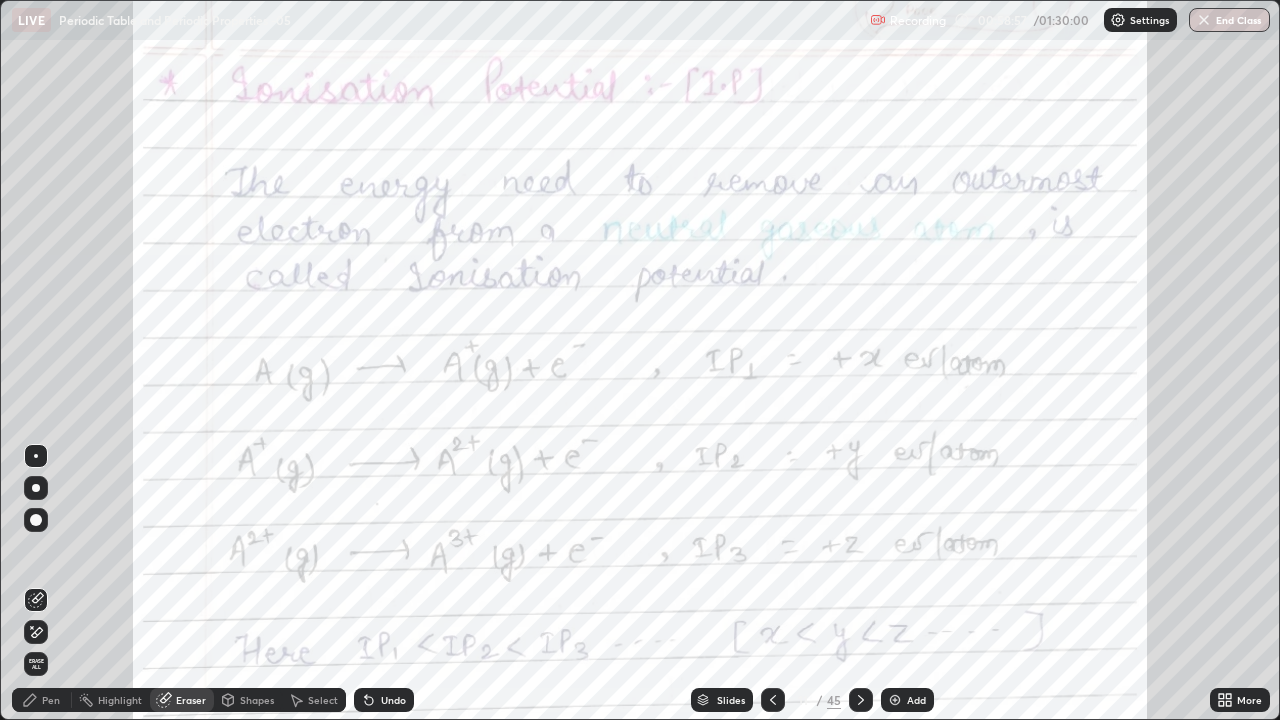 click on "Slides" at bounding box center [731, 700] 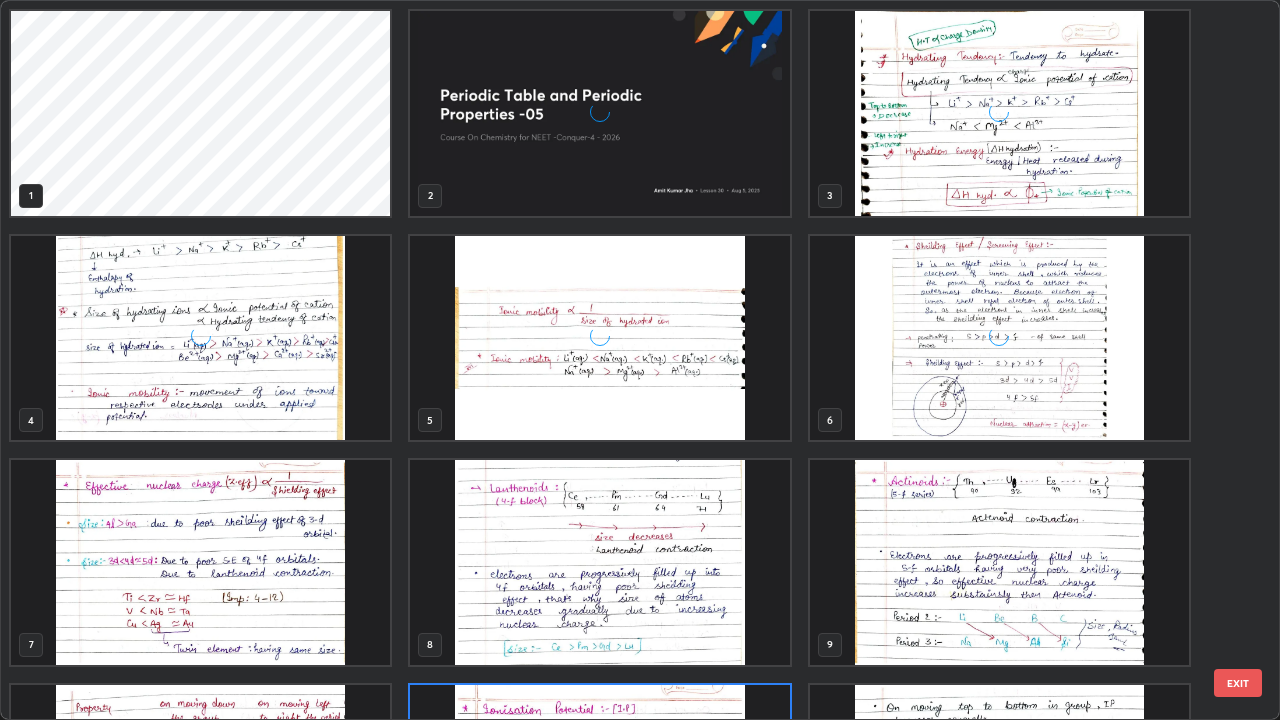 scroll, scrollTop: 180, scrollLeft: 0, axis: vertical 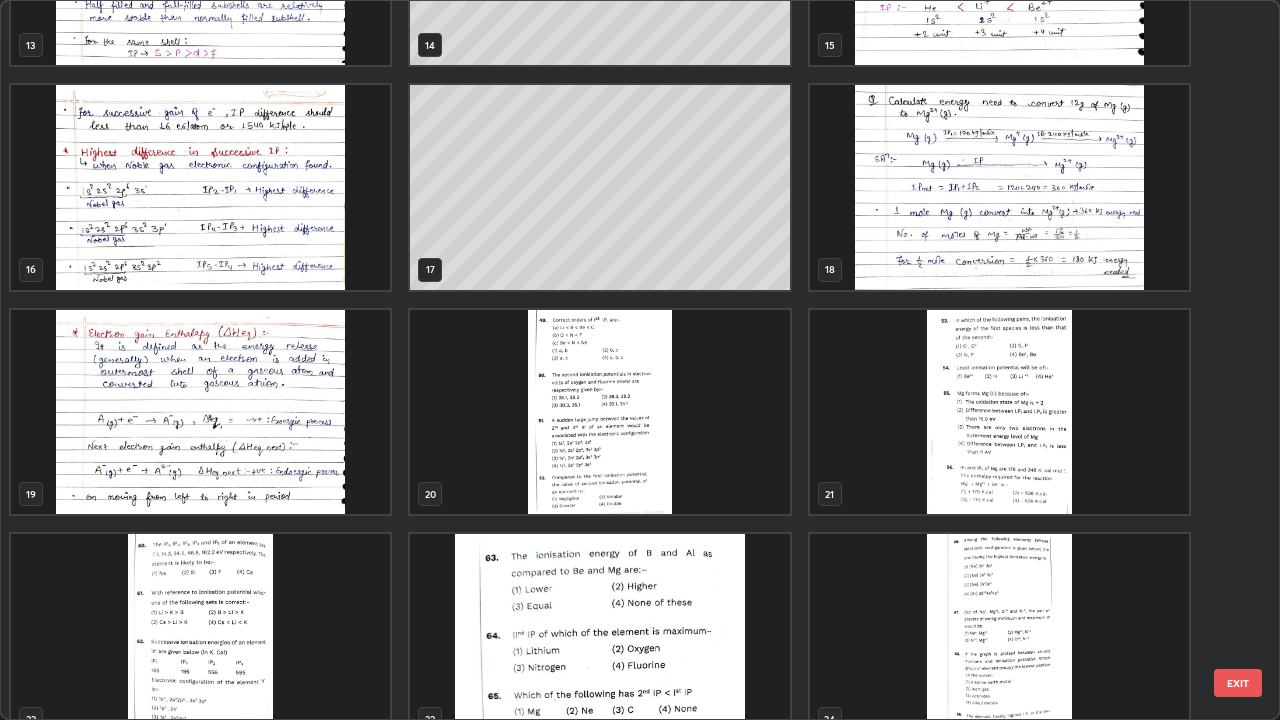 click at bounding box center [999, 412] 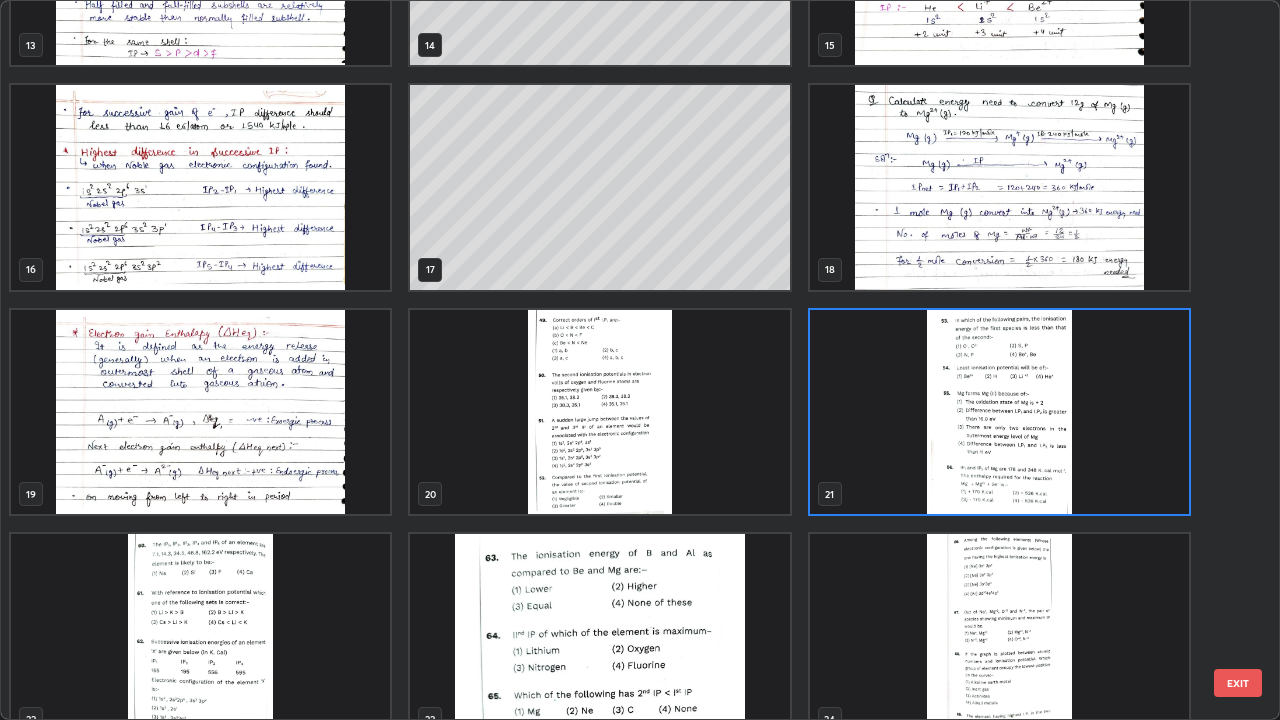 click at bounding box center (999, 412) 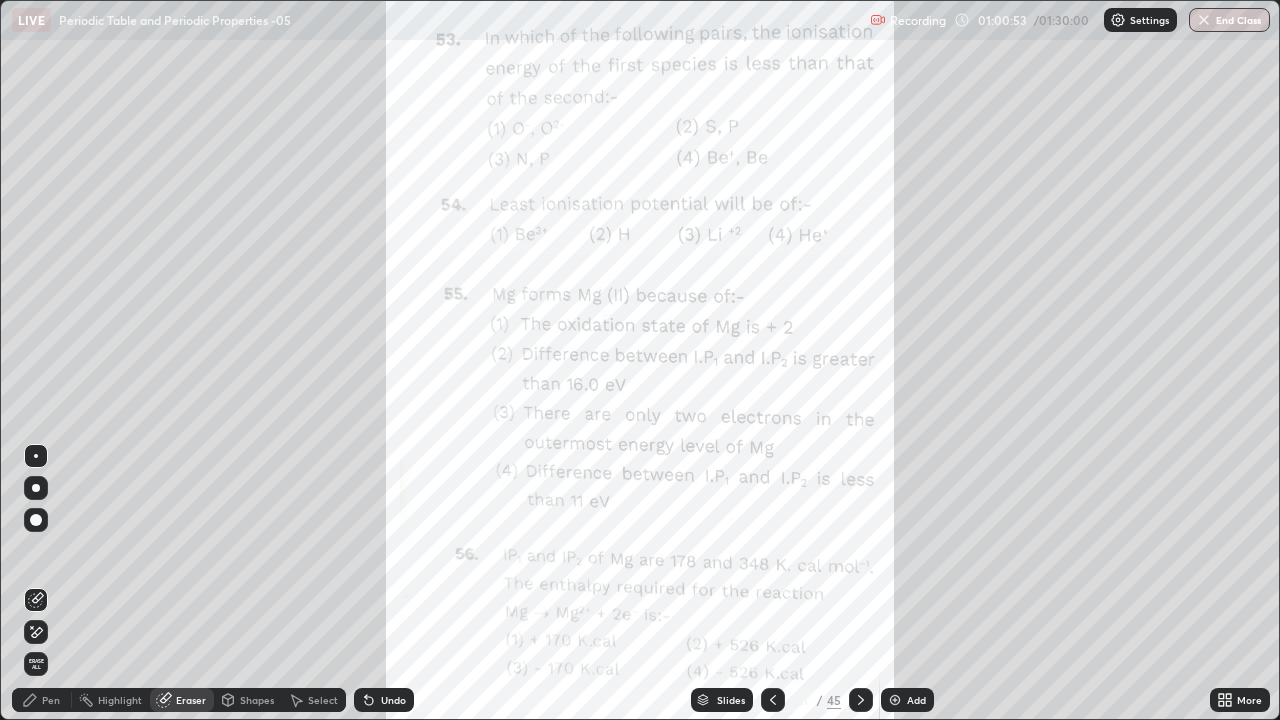 click 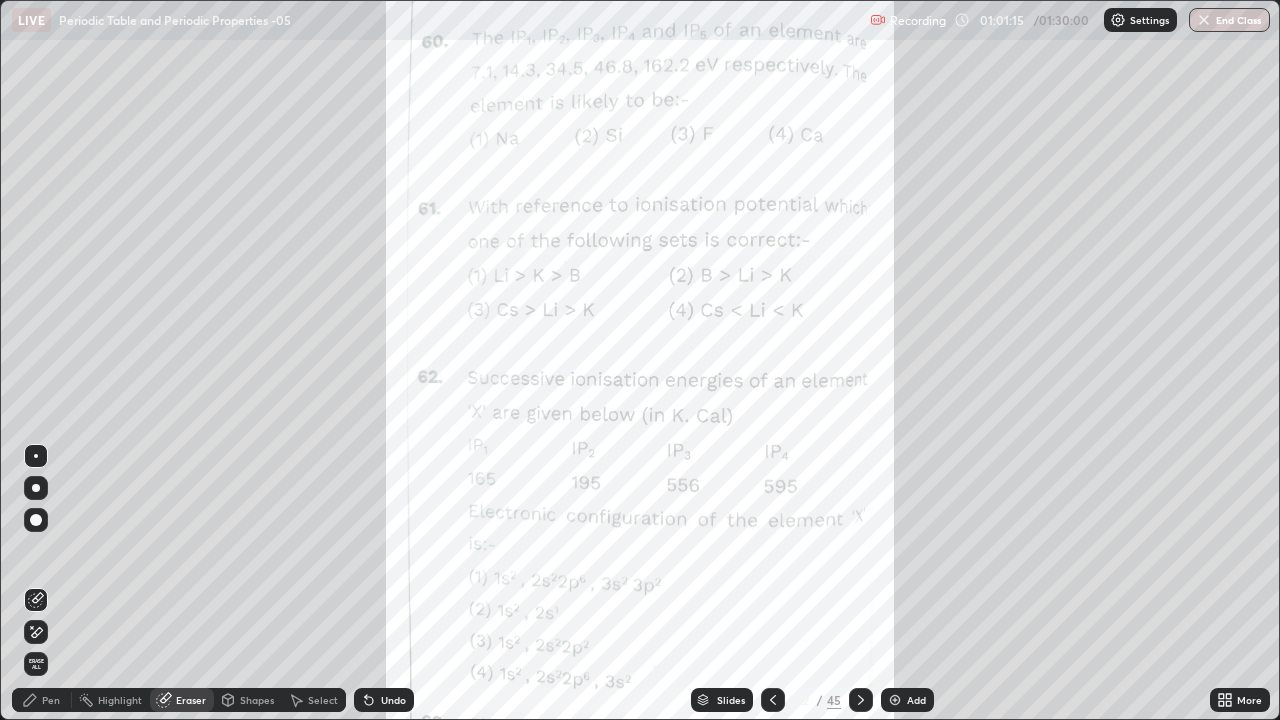 click on "Pen" at bounding box center [51, 700] 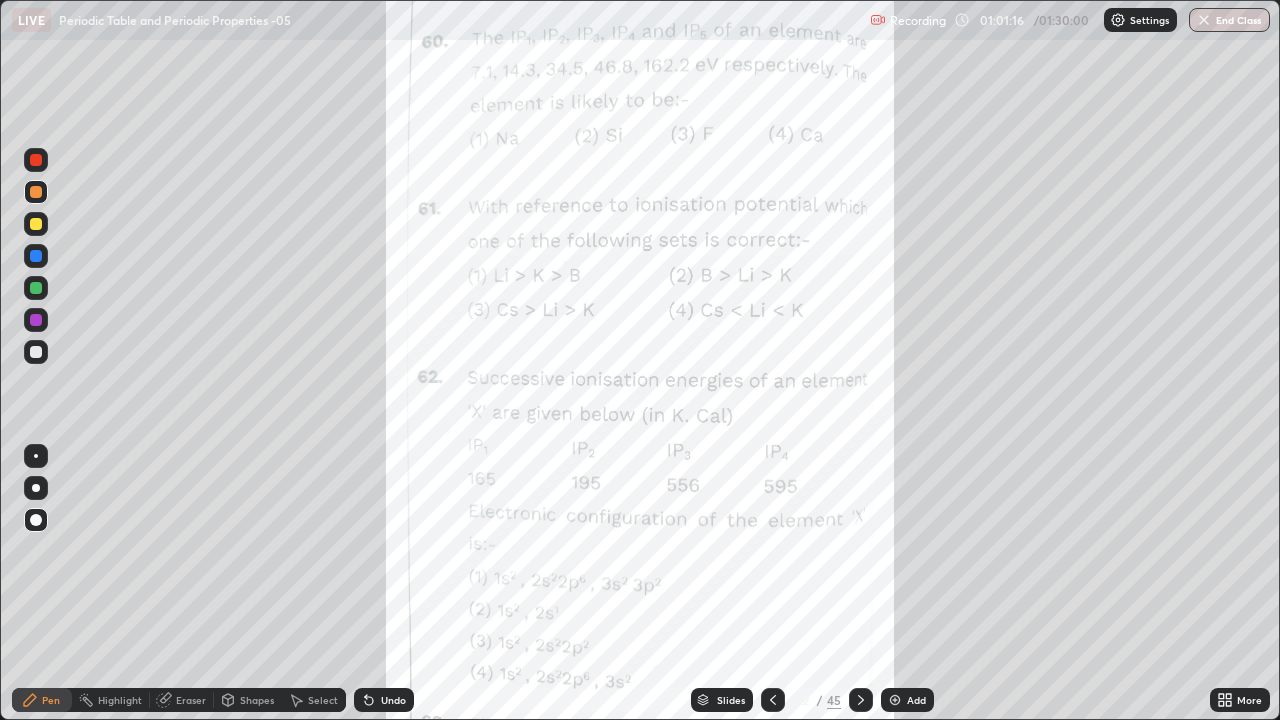 click at bounding box center (36, 160) 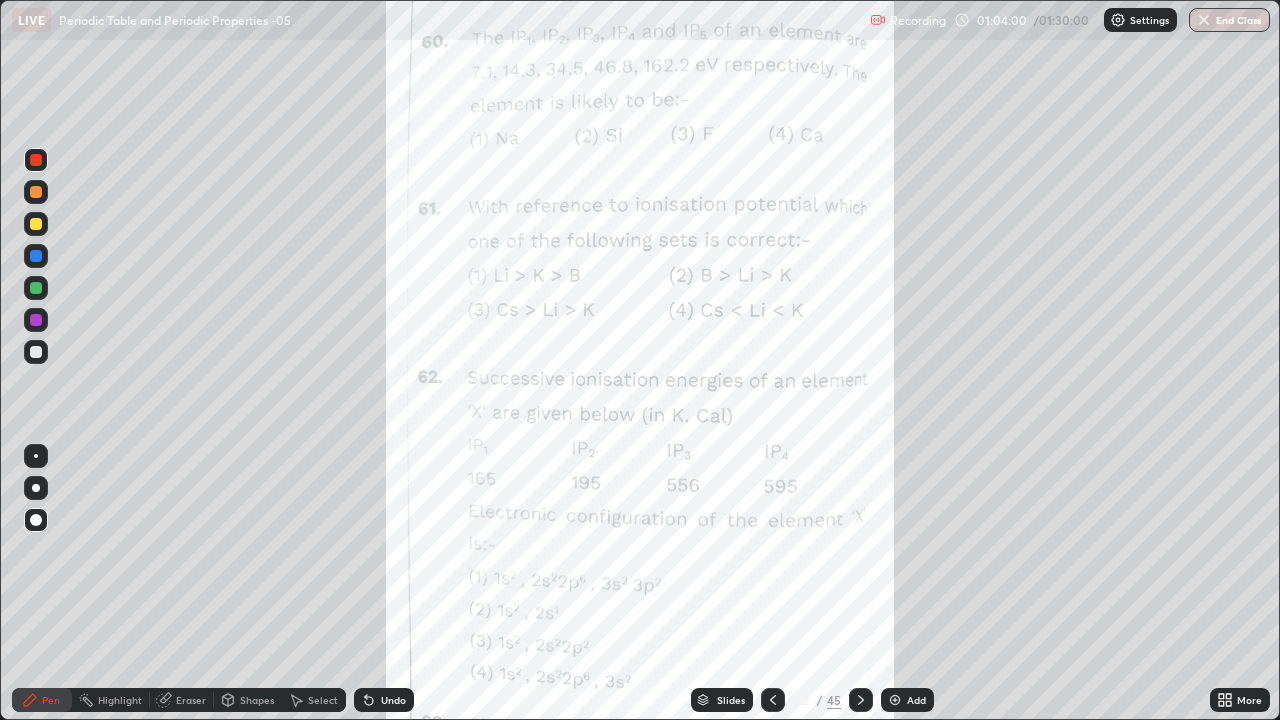 click 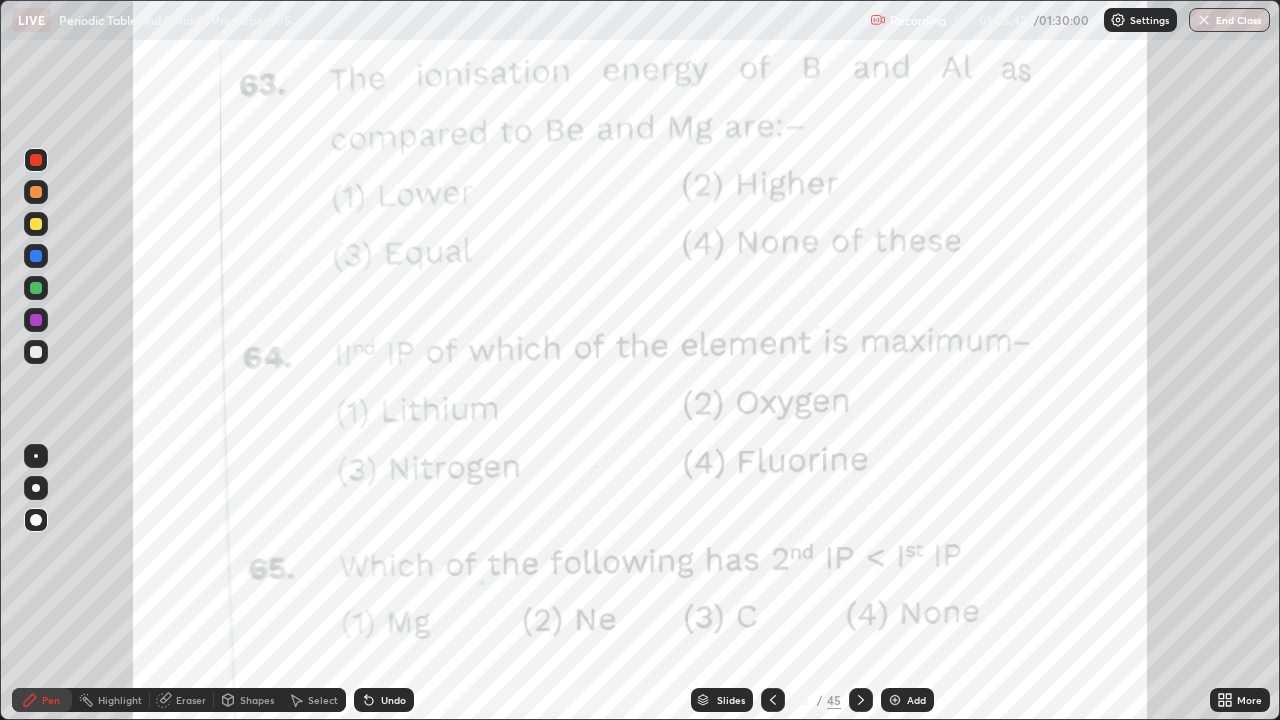 click on "Undo" at bounding box center (384, 700) 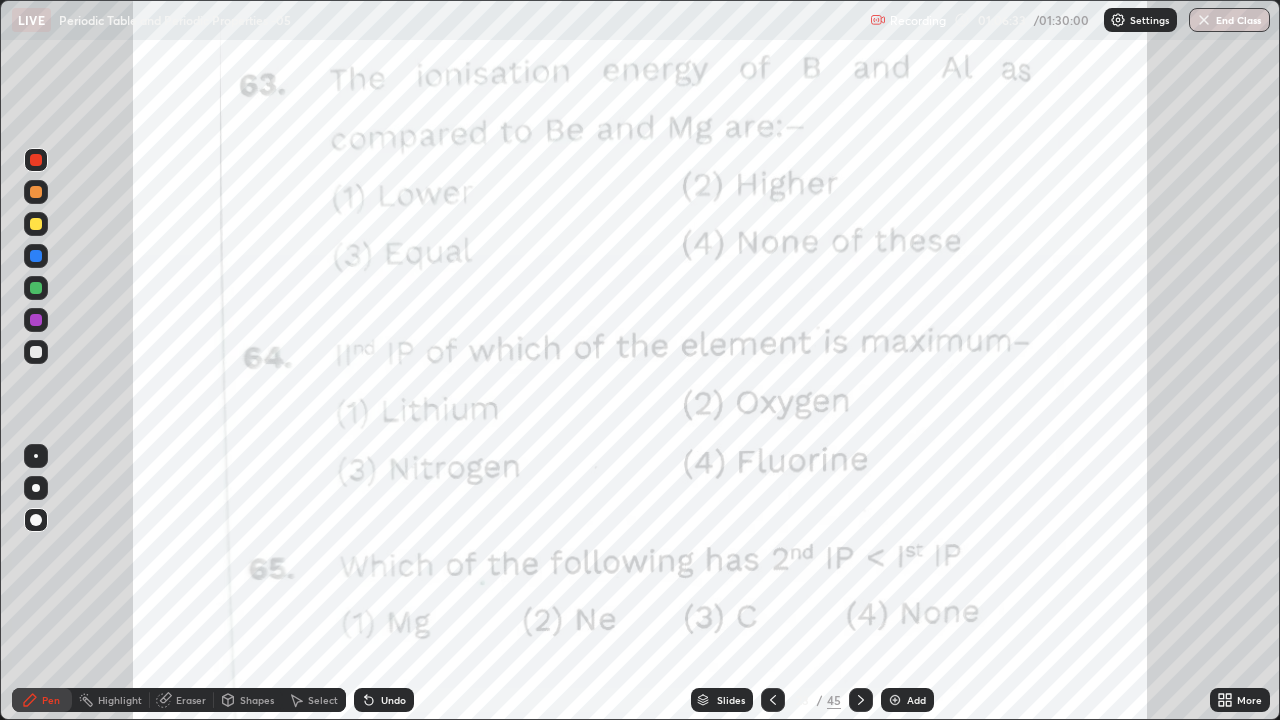 click at bounding box center (36, 224) 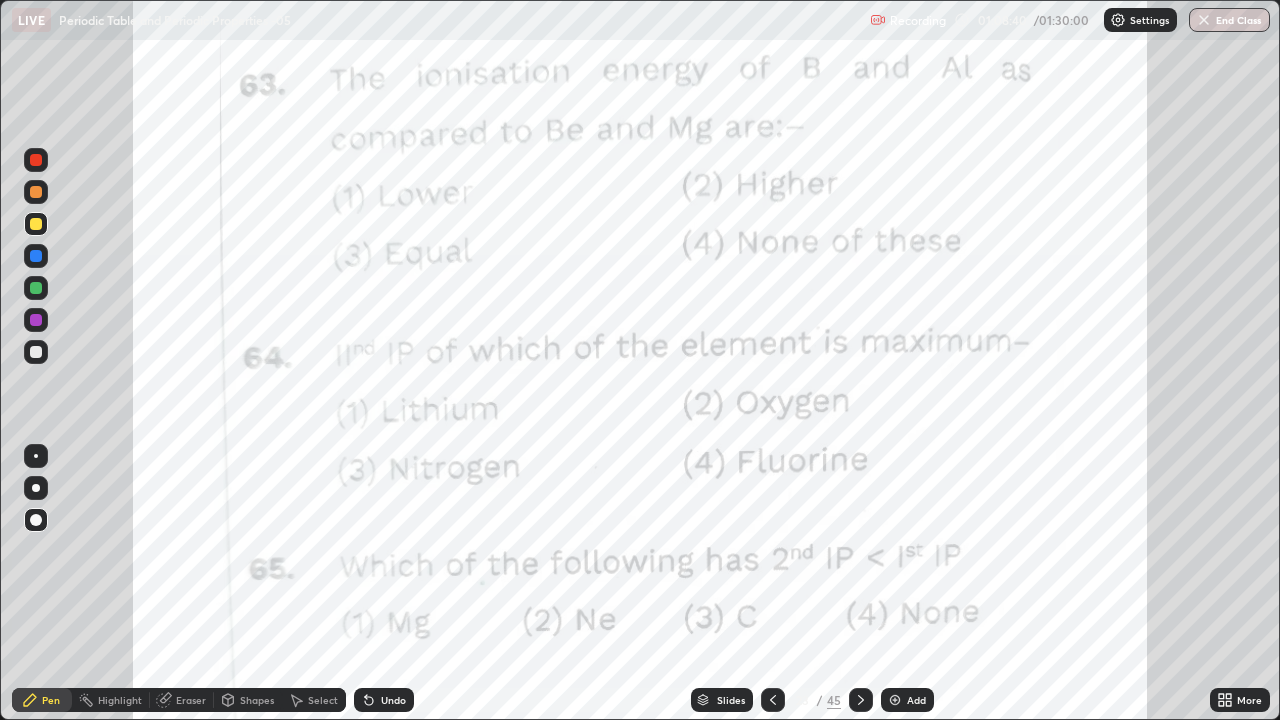click 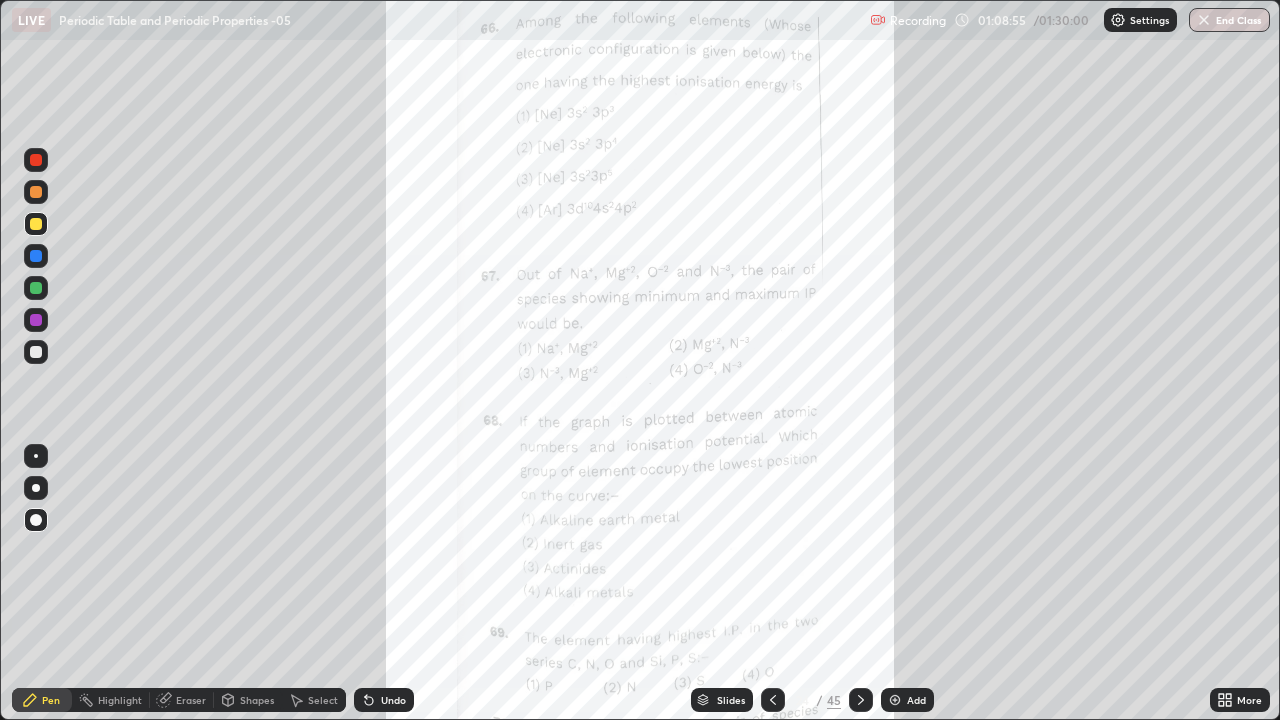 click at bounding box center (36, 192) 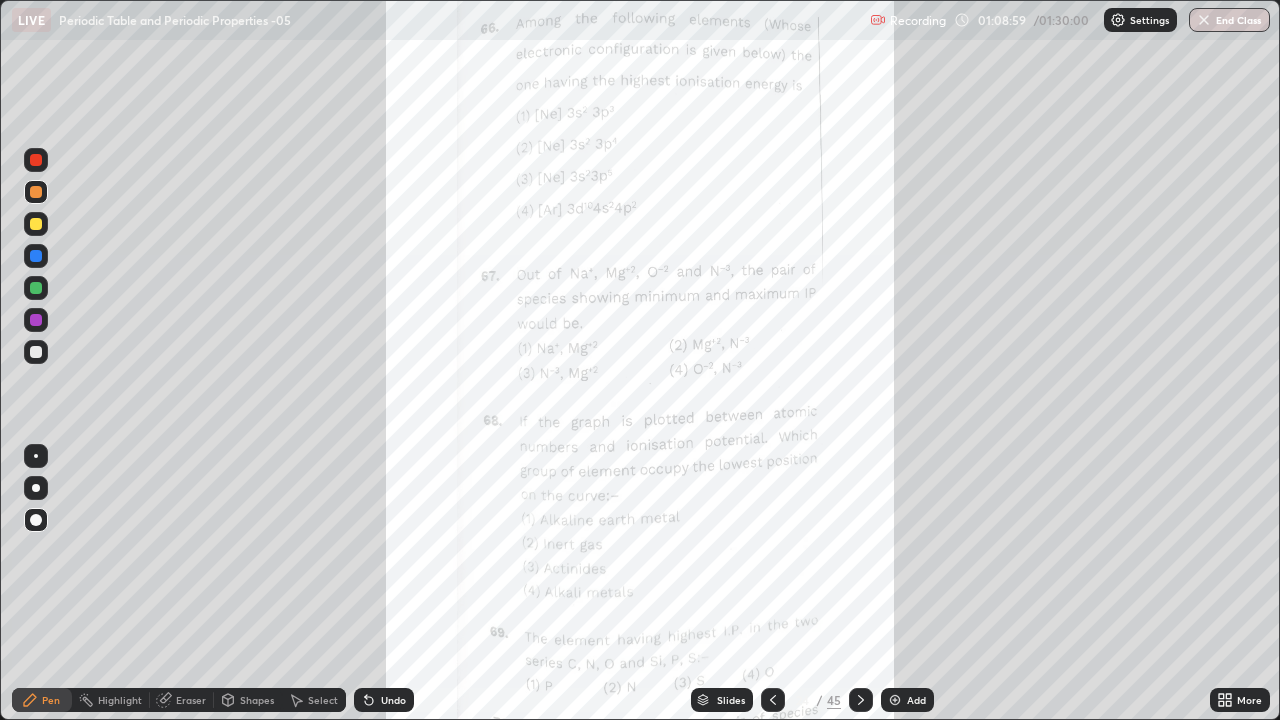 click at bounding box center [36, 288] 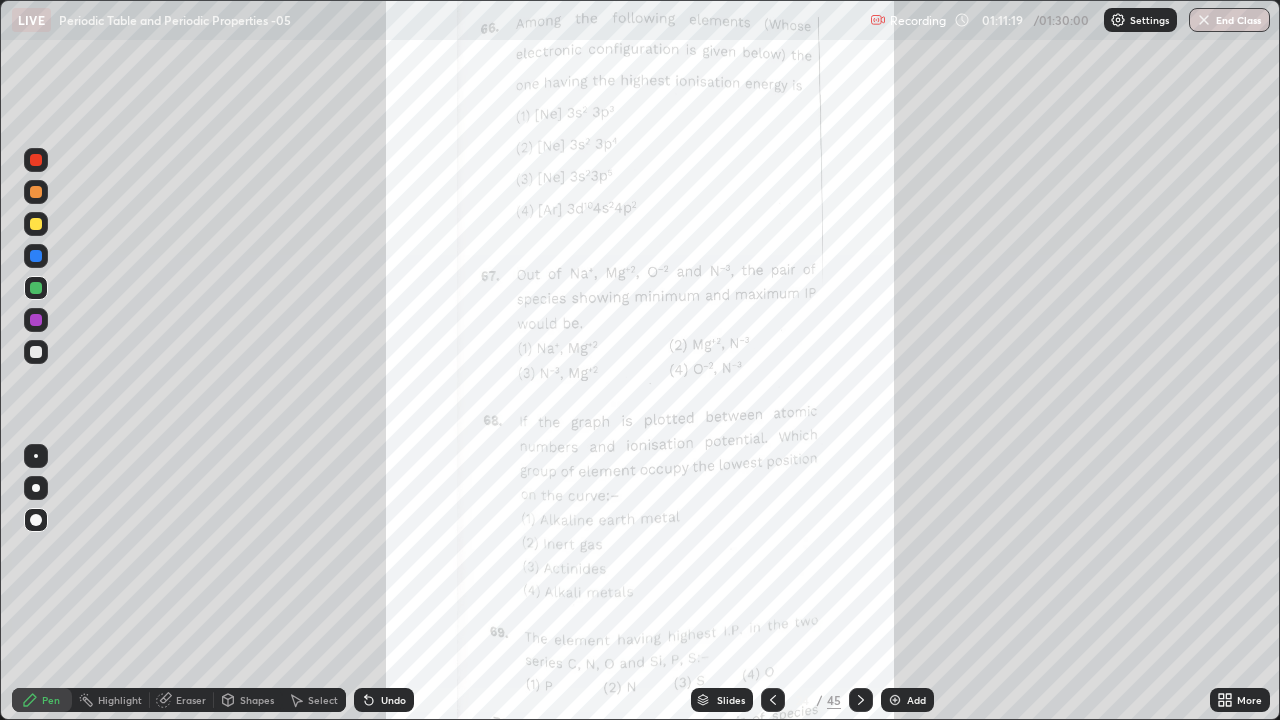 click at bounding box center (36, 224) 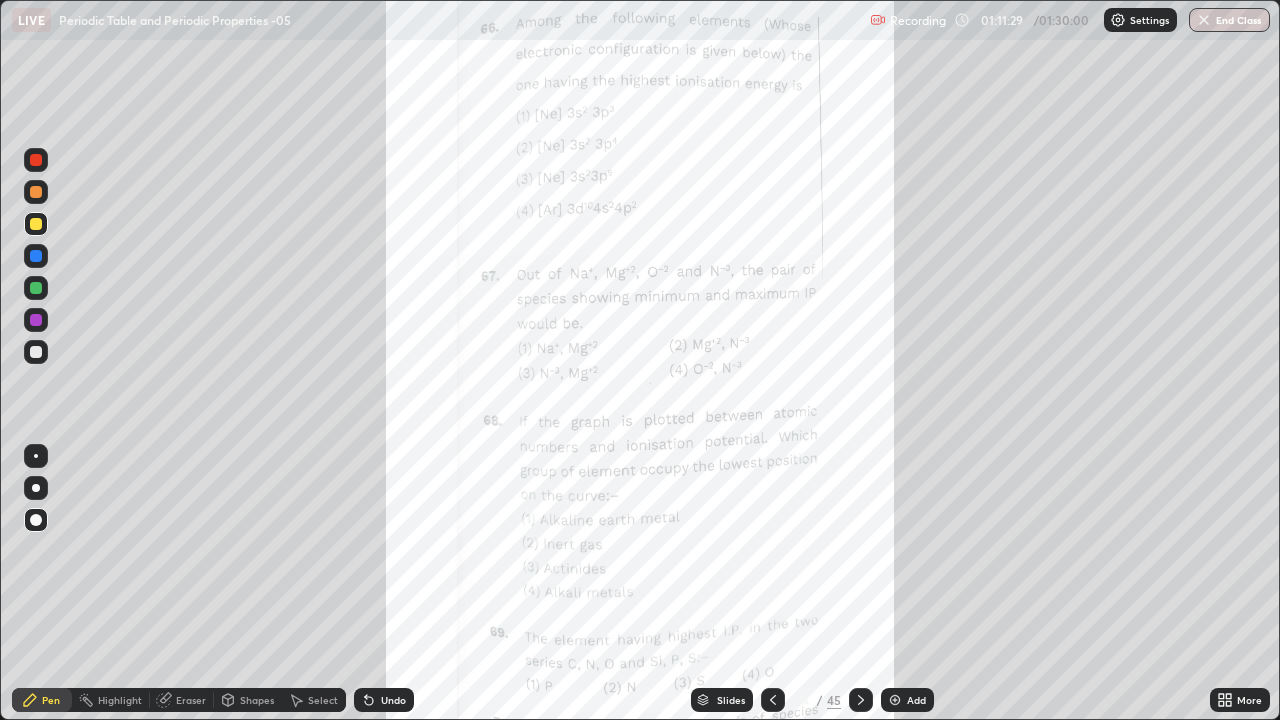 click at bounding box center (36, 224) 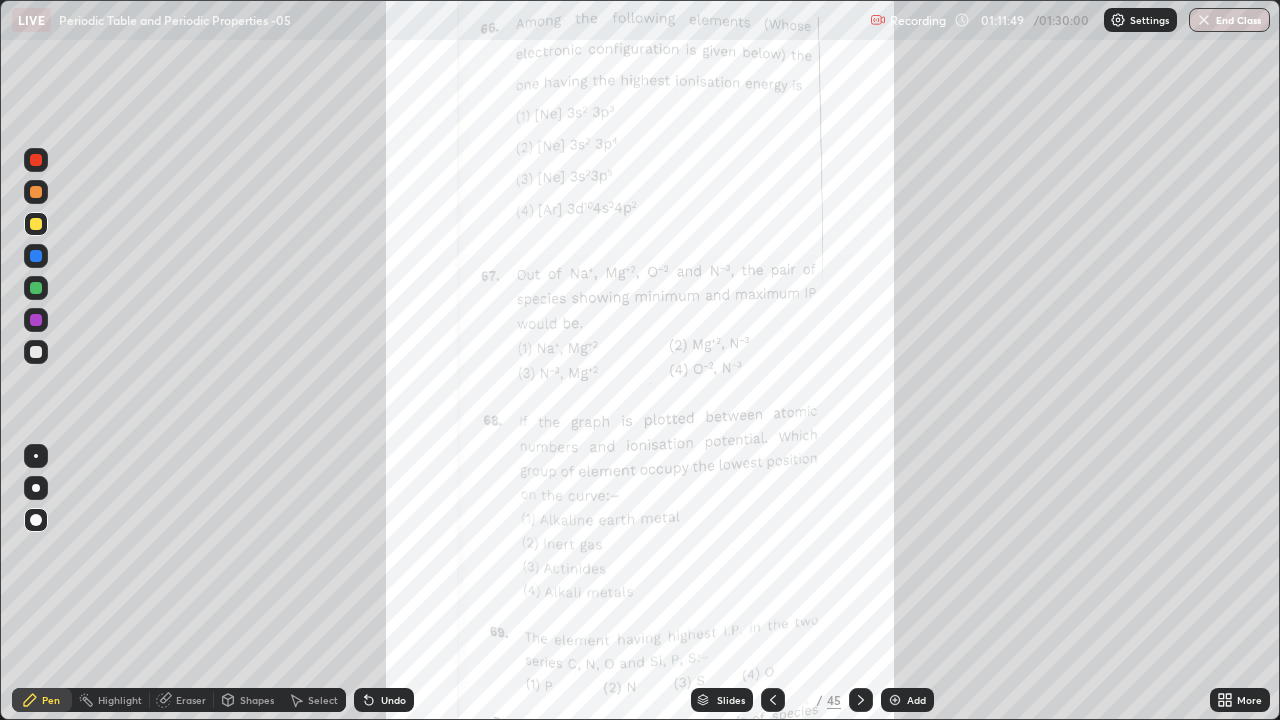 click at bounding box center [36, 160] 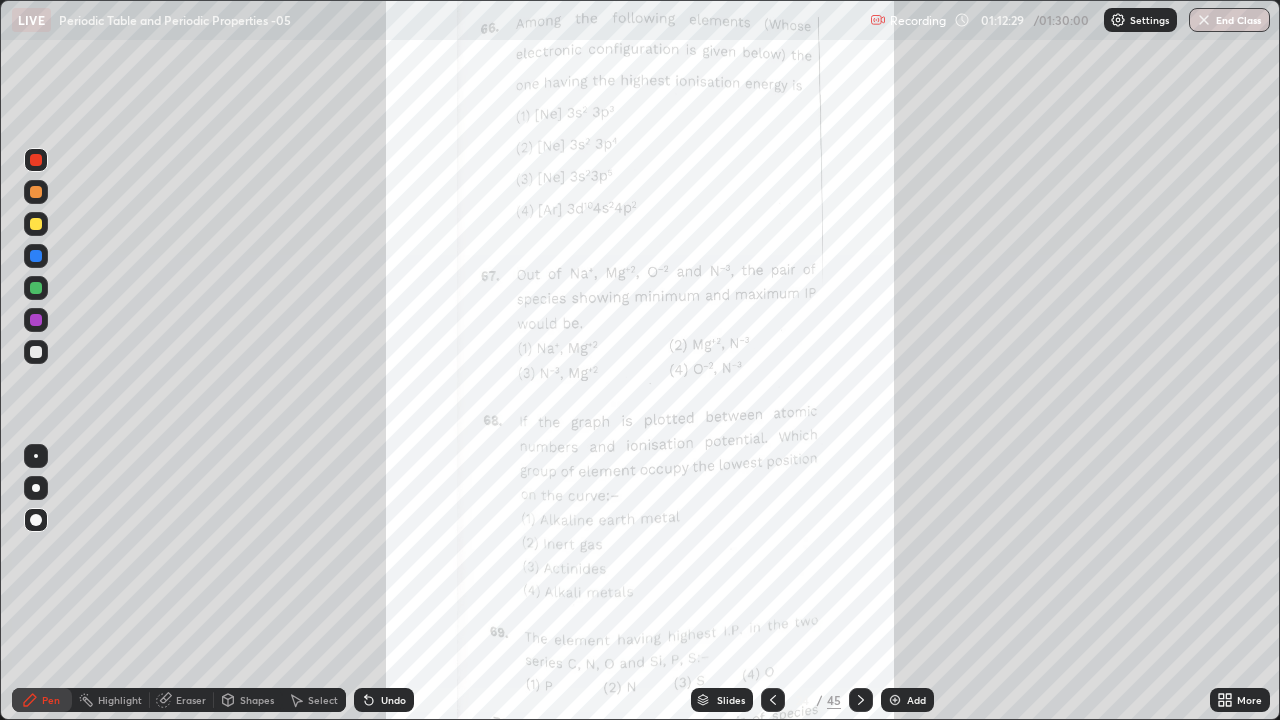 click 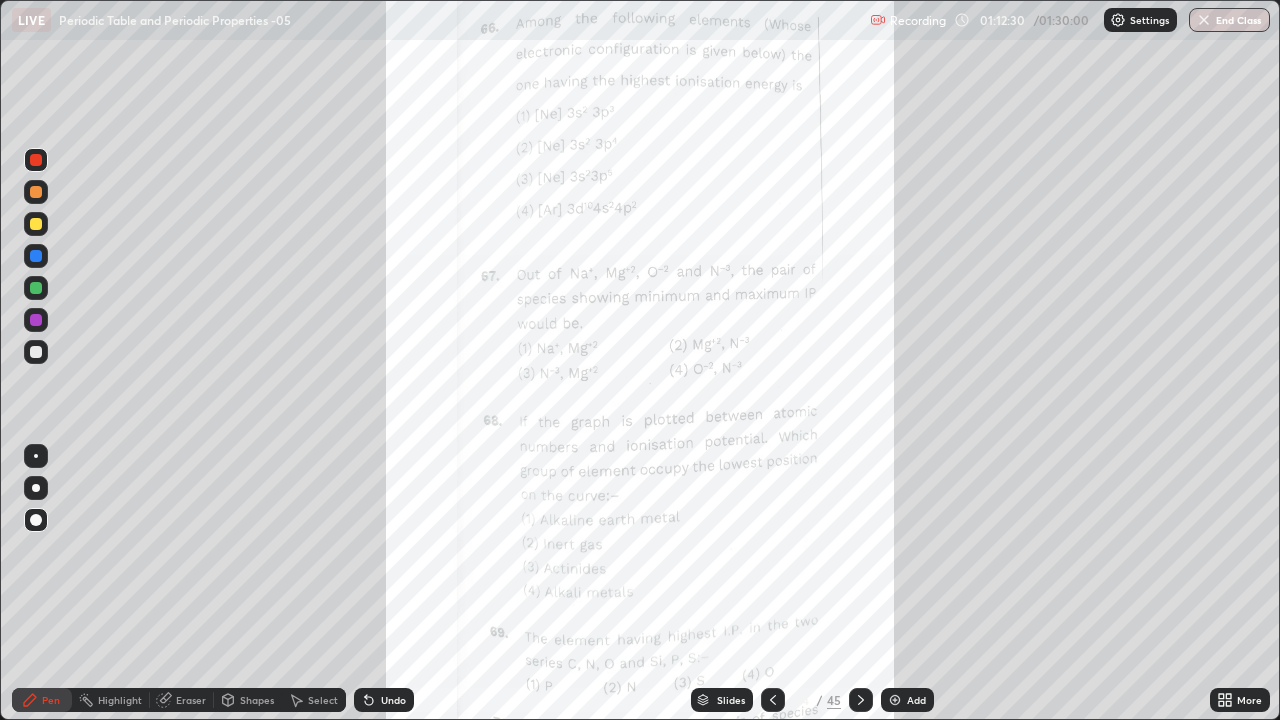 click 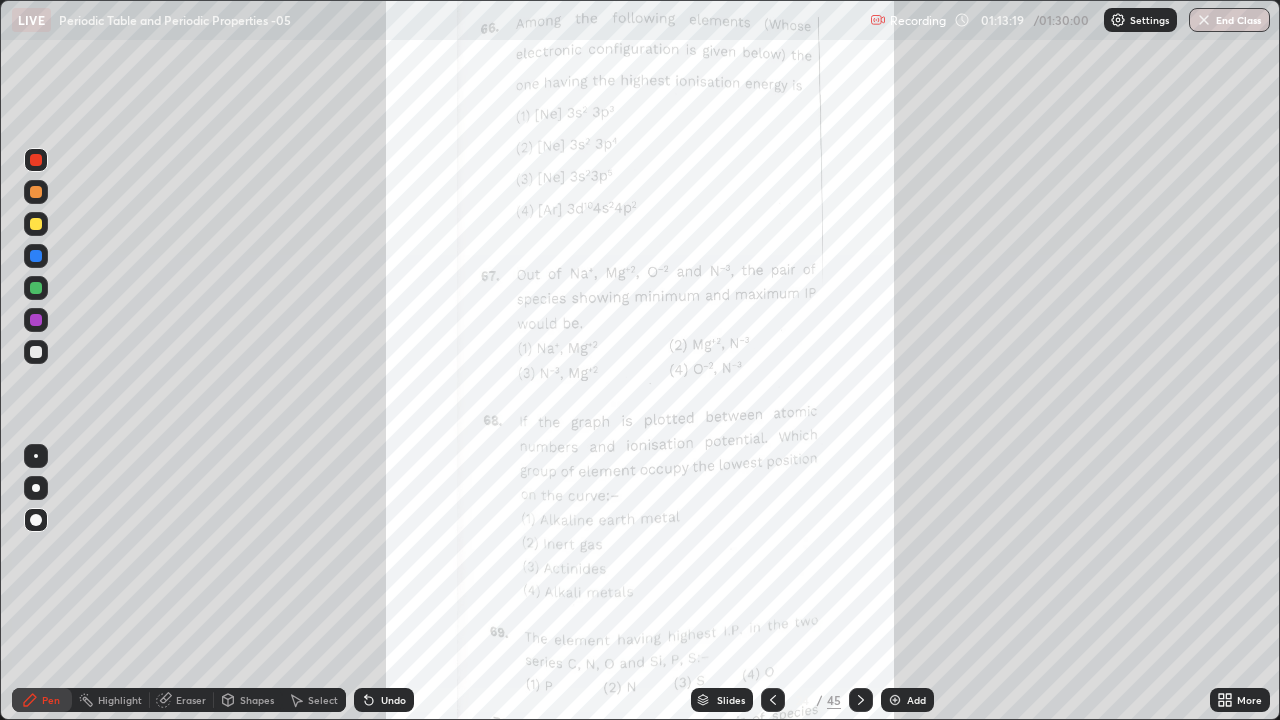 click 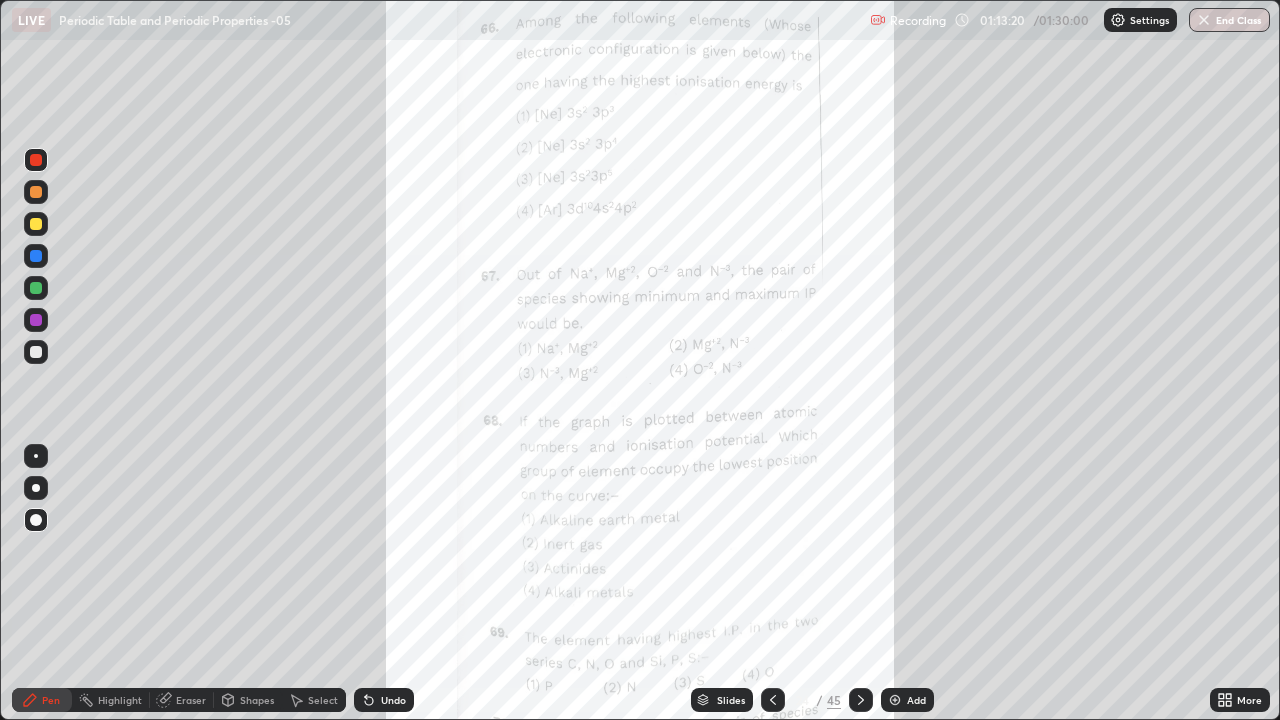 click 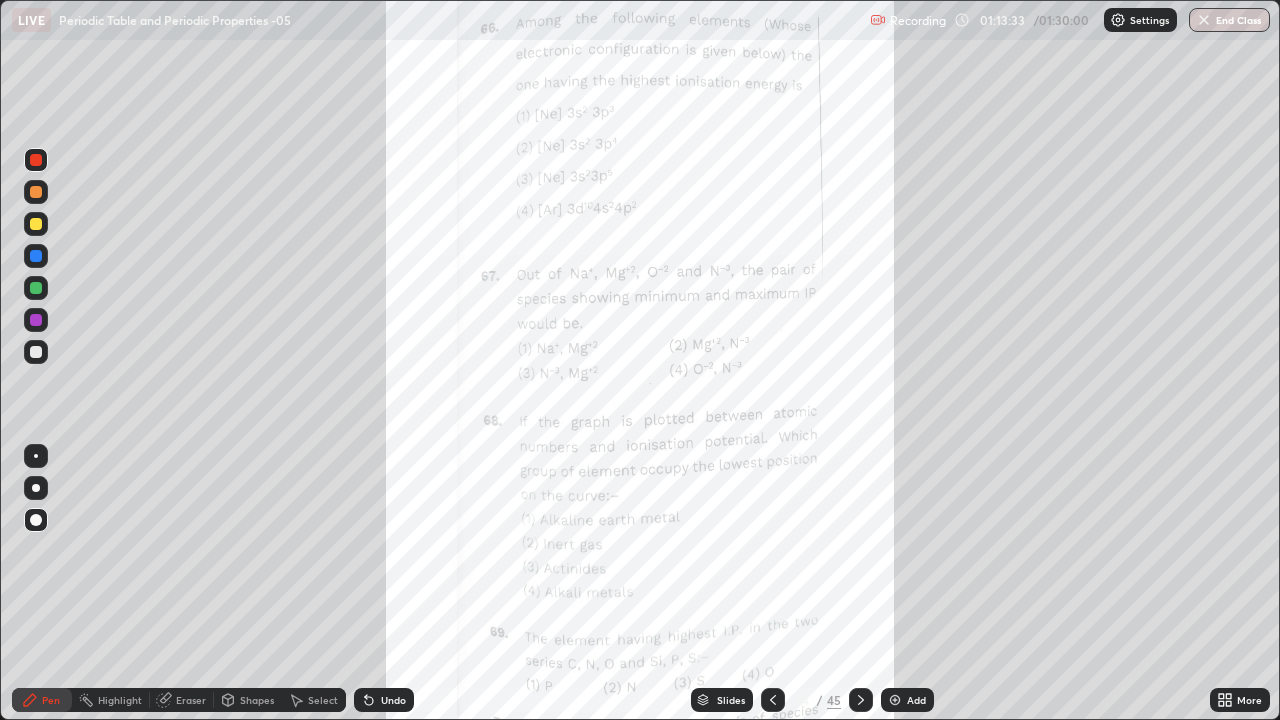 click at bounding box center (36, 224) 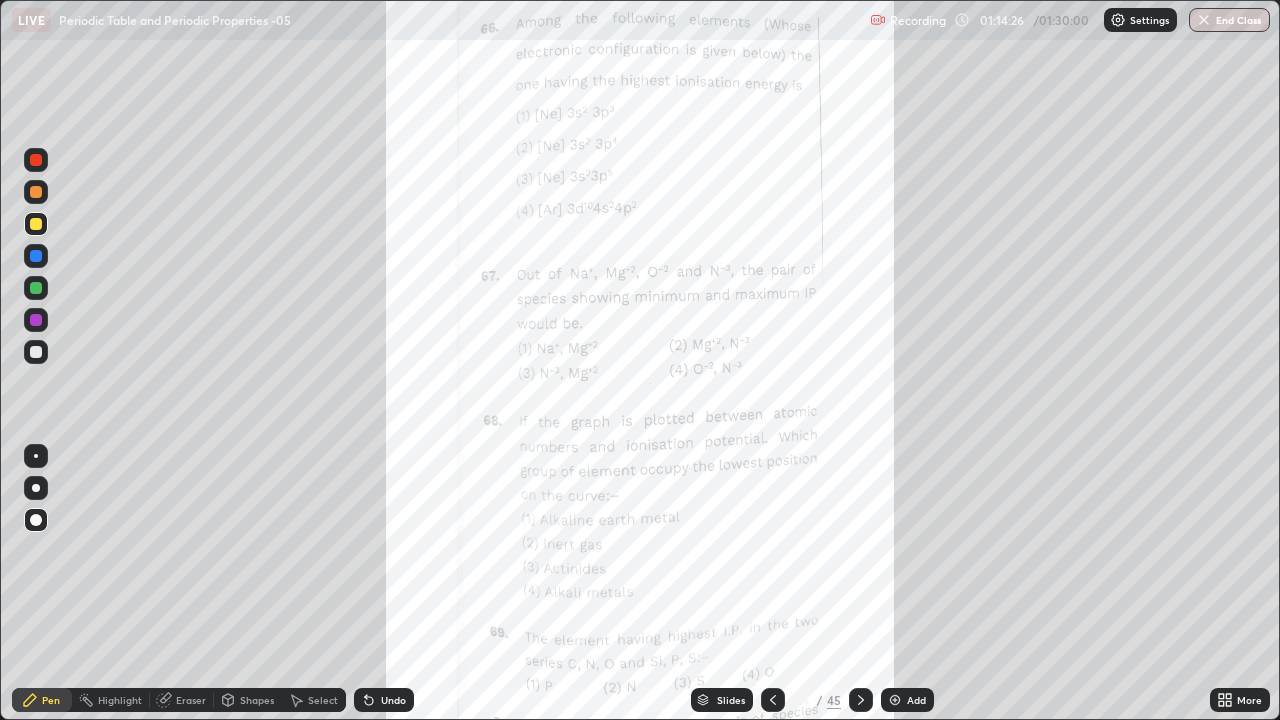 click on "Undo" at bounding box center (384, 700) 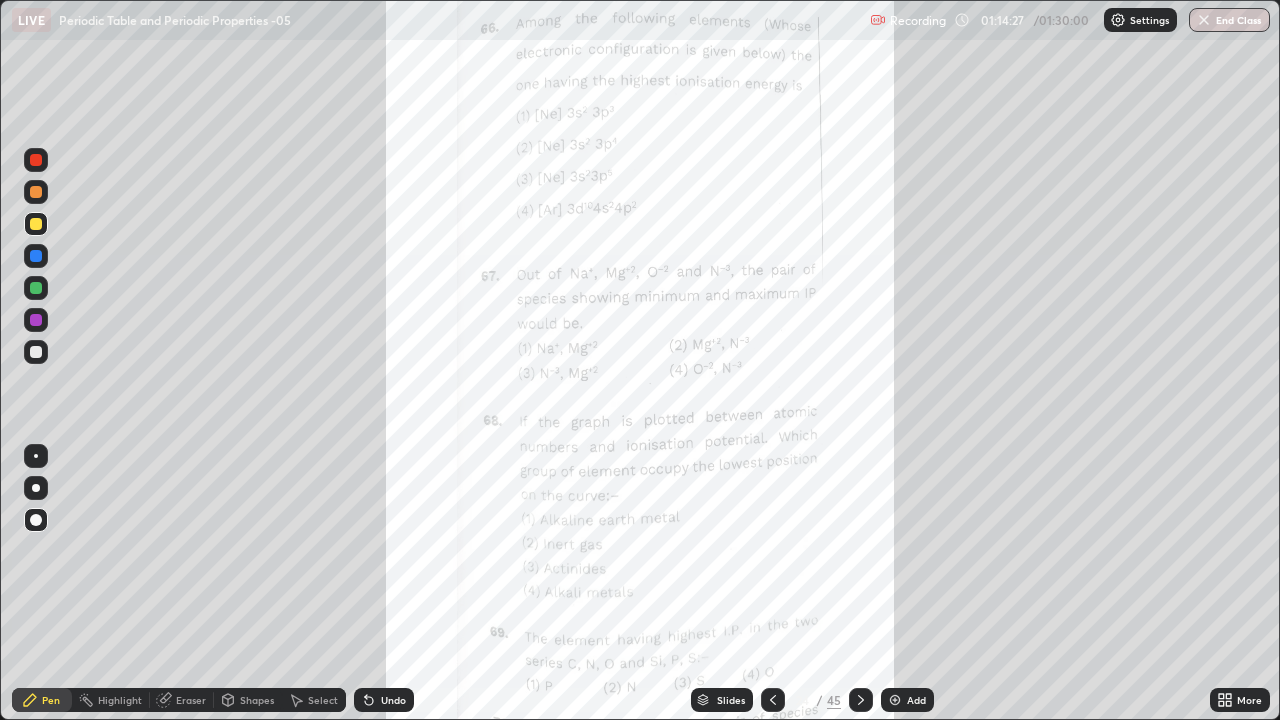 click on "Undo" at bounding box center (393, 700) 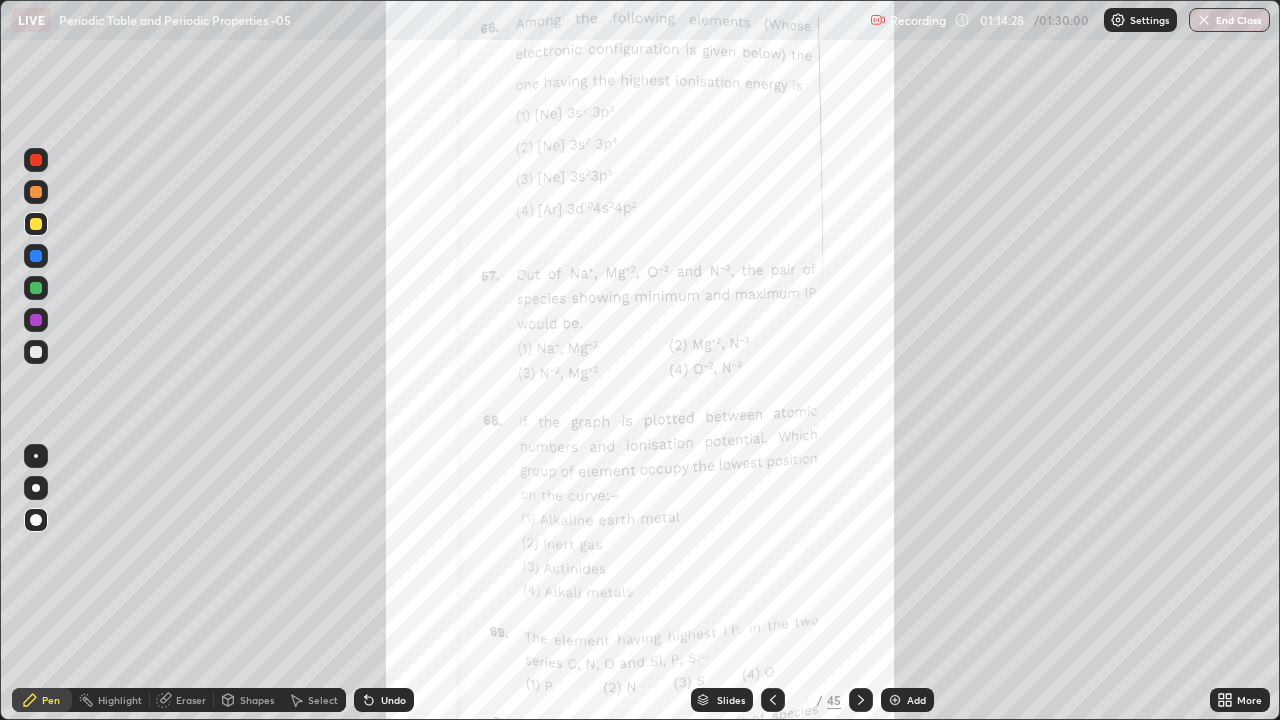 click on "Undo" at bounding box center [384, 700] 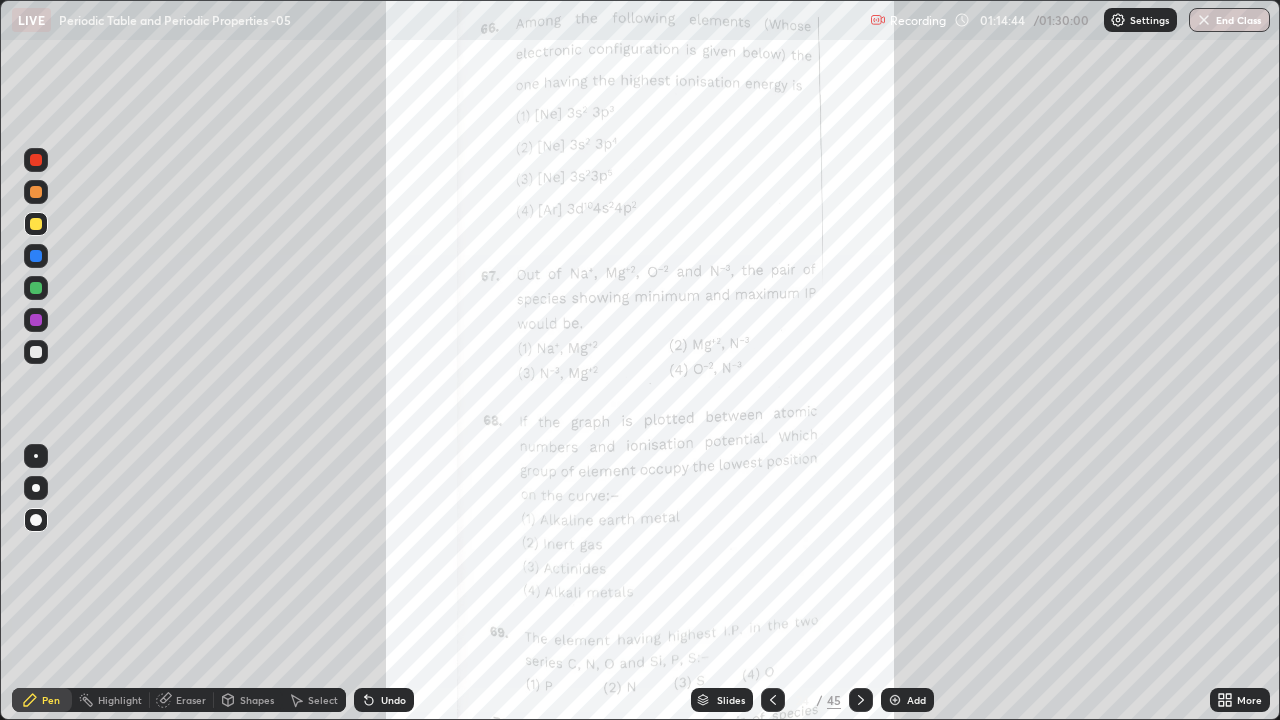click 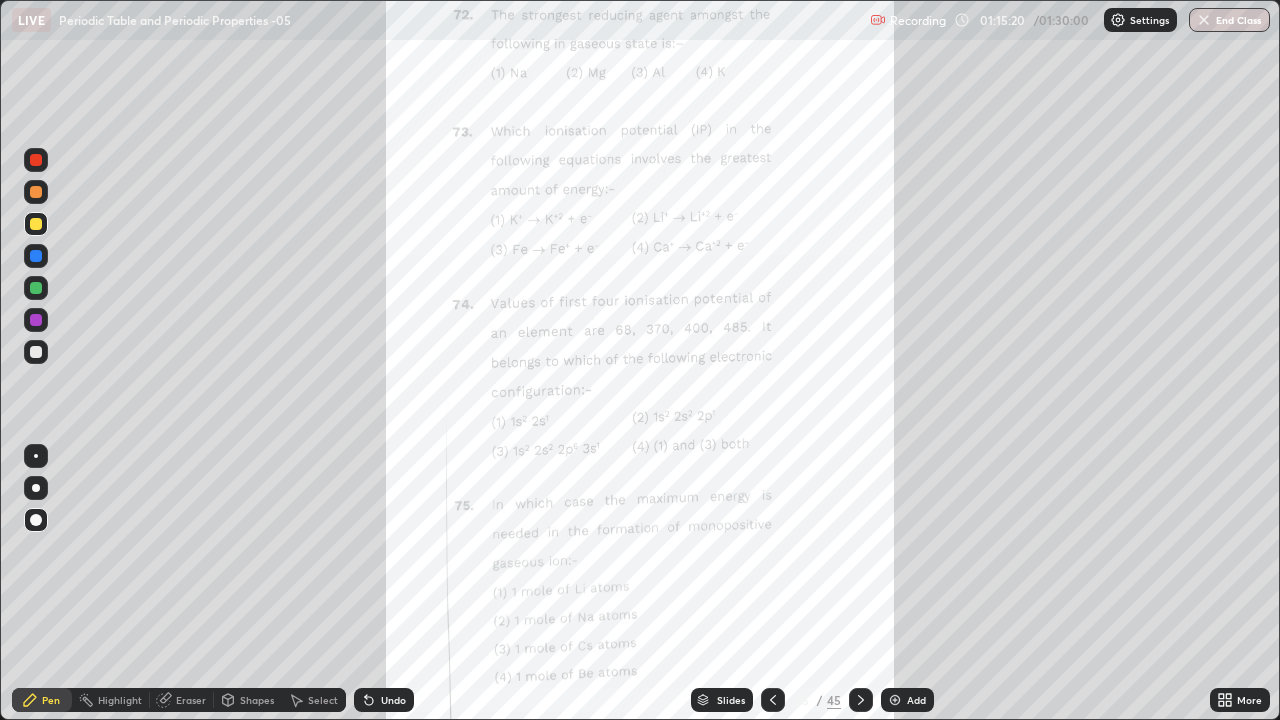 click at bounding box center (36, 224) 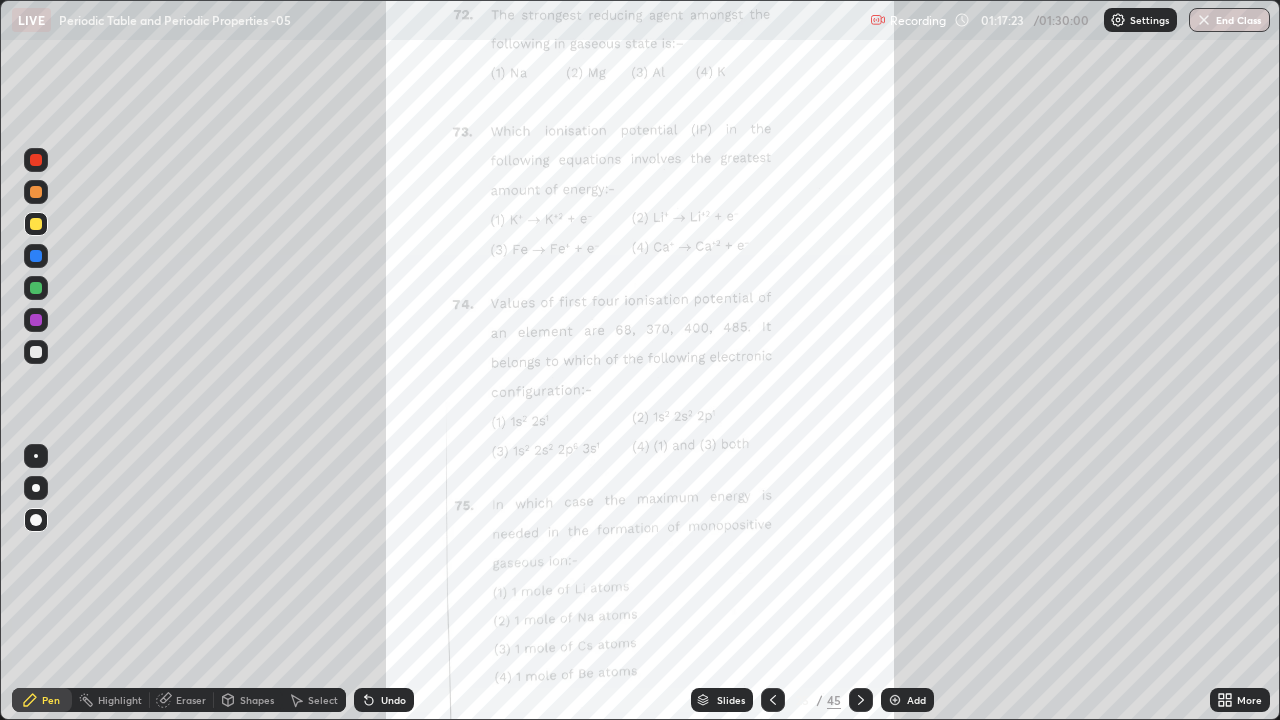 click at bounding box center (36, 192) 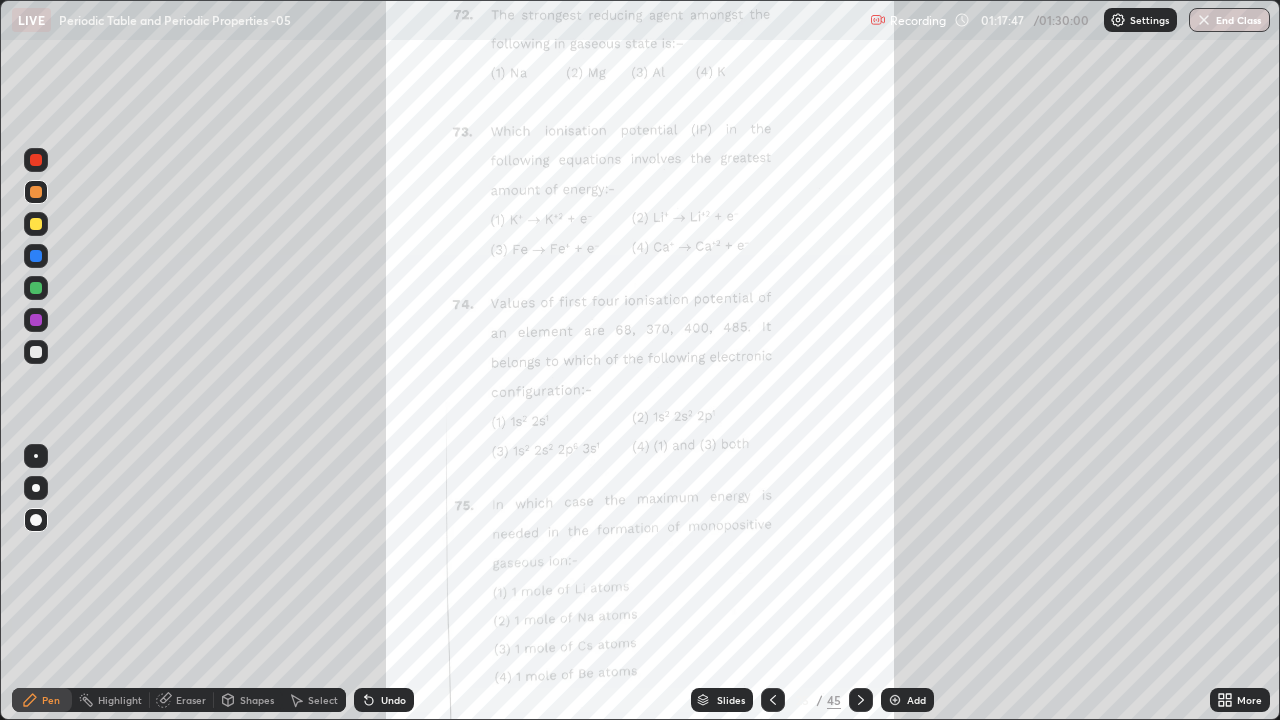 click 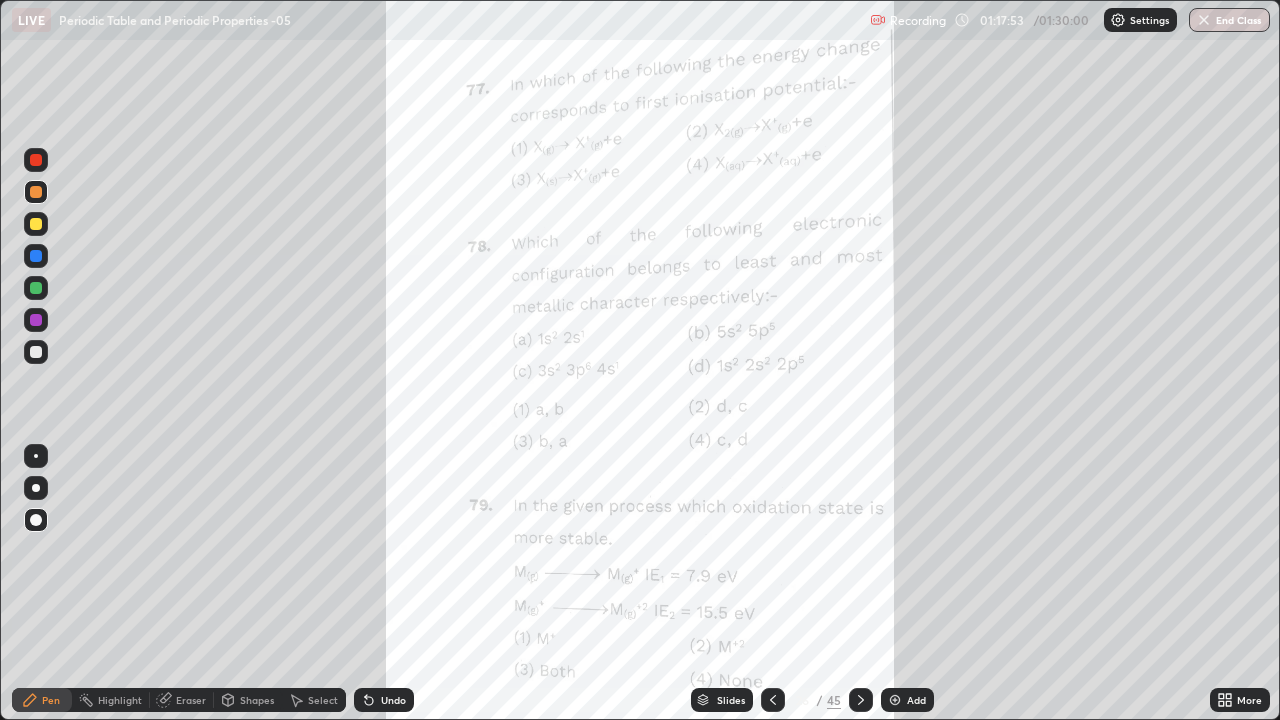 click 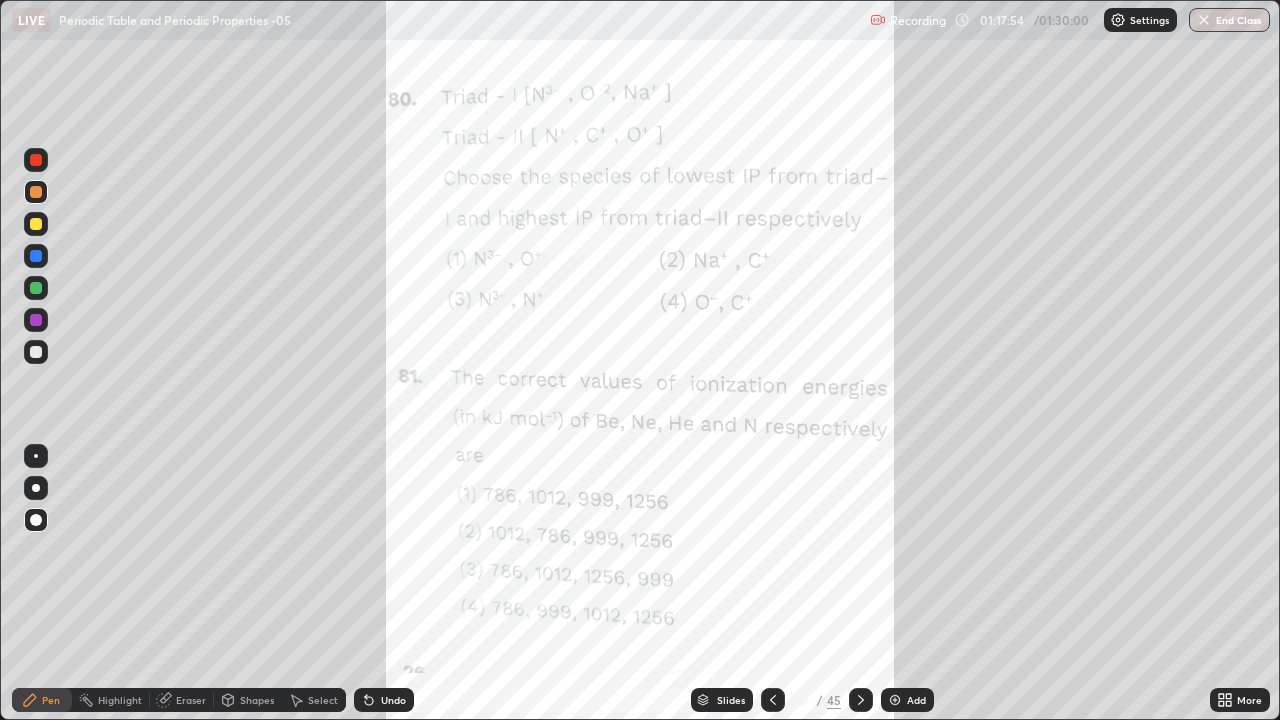 click 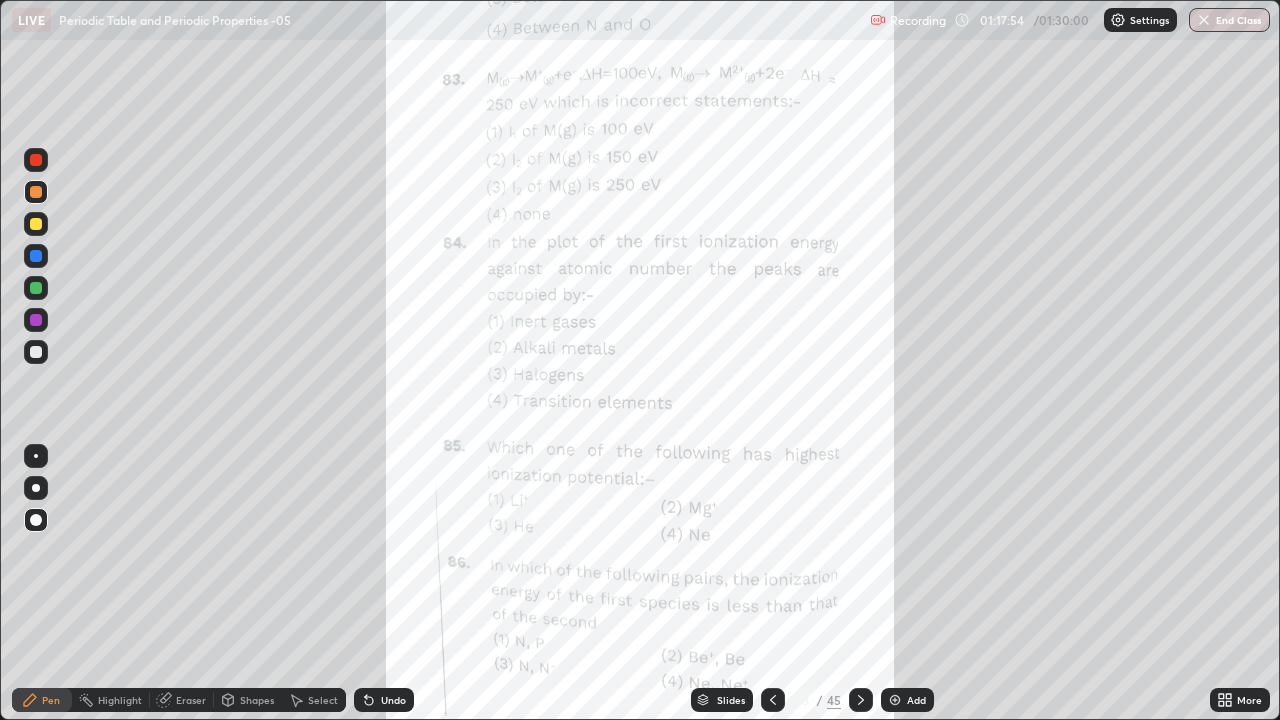 click 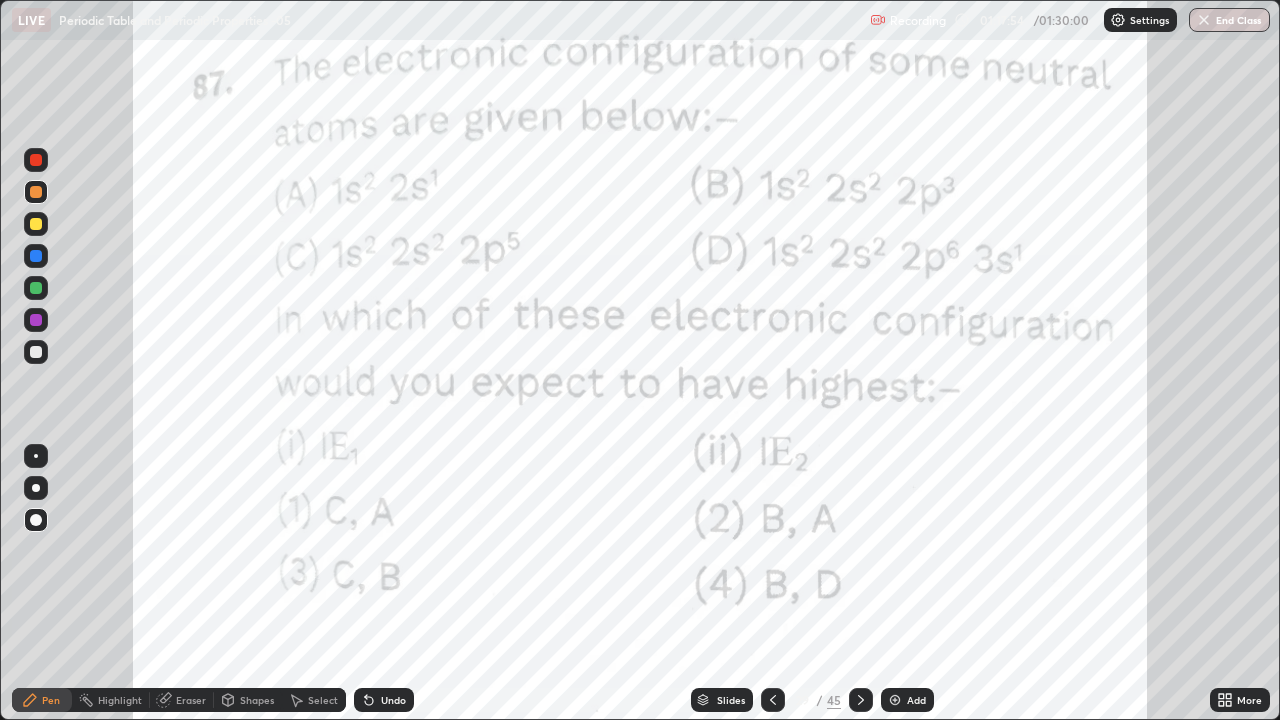 click 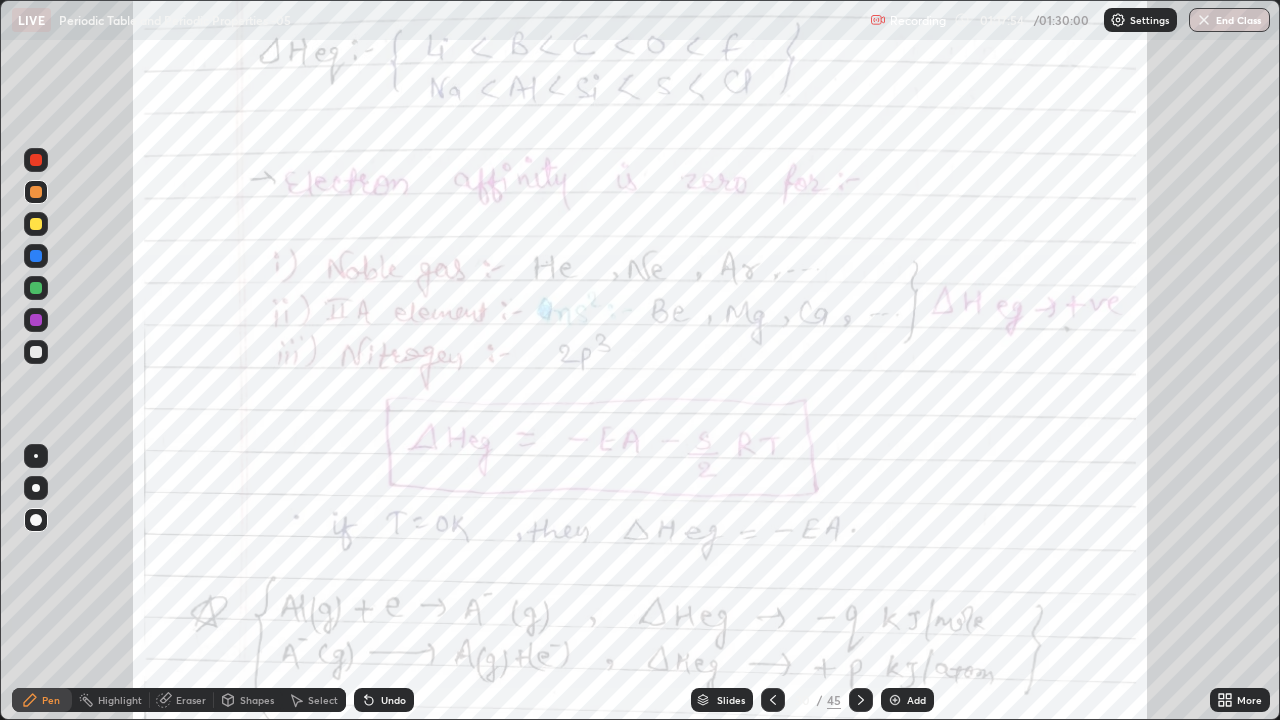 click 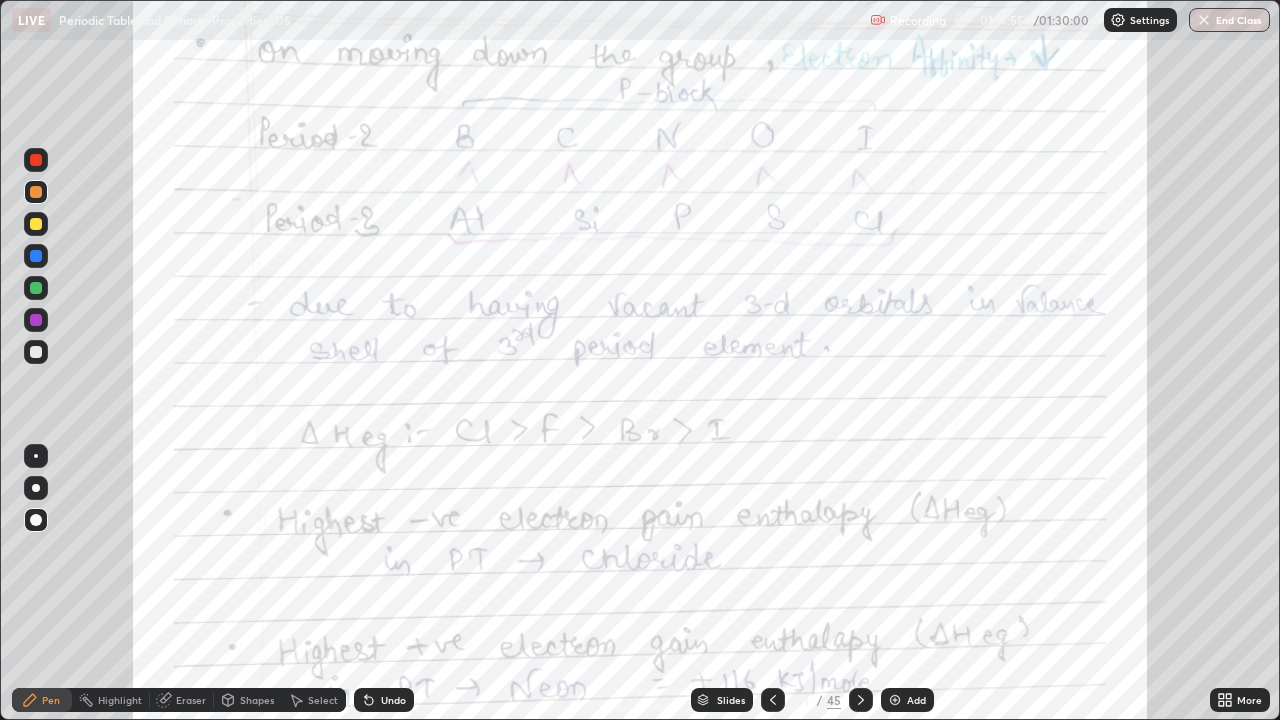 click 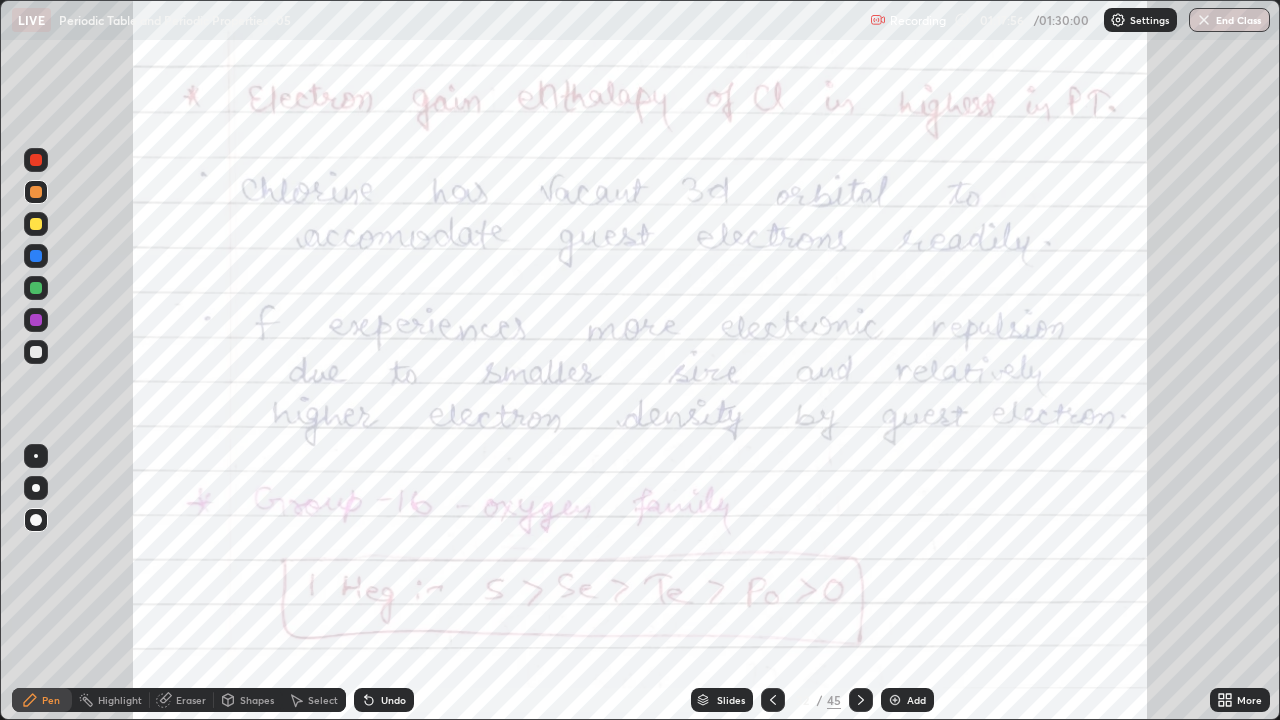 click 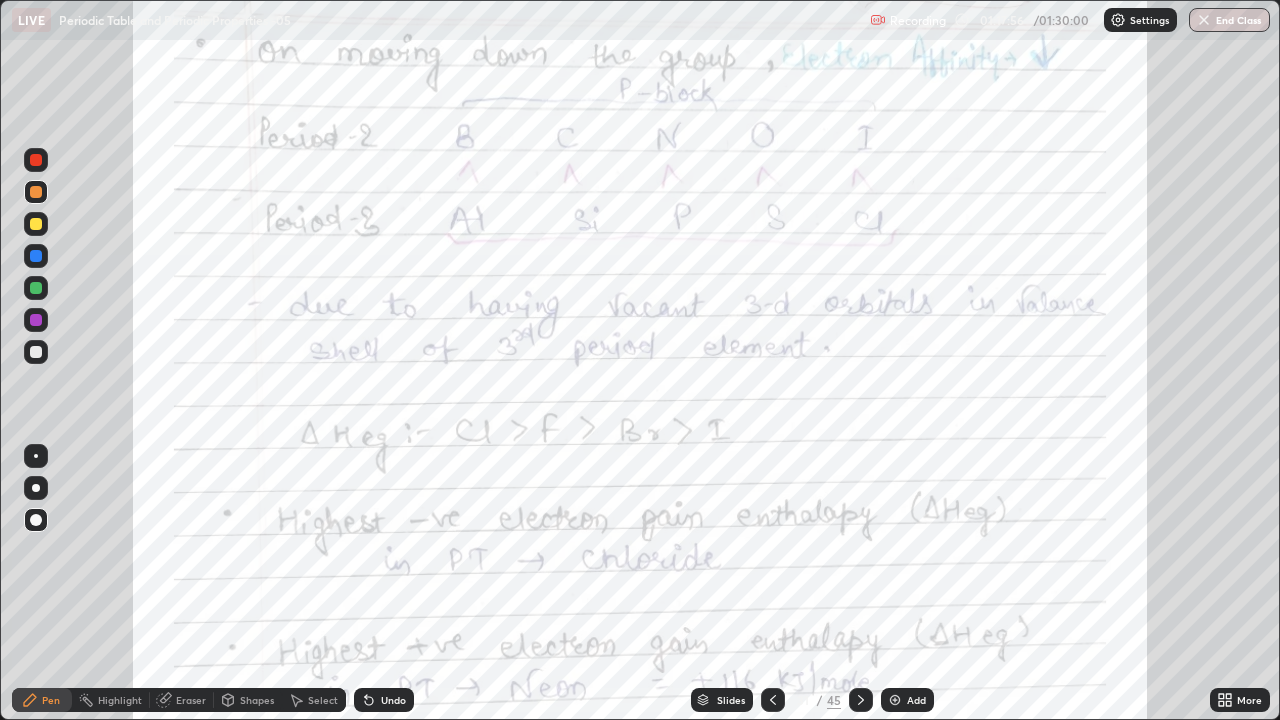 click 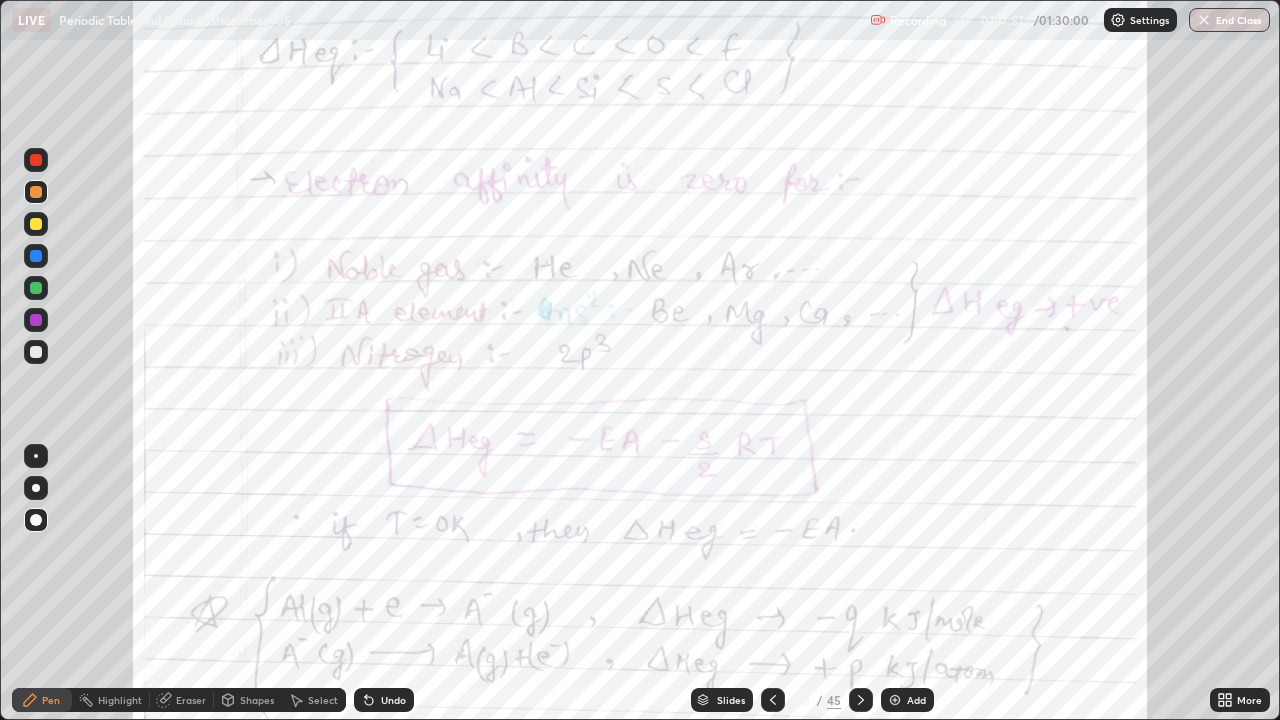 click 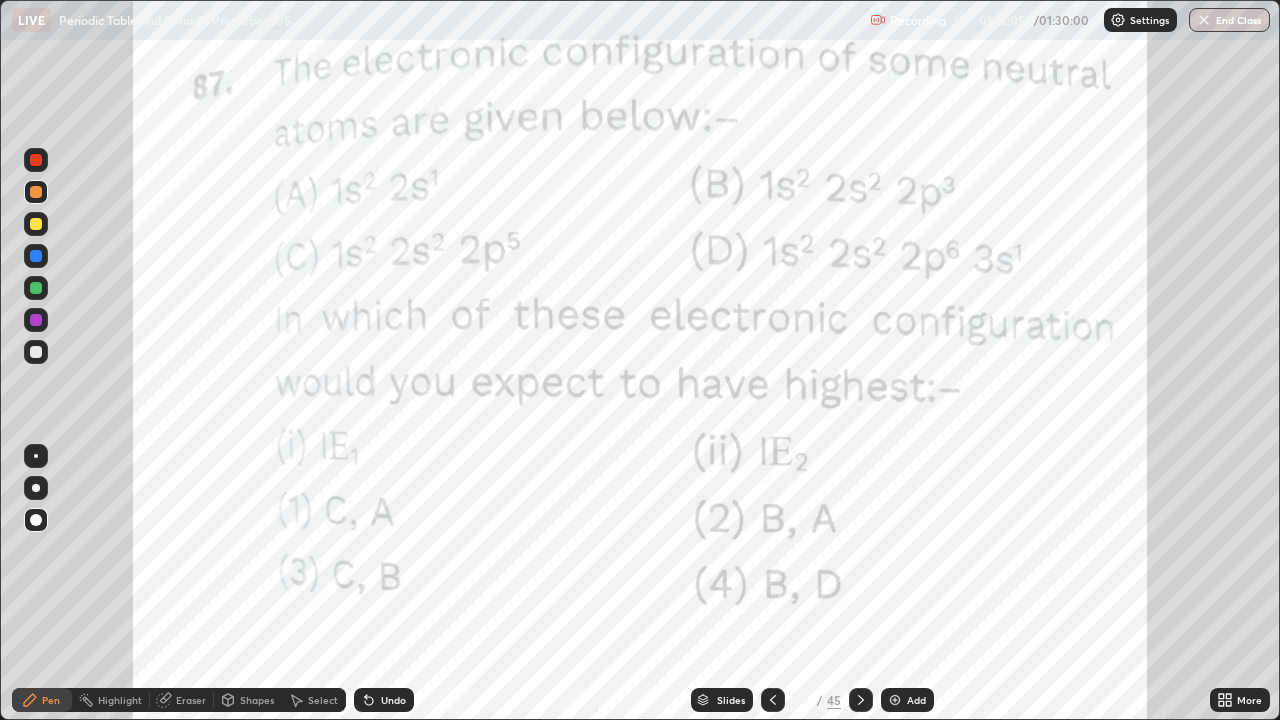 click 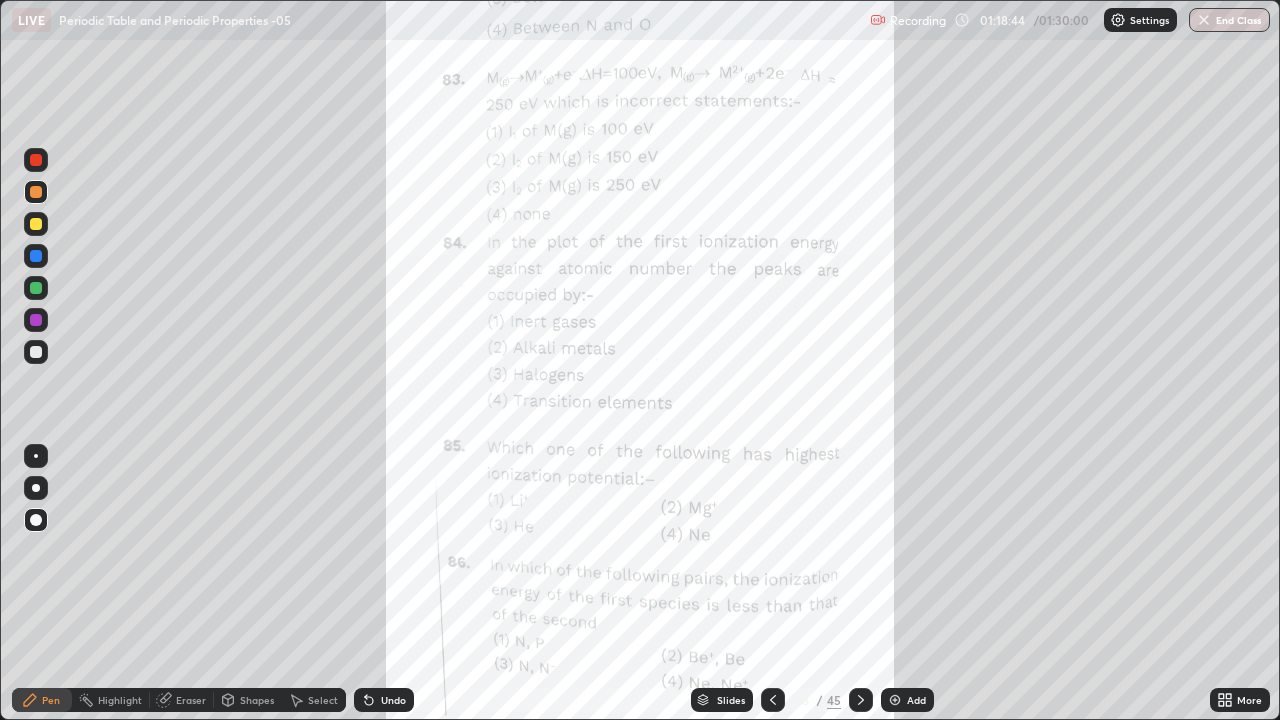 click on "End Class" at bounding box center (1229, 20) 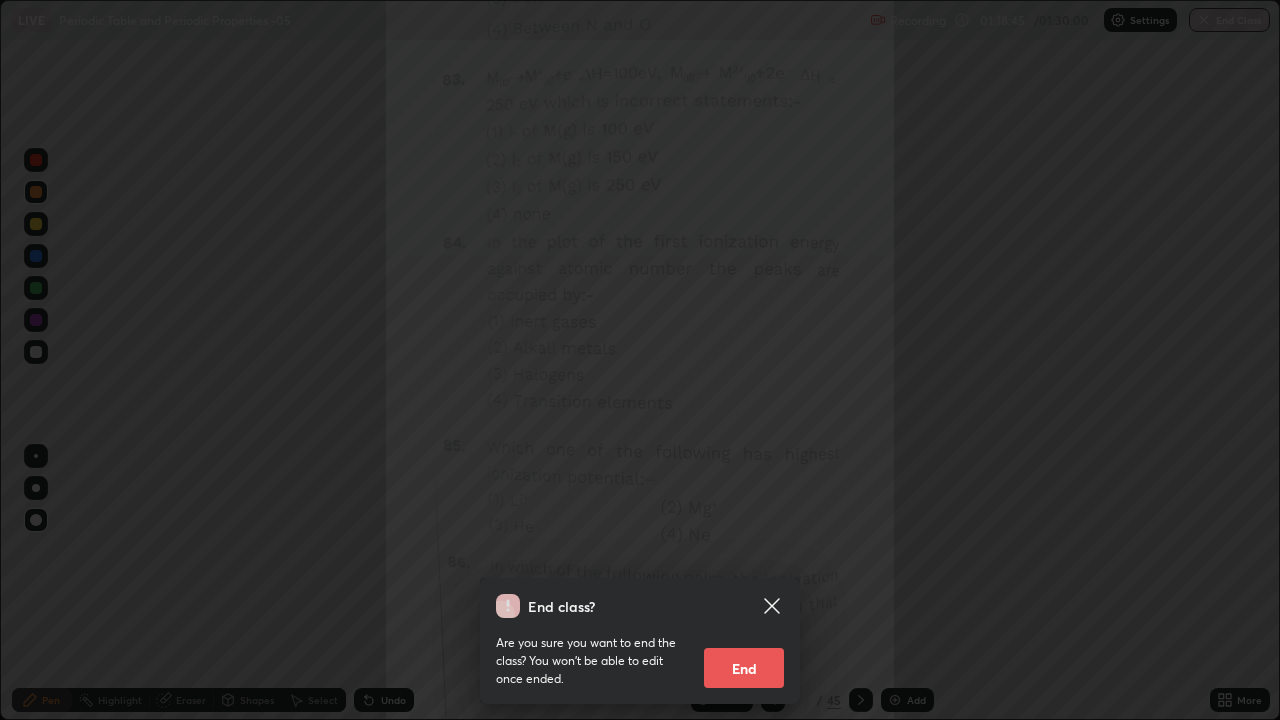click on "End" at bounding box center [744, 668] 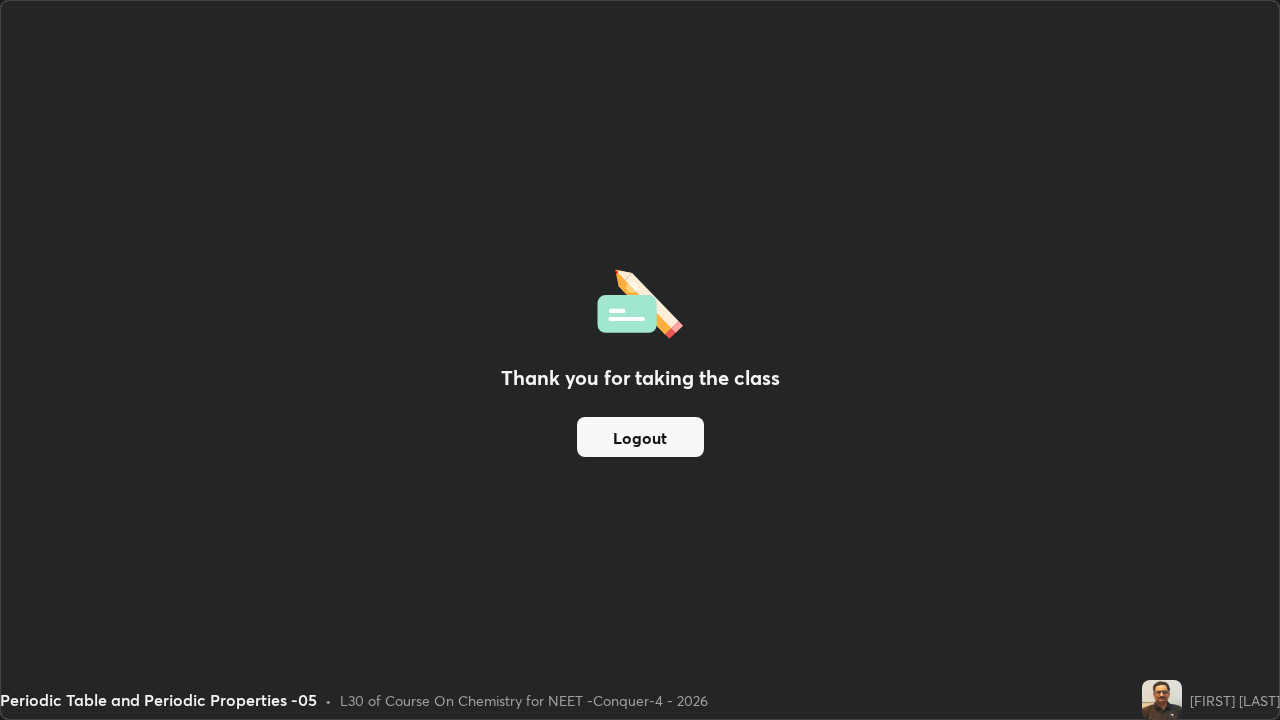 click on "Logout" at bounding box center [640, 437] 